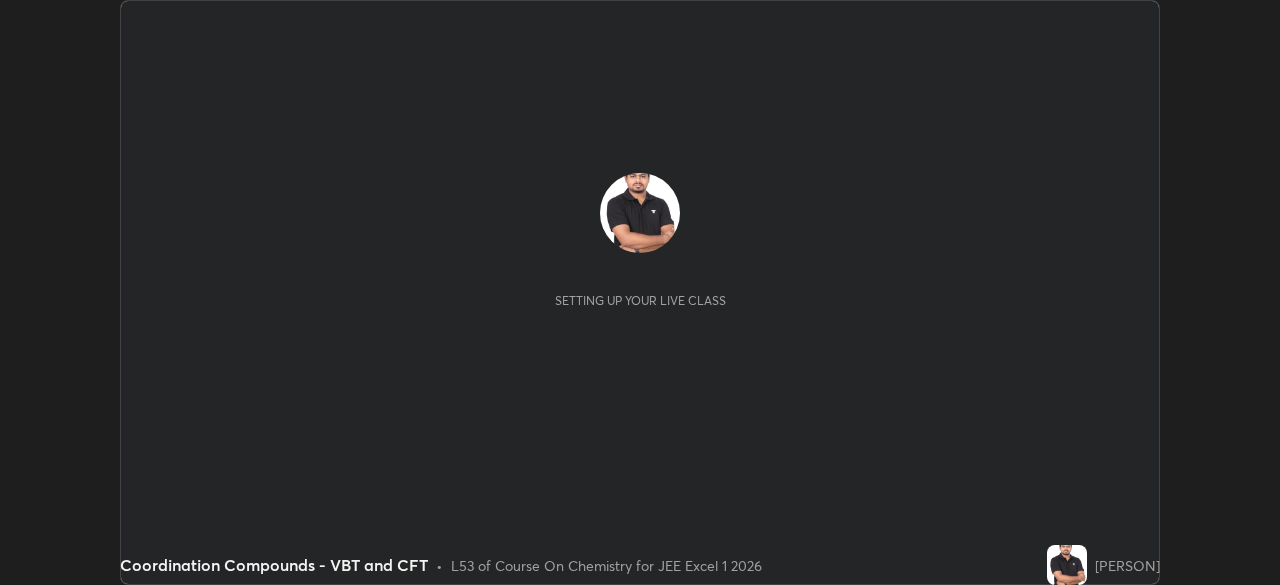 scroll, scrollTop: 0, scrollLeft: 0, axis: both 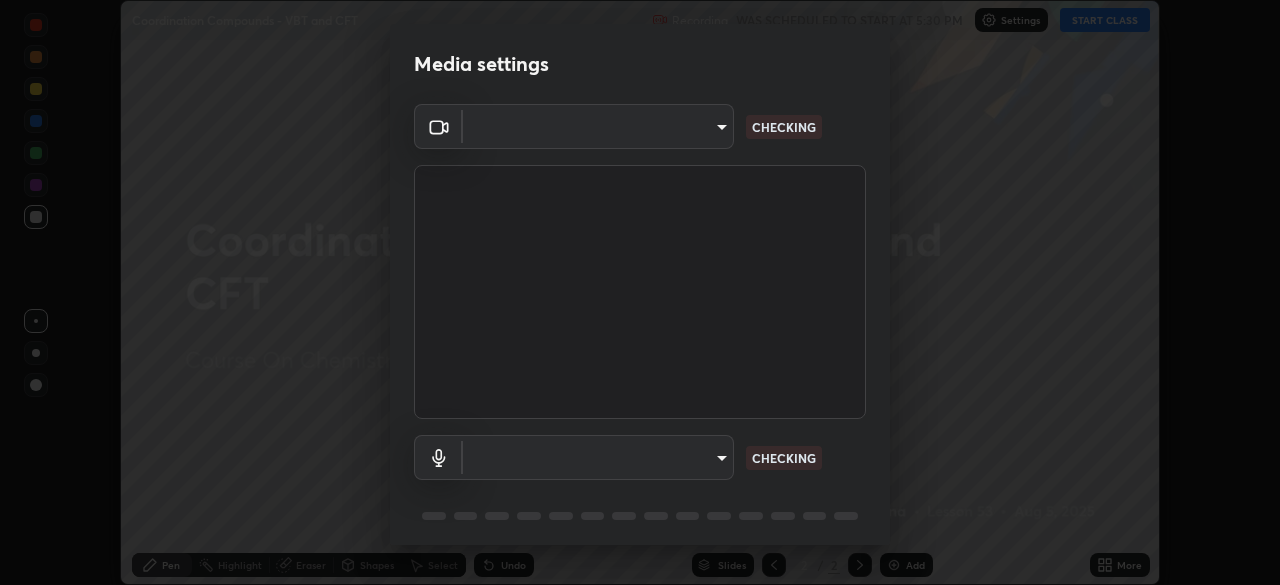 type on "b7be3d6cdc140e722cc9de4be8502babc520c6cce0c95a8ddfe4c3679804a010" 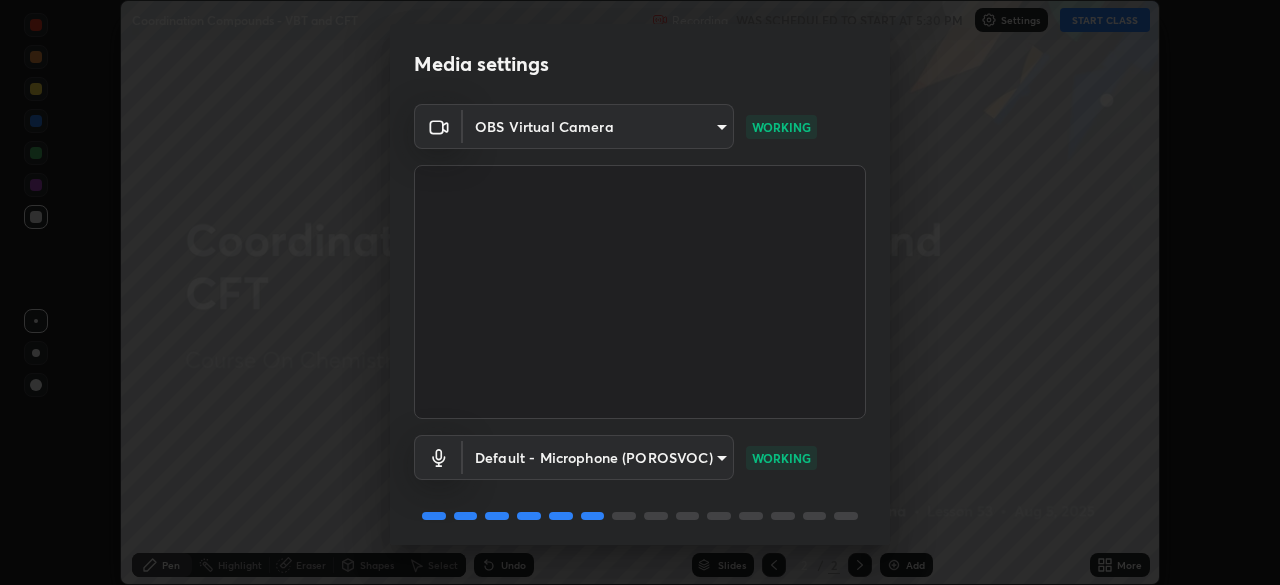 scroll, scrollTop: 71, scrollLeft: 0, axis: vertical 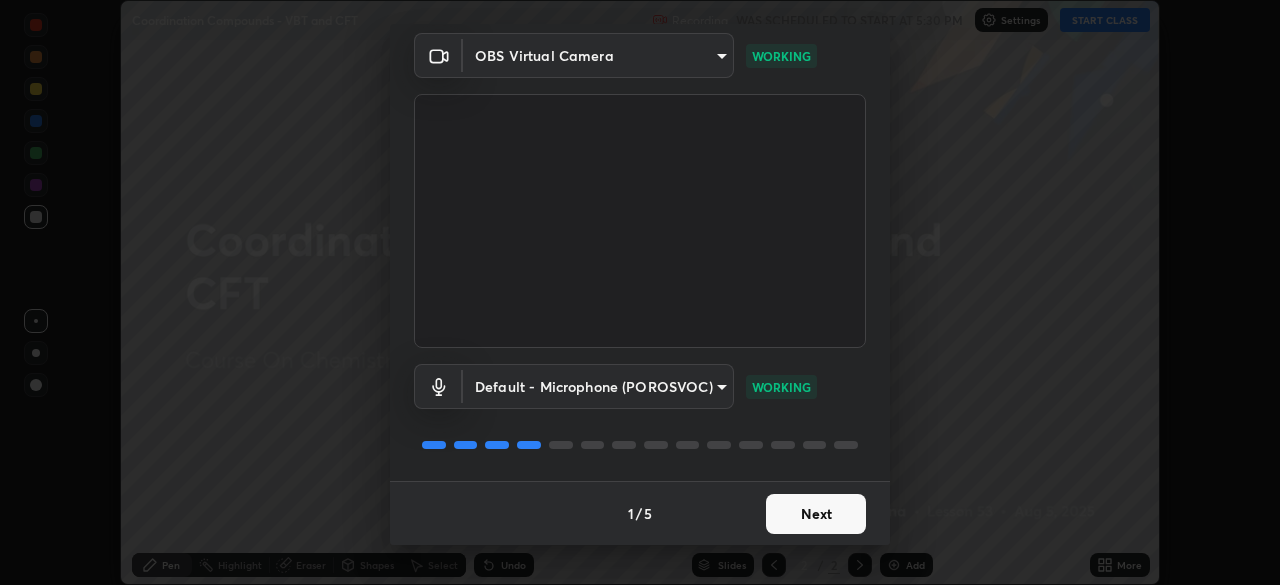 click on "Next" at bounding box center [816, 514] 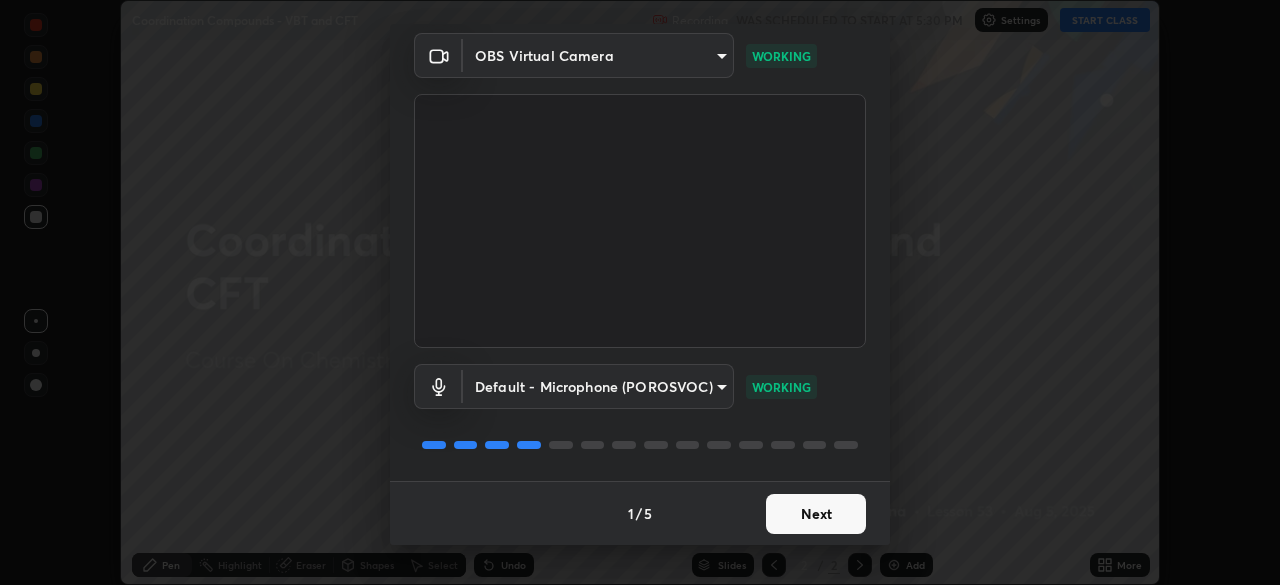 scroll, scrollTop: 0, scrollLeft: 0, axis: both 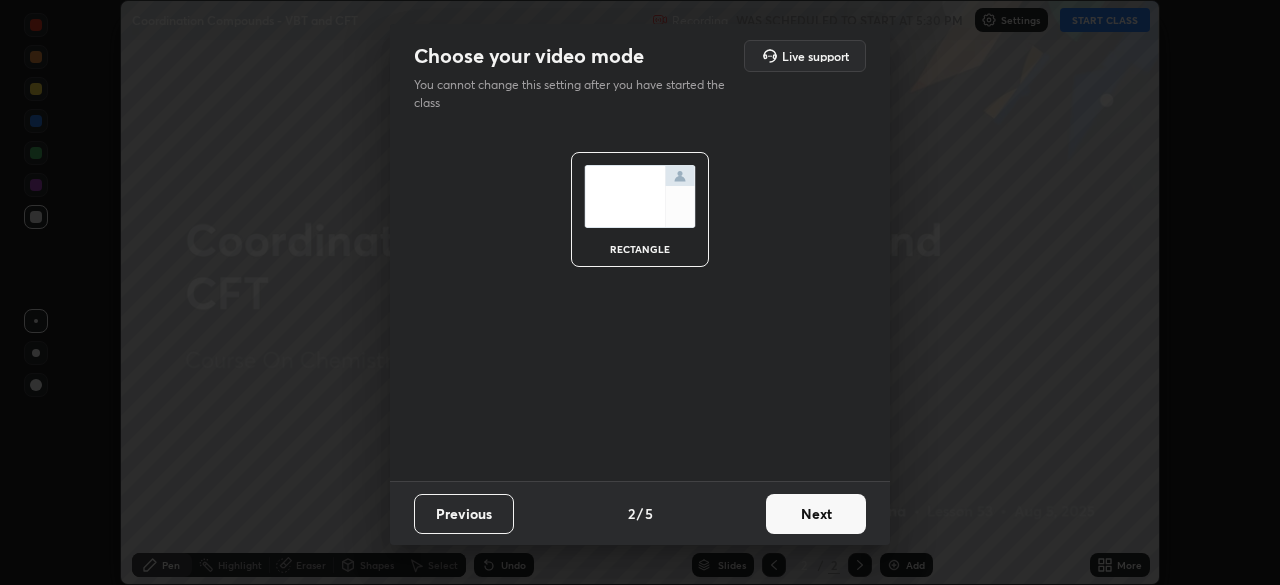 click on "Next" at bounding box center (816, 514) 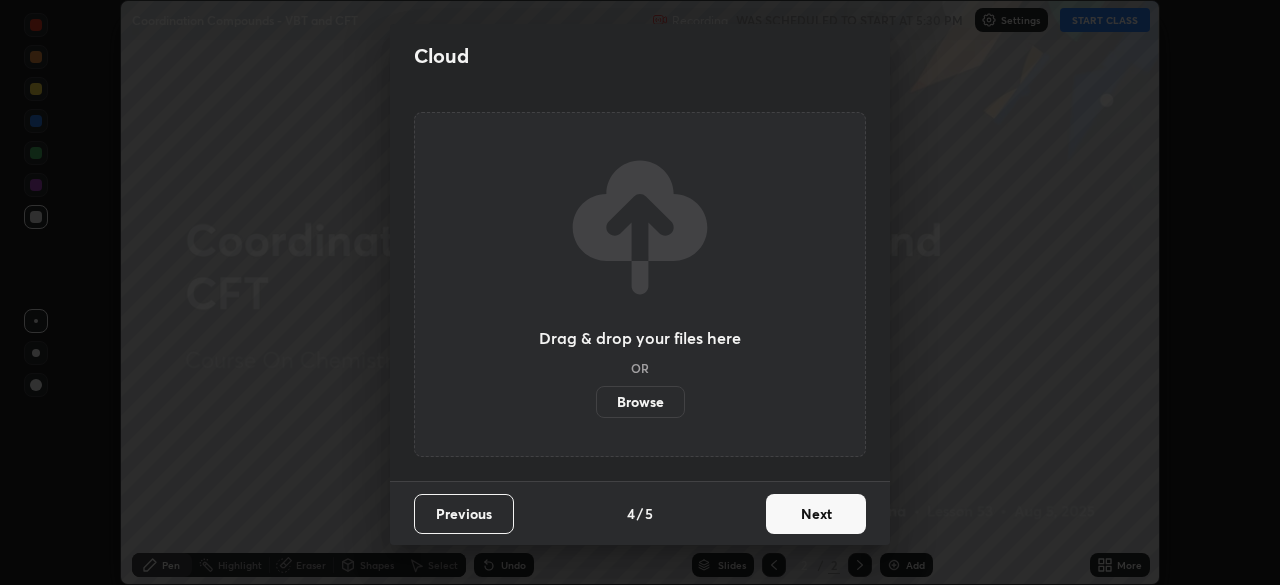 click on "Next" at bounding box center (816, 514) 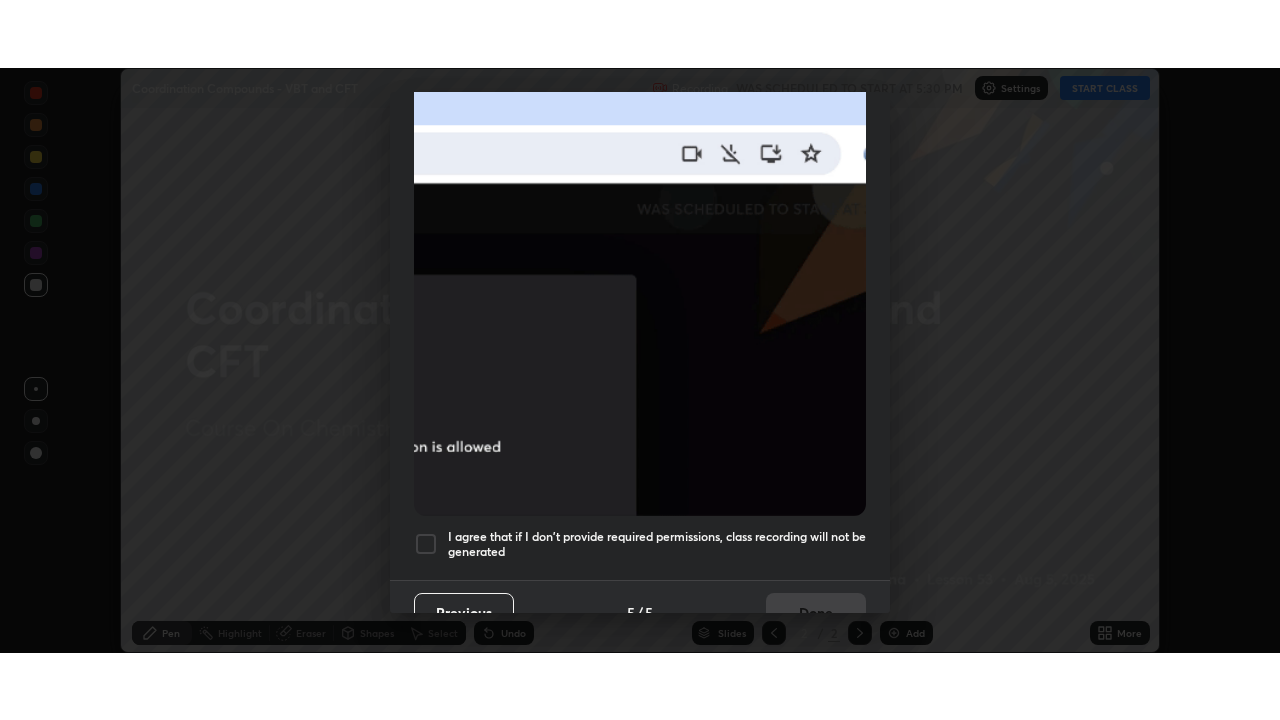 scroll, scrollTop: 479, scrollLeft: 0, axis: vertical 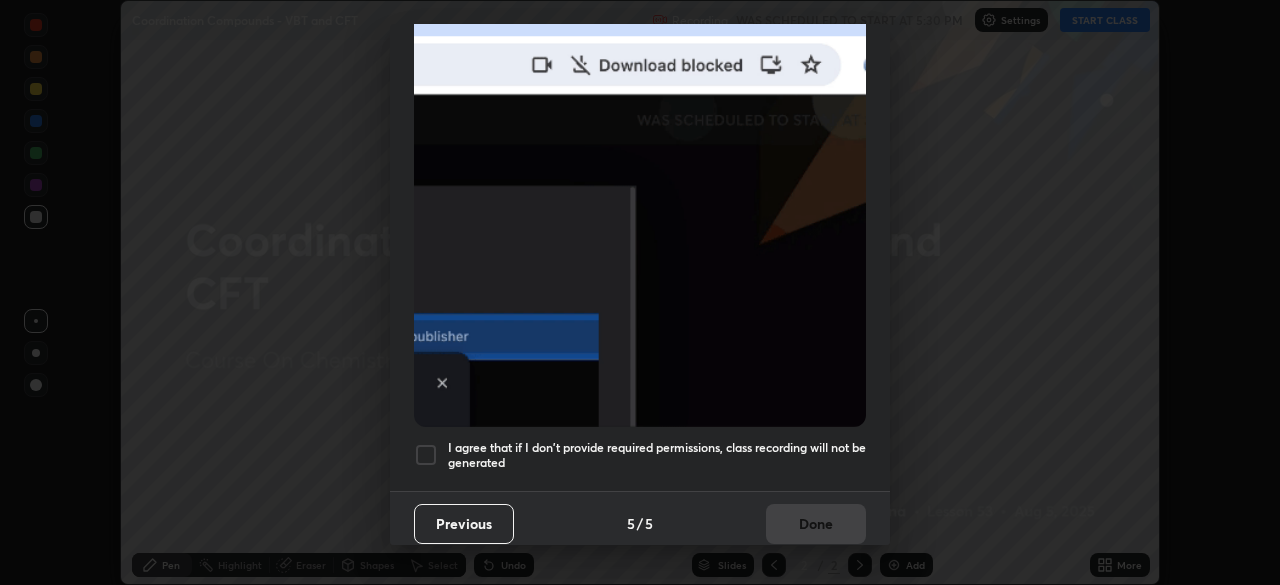 click at bounding box center [426, 455] 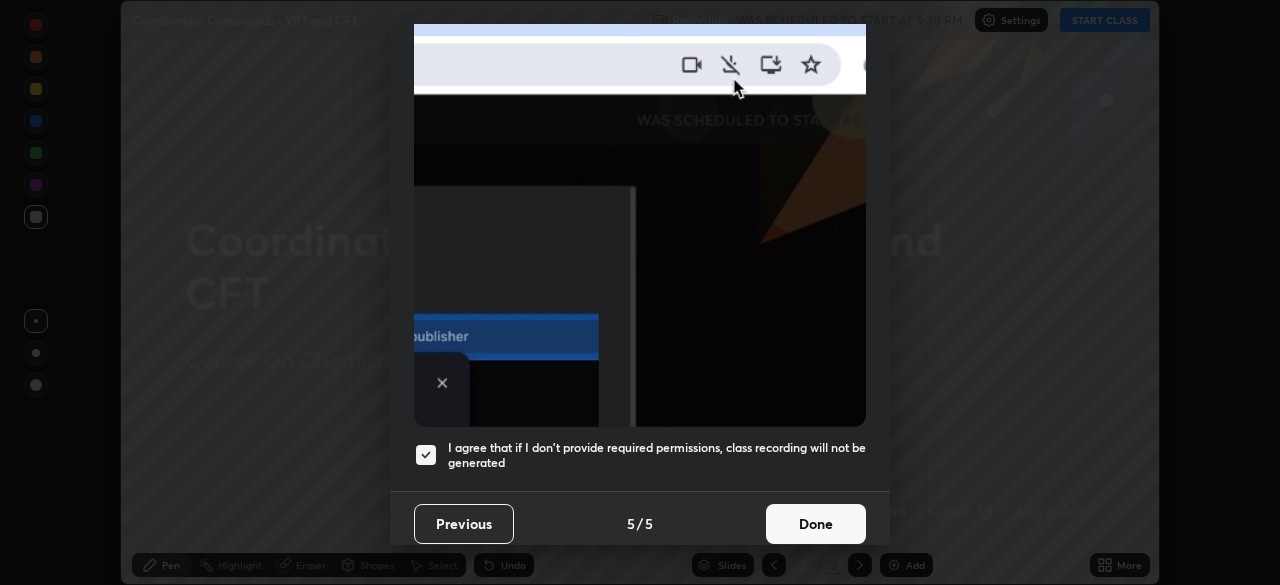 click on "Done" at bounding box center (816, 524) 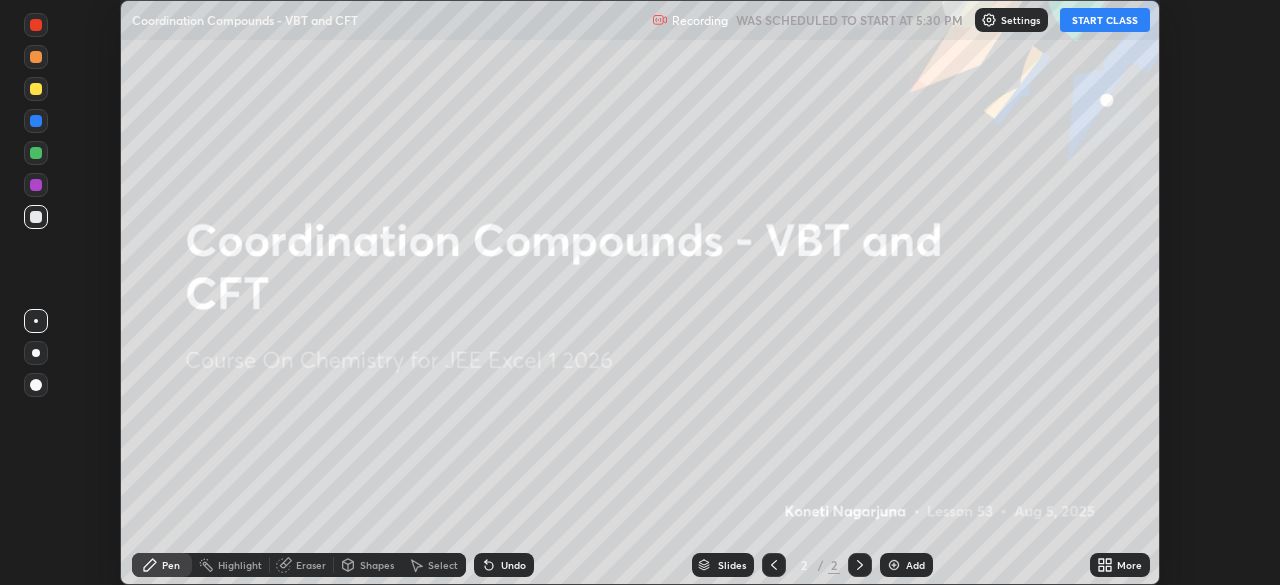 click on "START CLASS" at bounding box center (1105, 20) 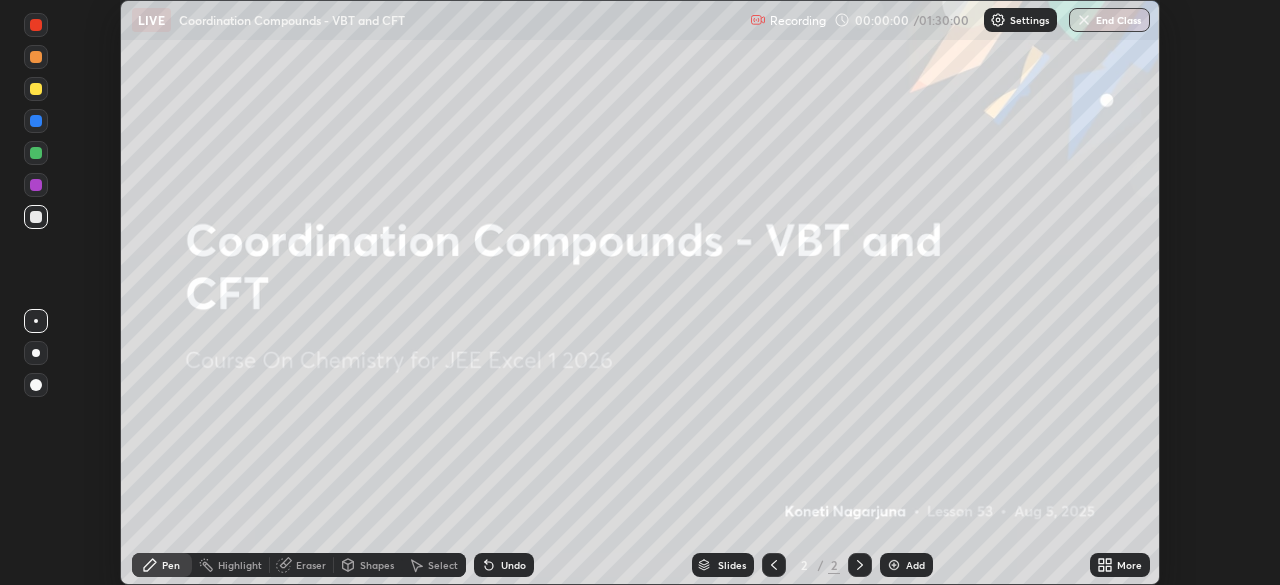 click 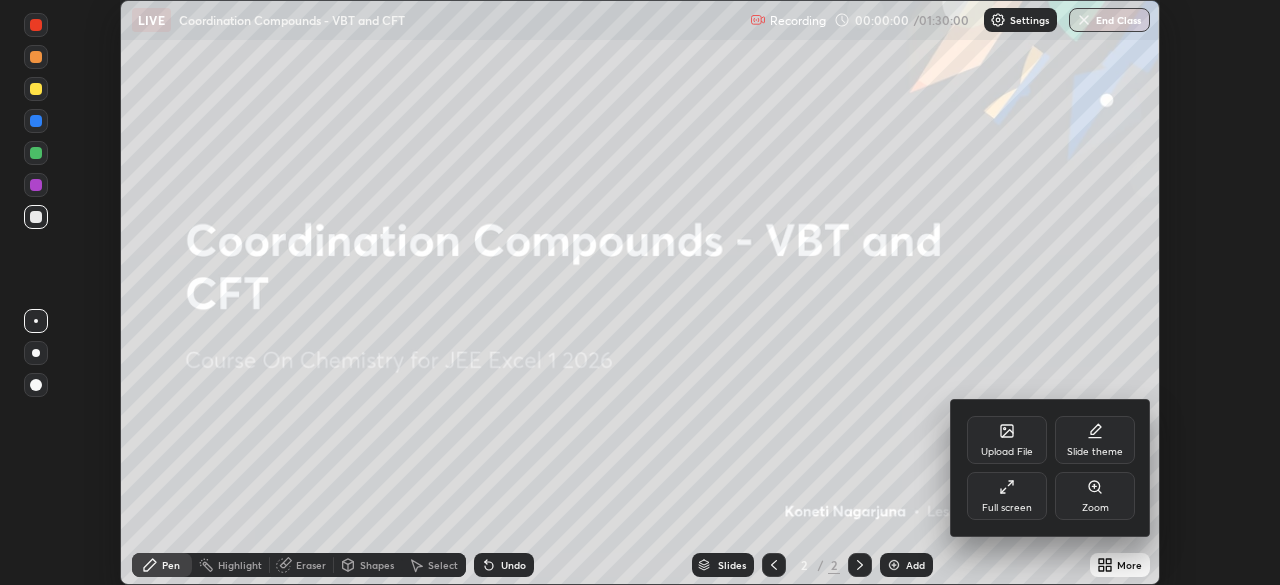 click on "Full screen" at bounding box center [1007, 496] 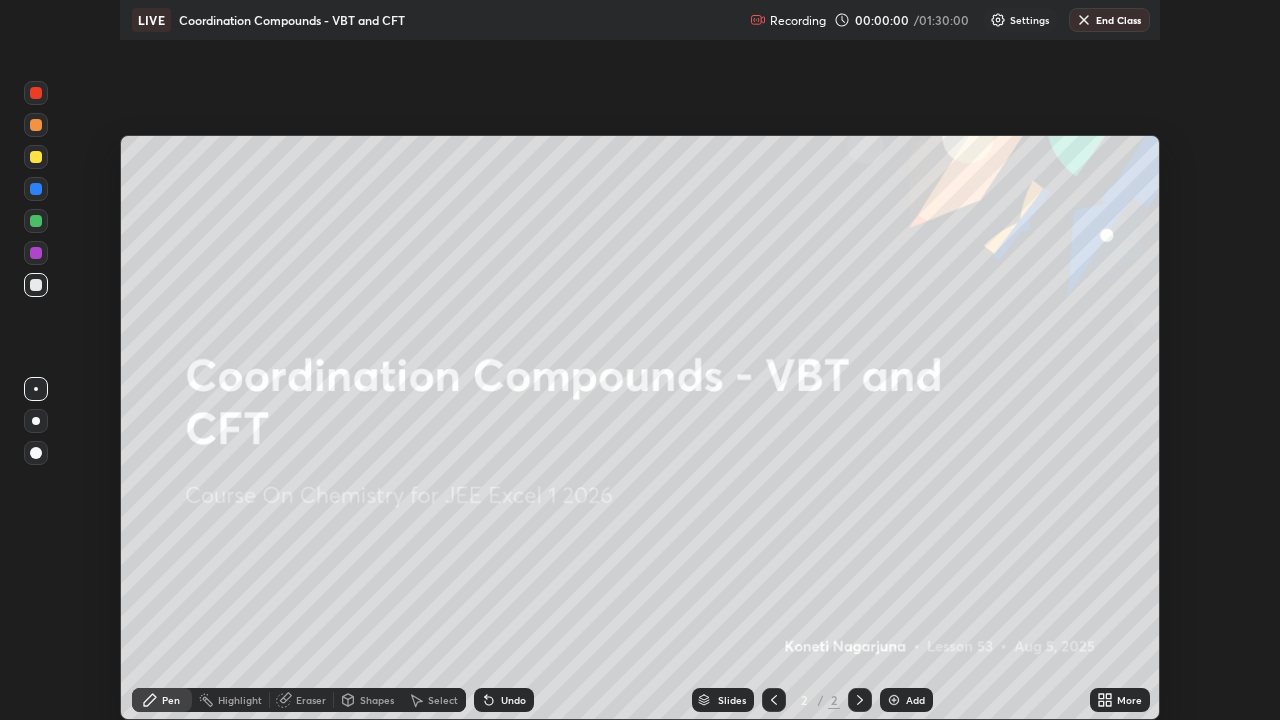 scroll, scrollTop: 99280, scrollLeft: 98720, axis: both 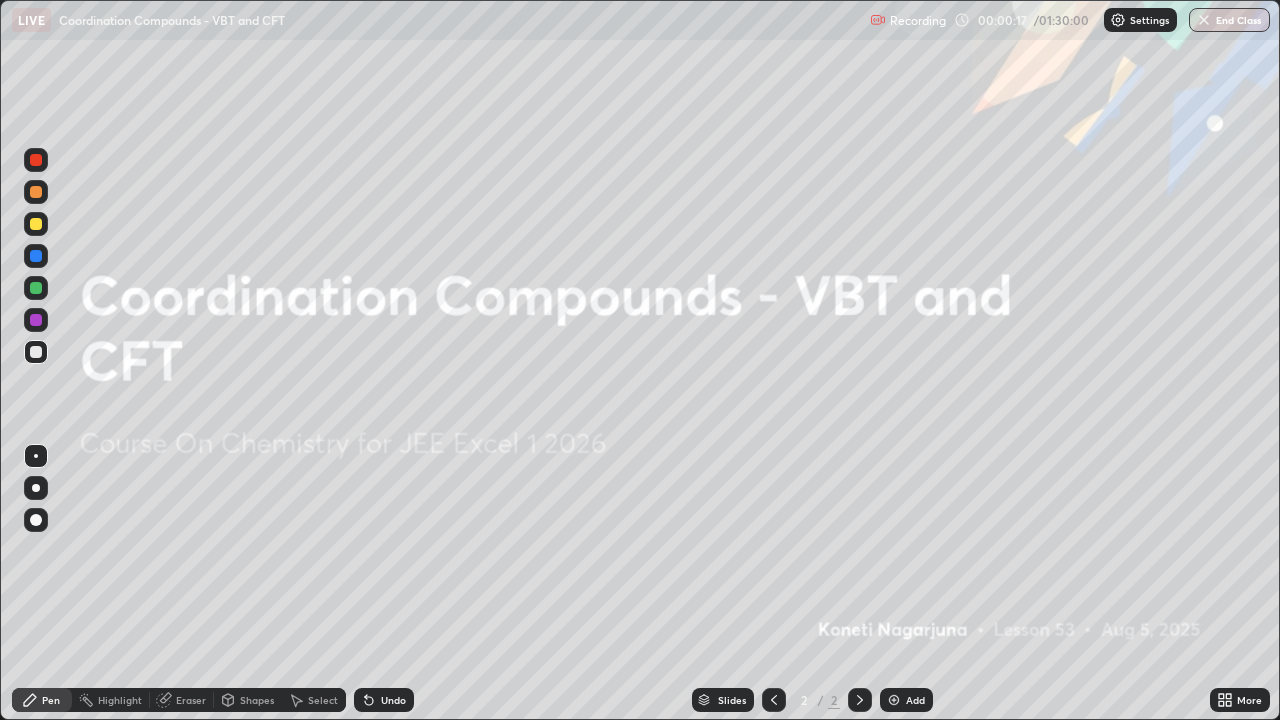 click at bounding box center (894, 700) 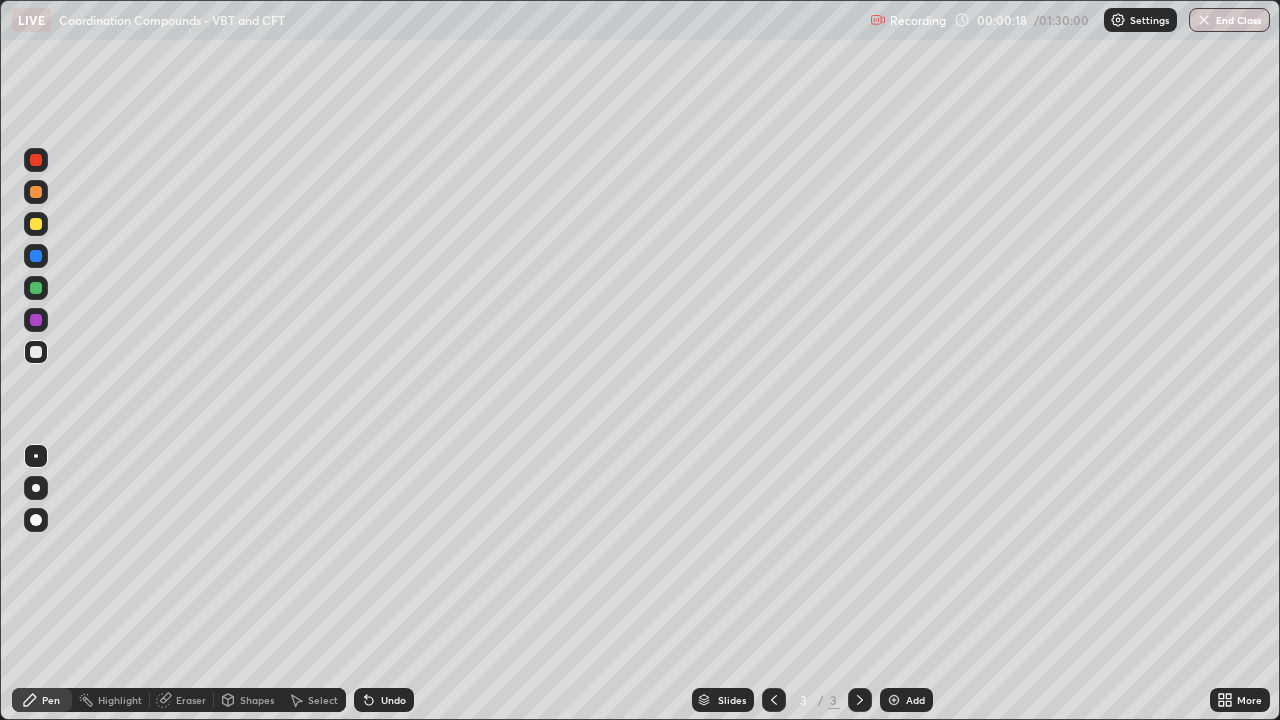 click at bounding box center (894, 700) 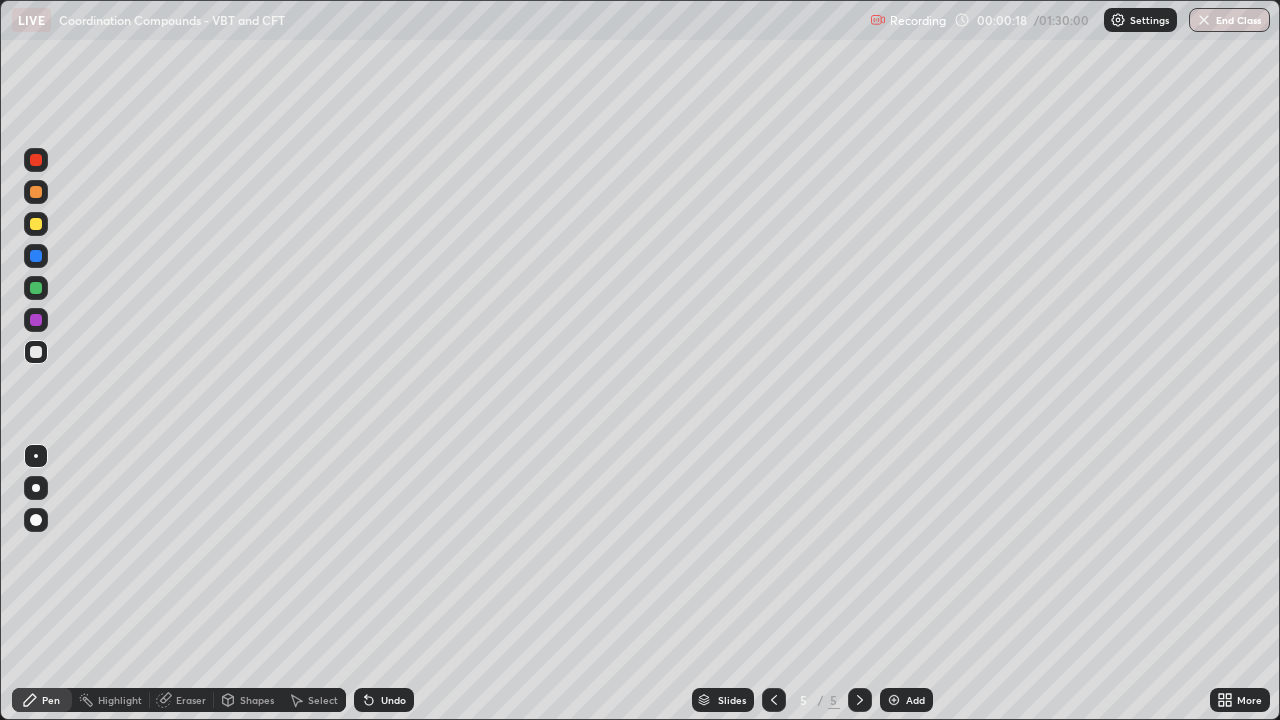 click at bounding box center [894, 700] 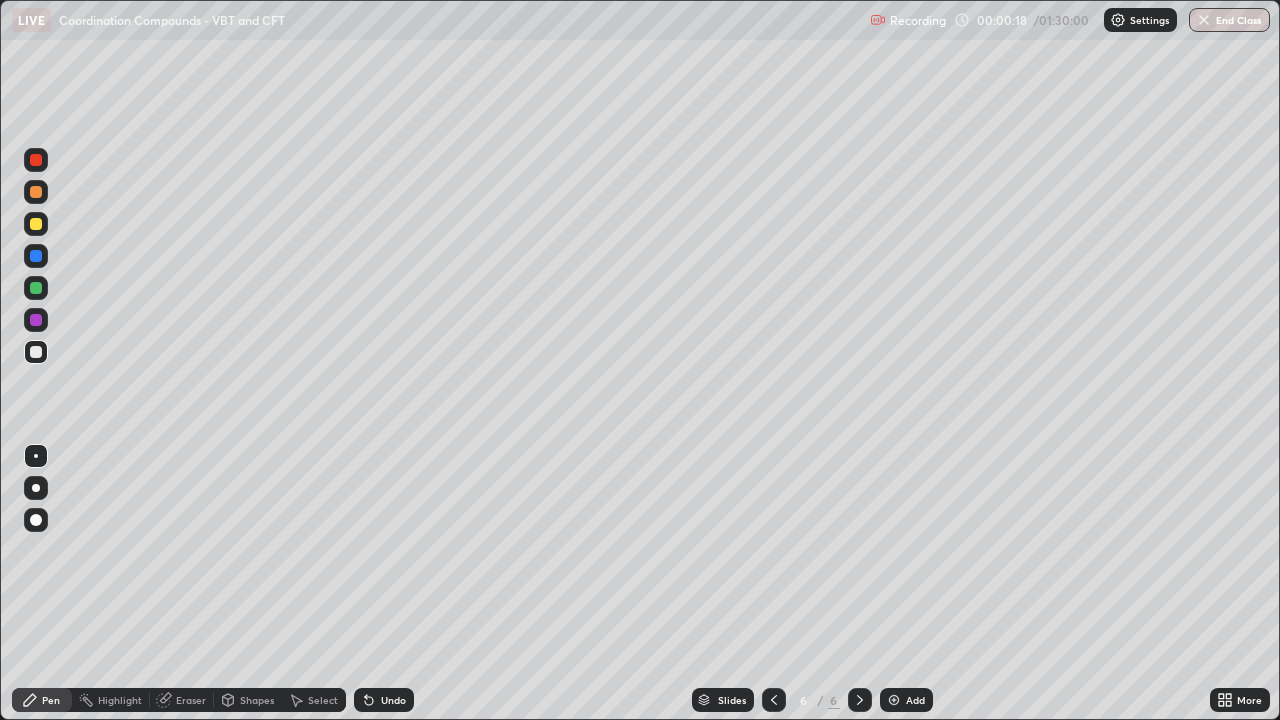 click at bounding box center [894, 700] 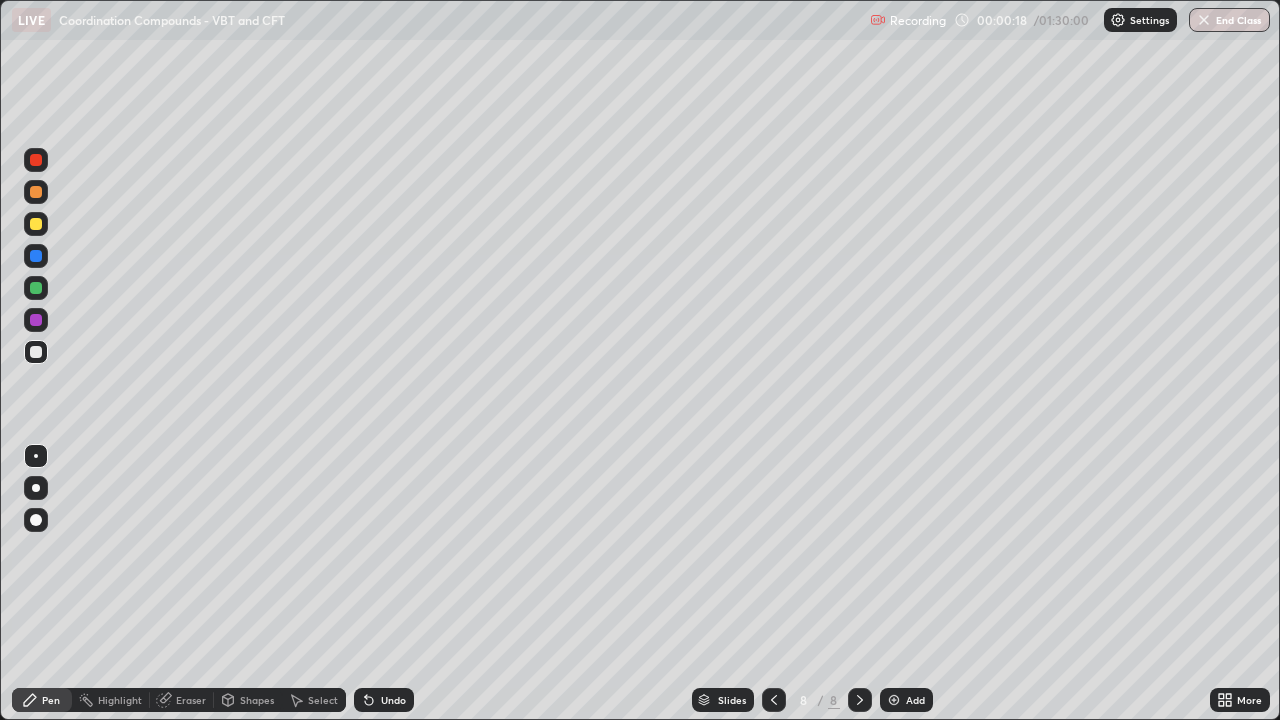 click at bounding box center [894, 700] 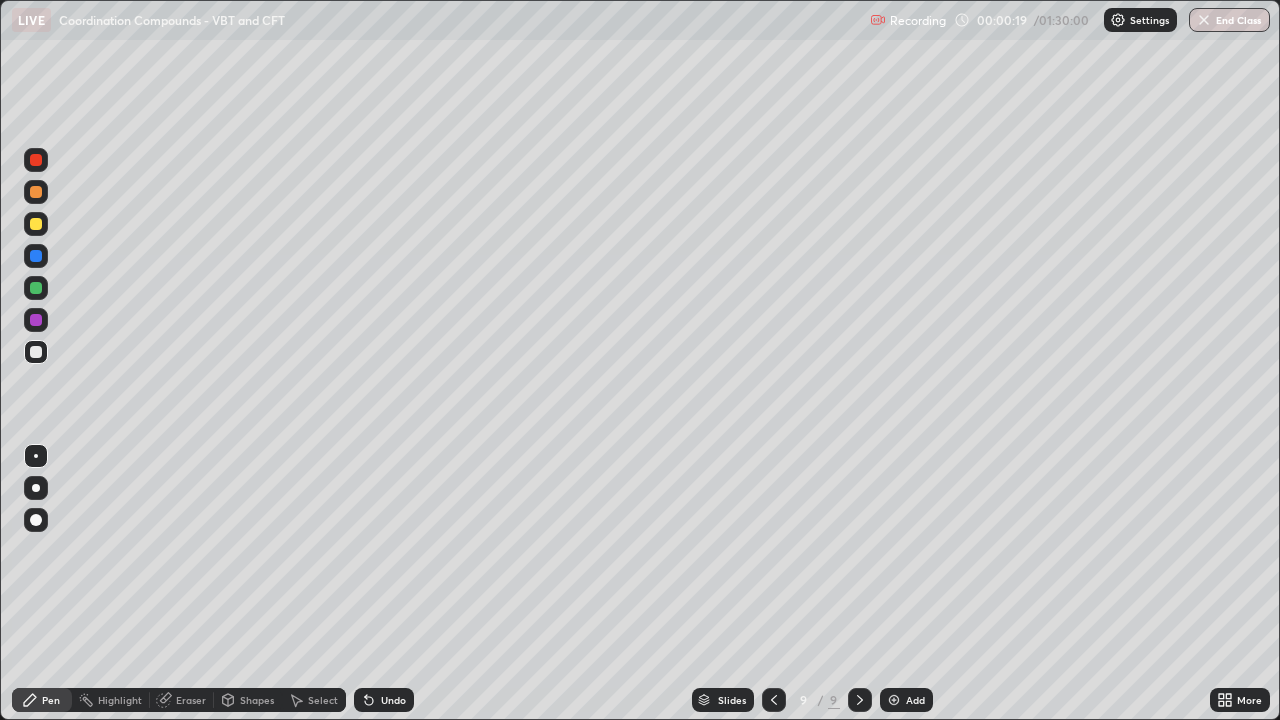 click at bounding box center (894, 700) 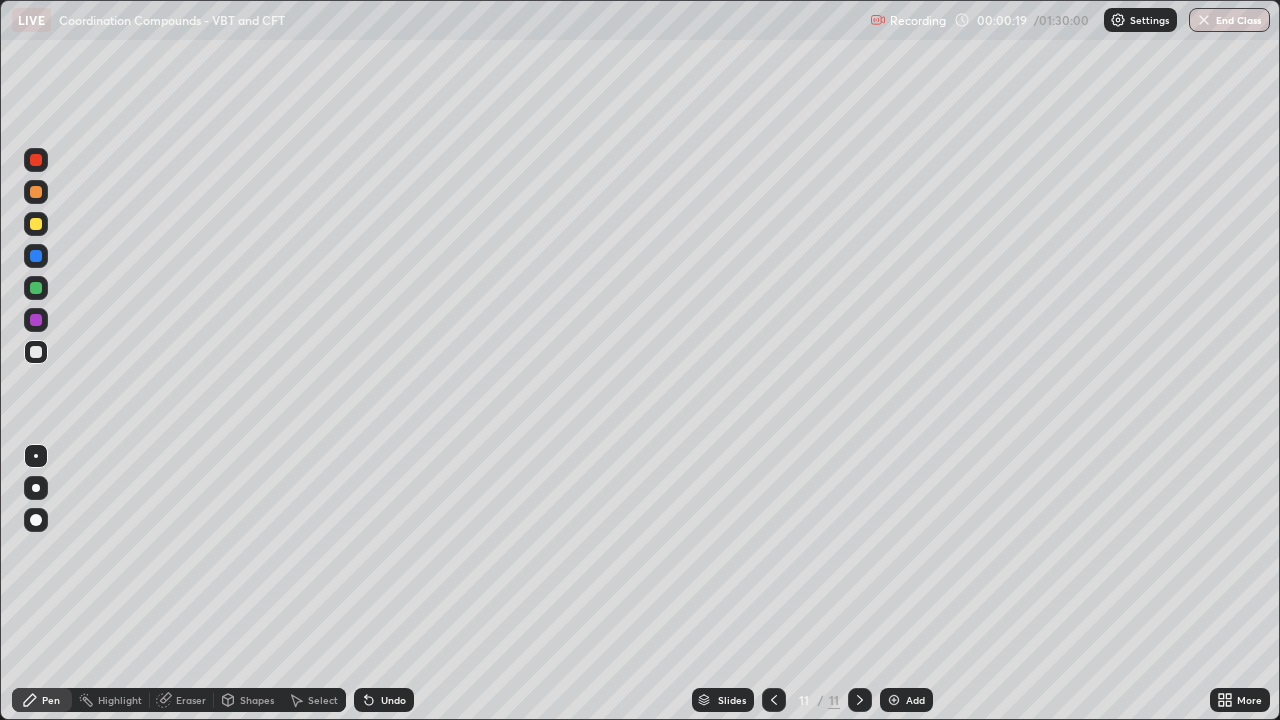 click at bounding box center [894, 700] 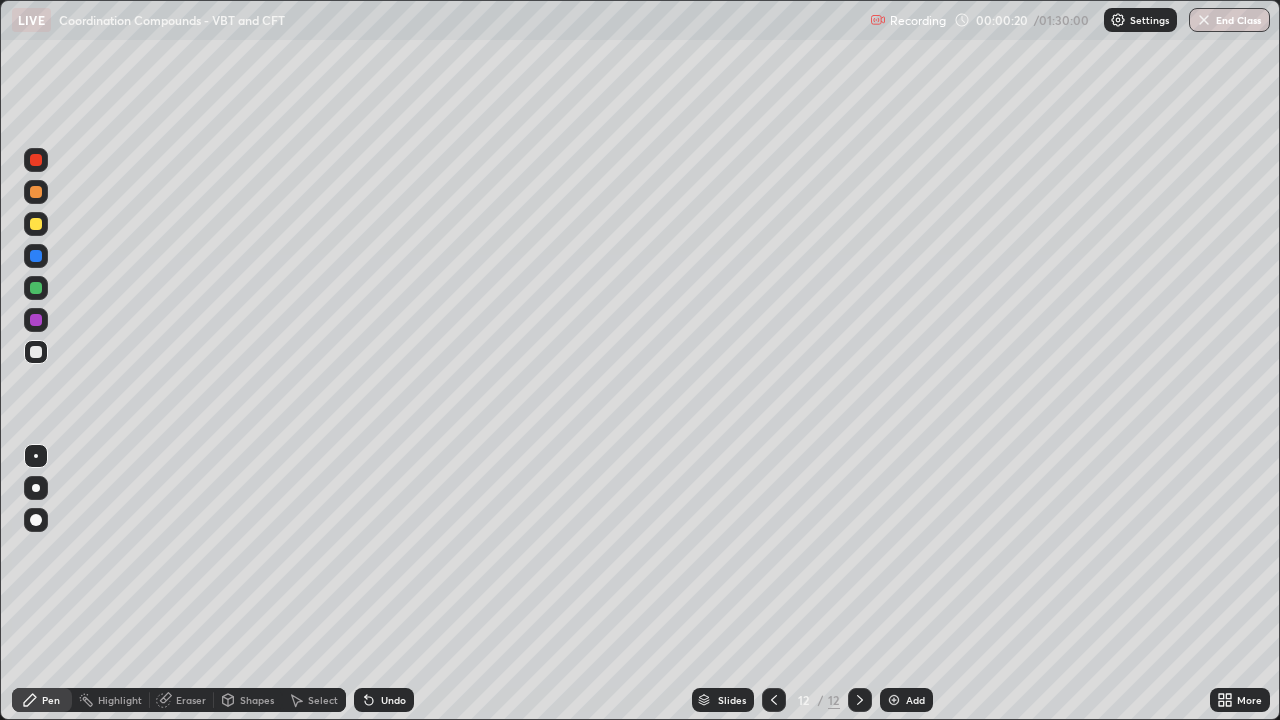 click 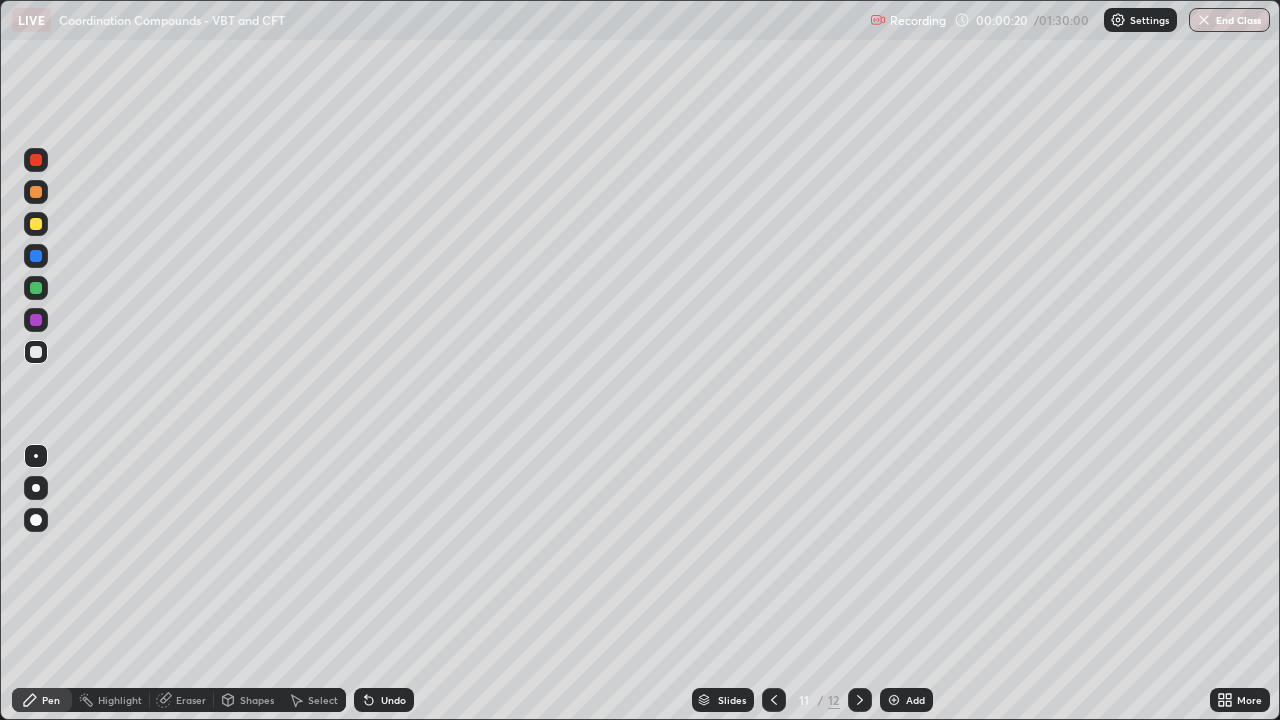 click 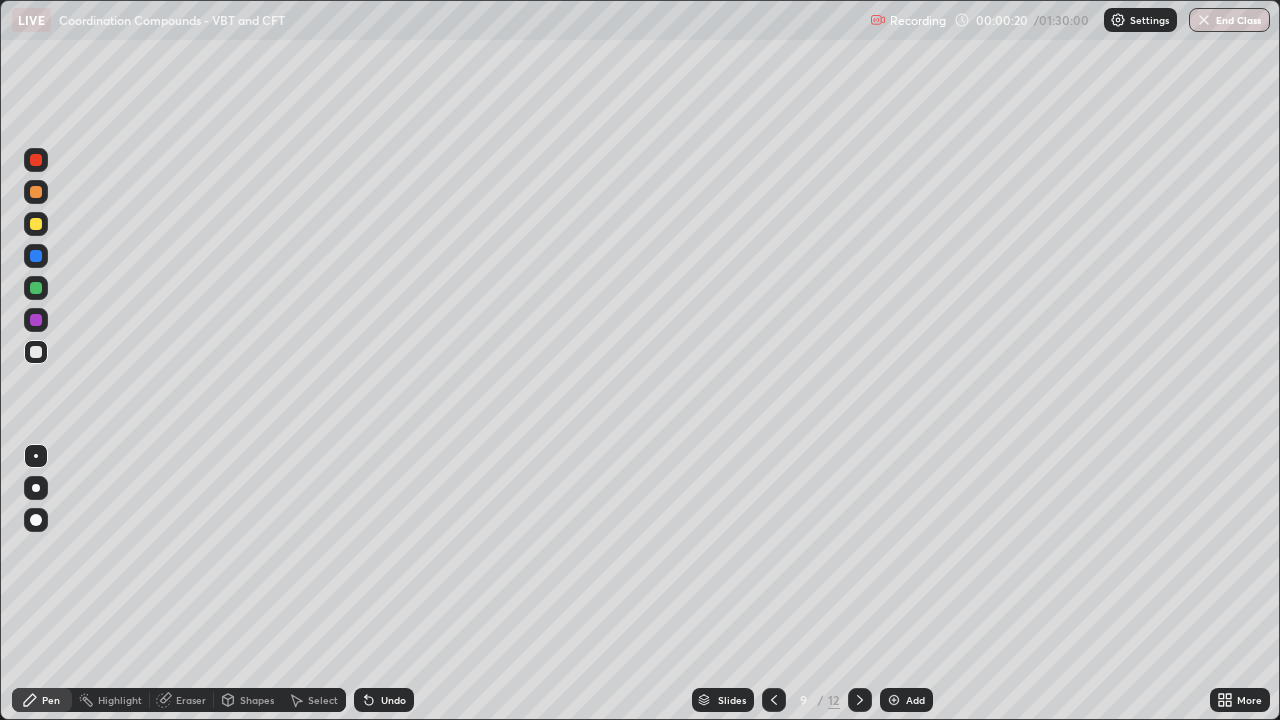 click 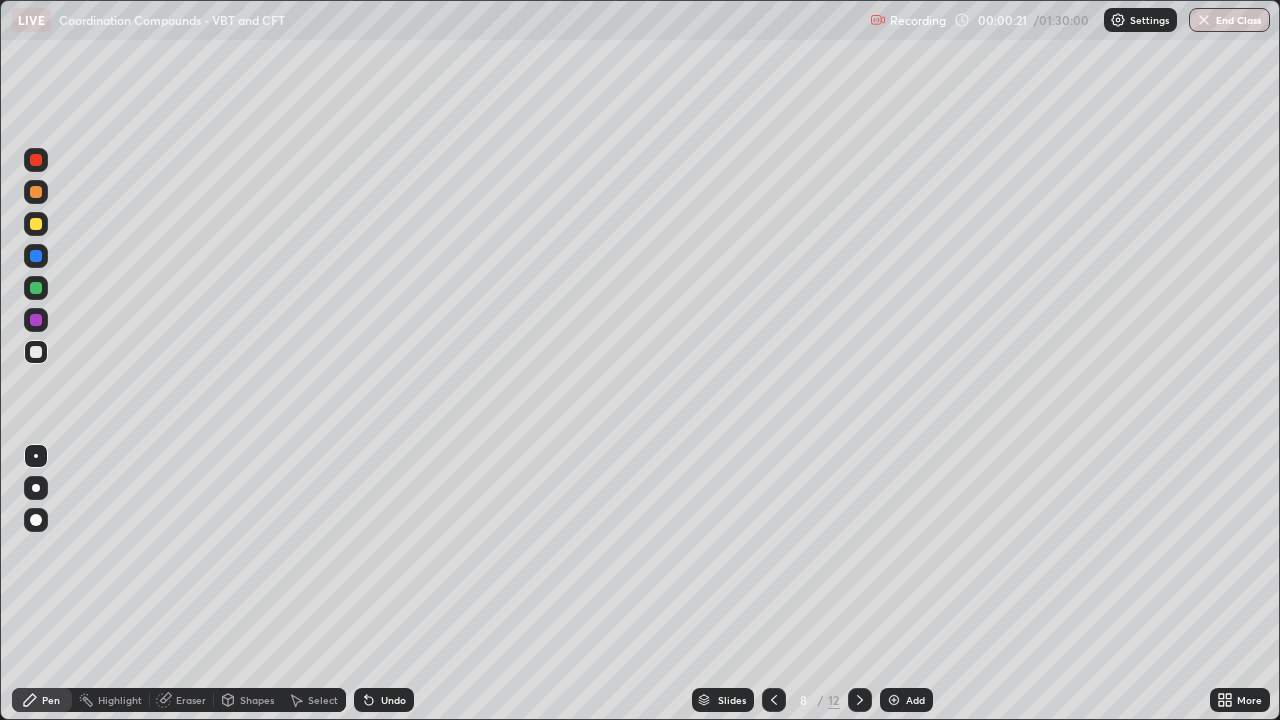 click 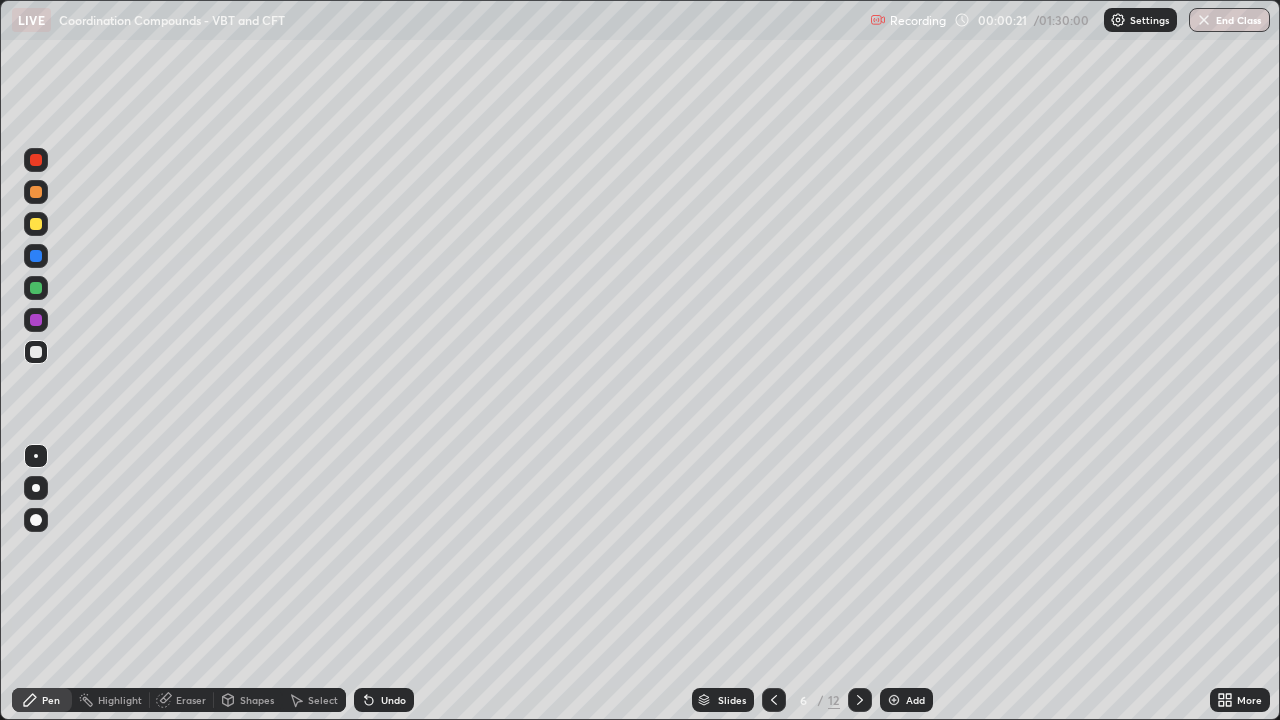 click 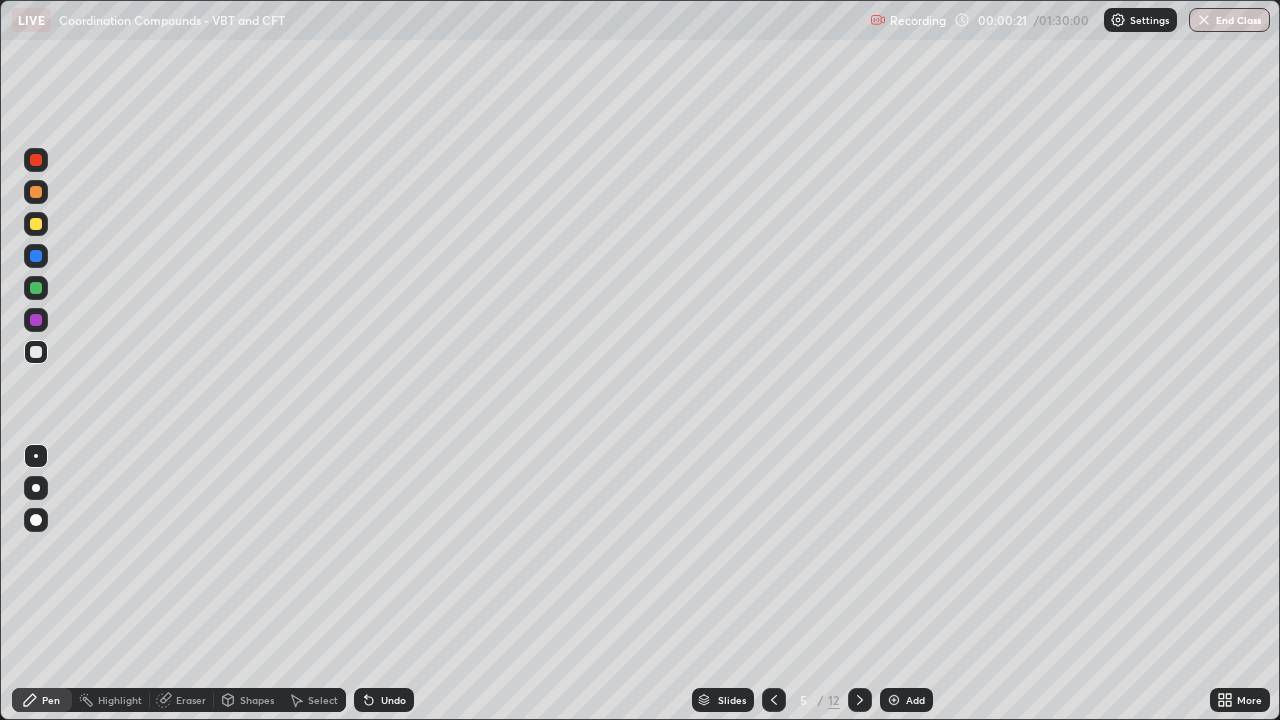 click 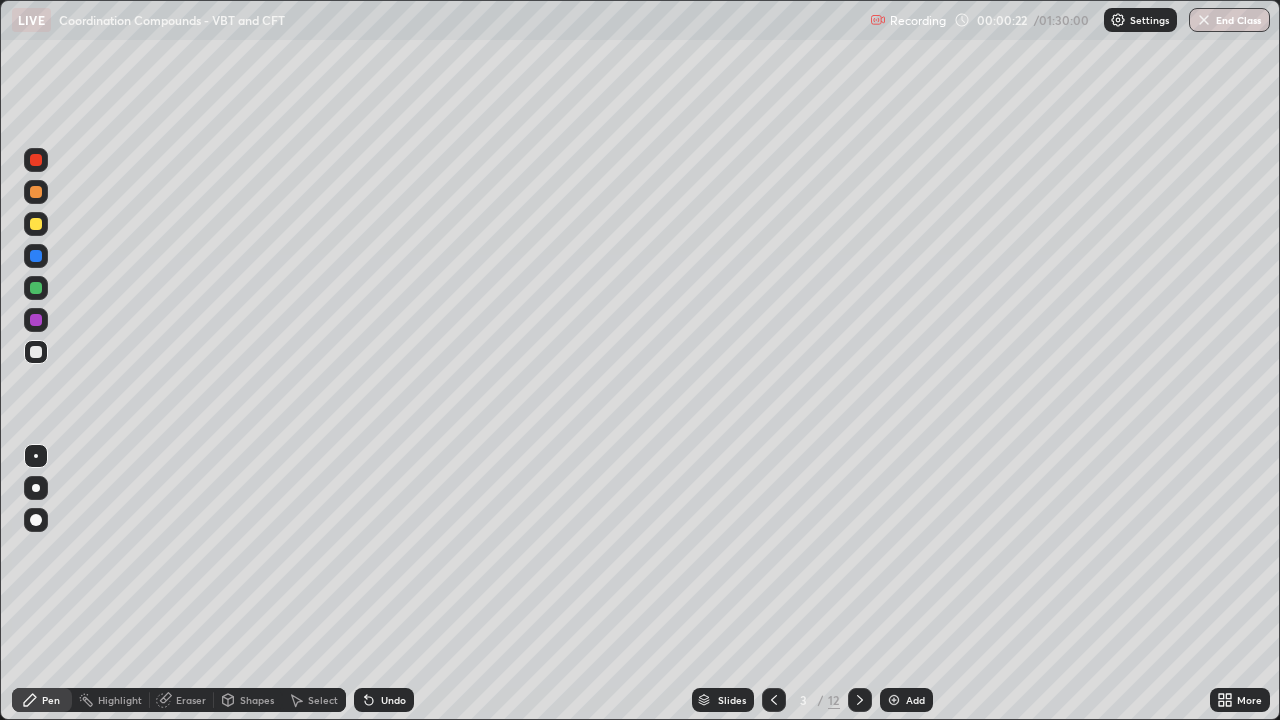 click 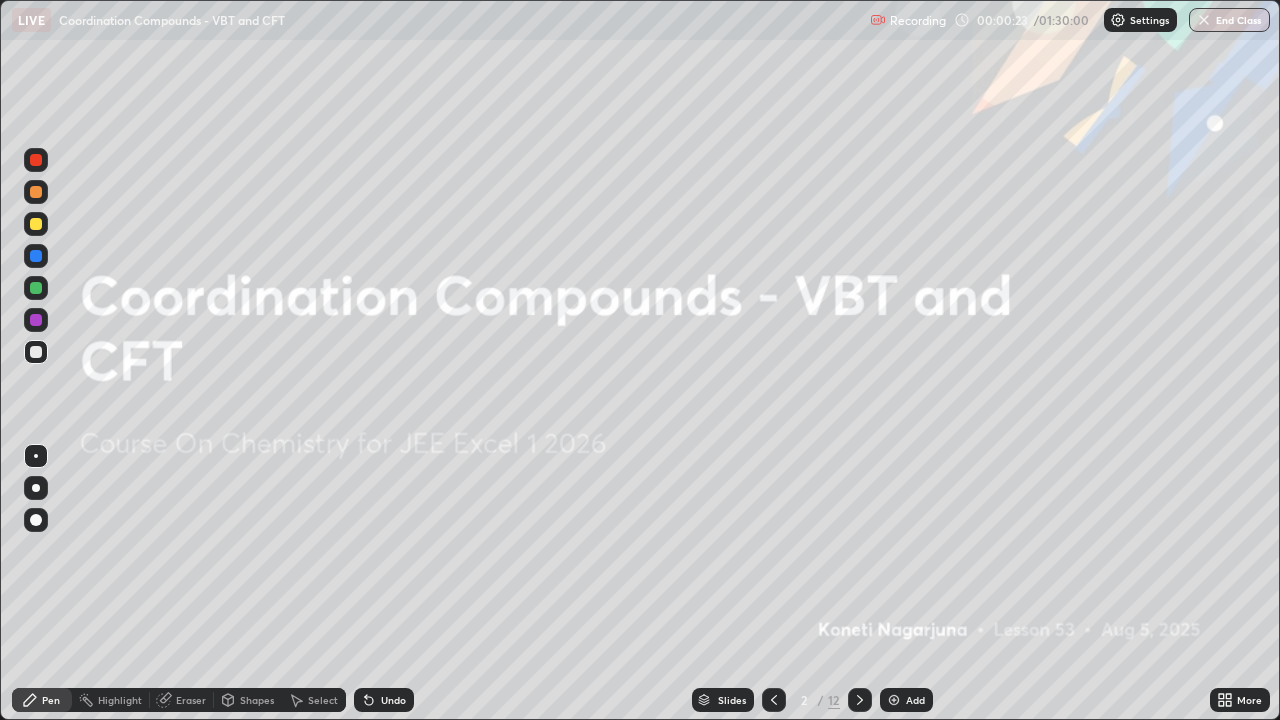 click 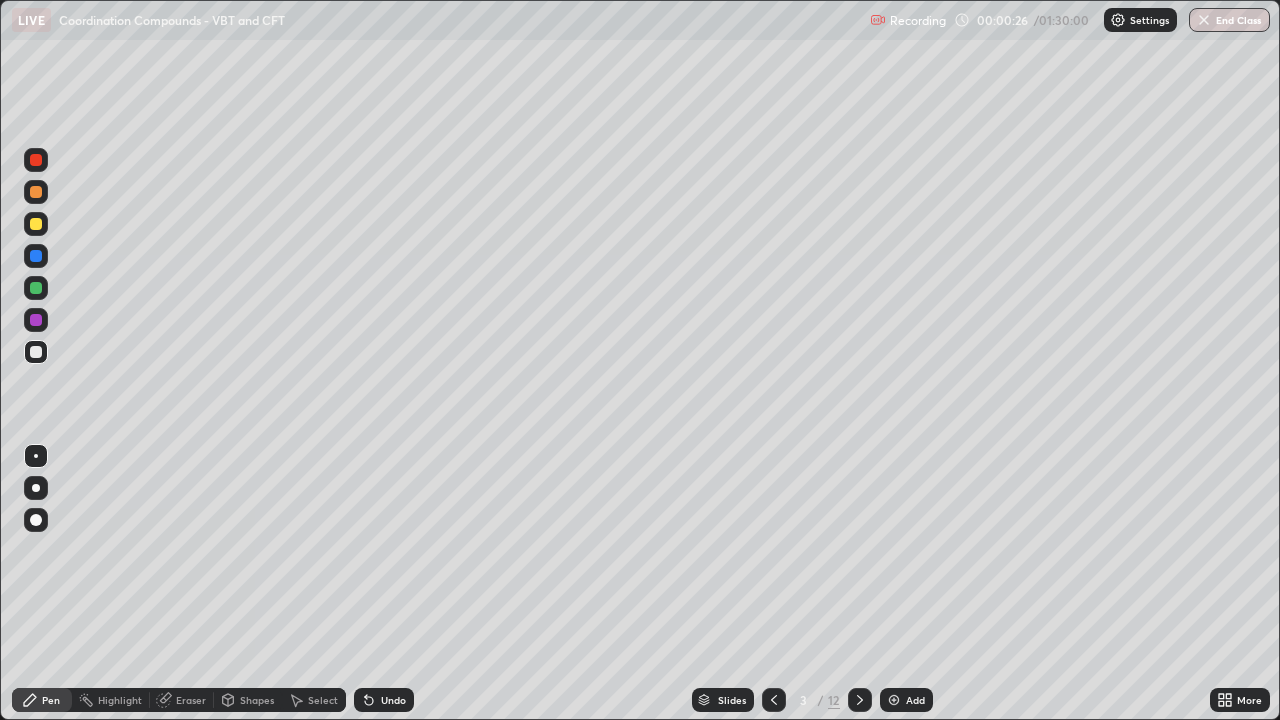 click at bounding box center (36, 320) 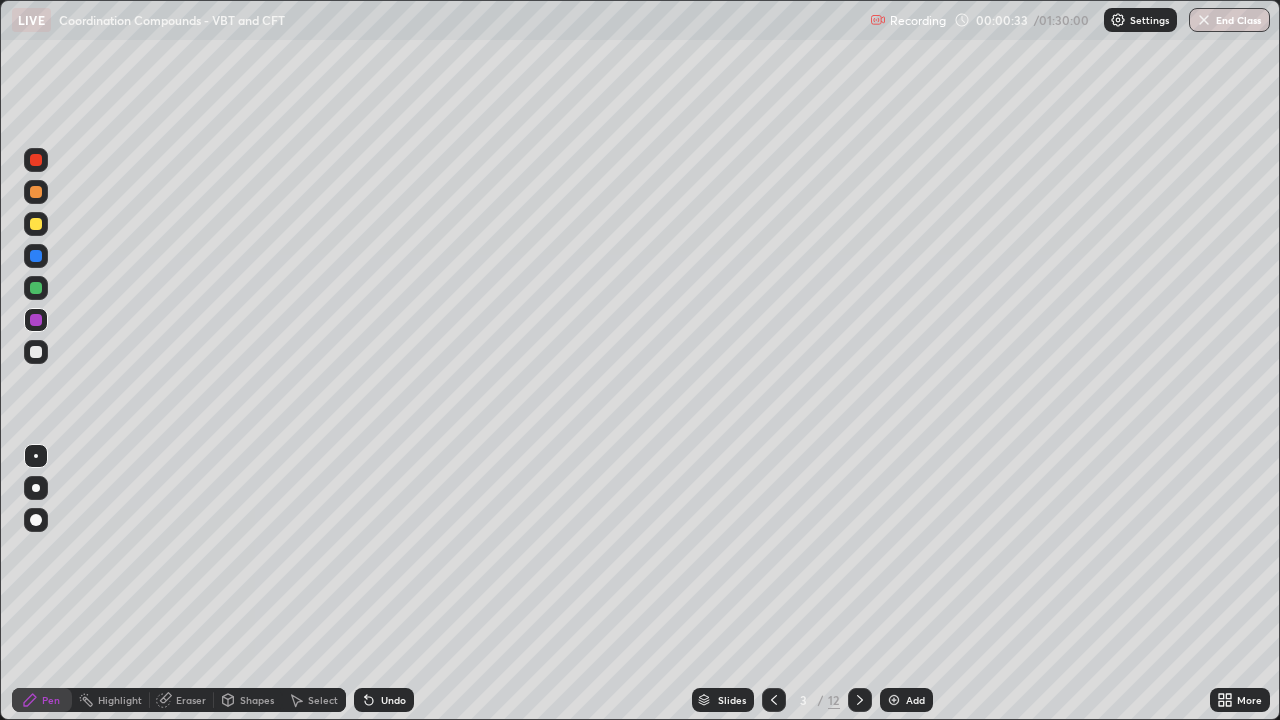 click at bounding box center (36, 224) 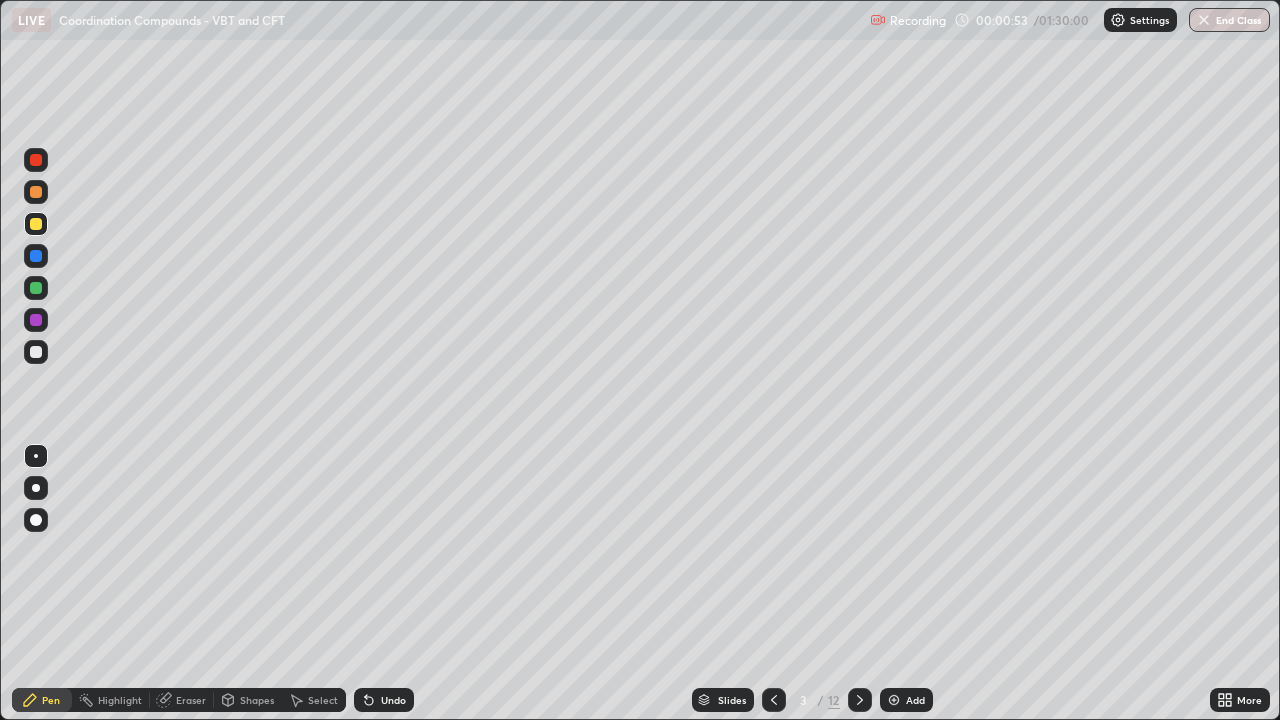 click 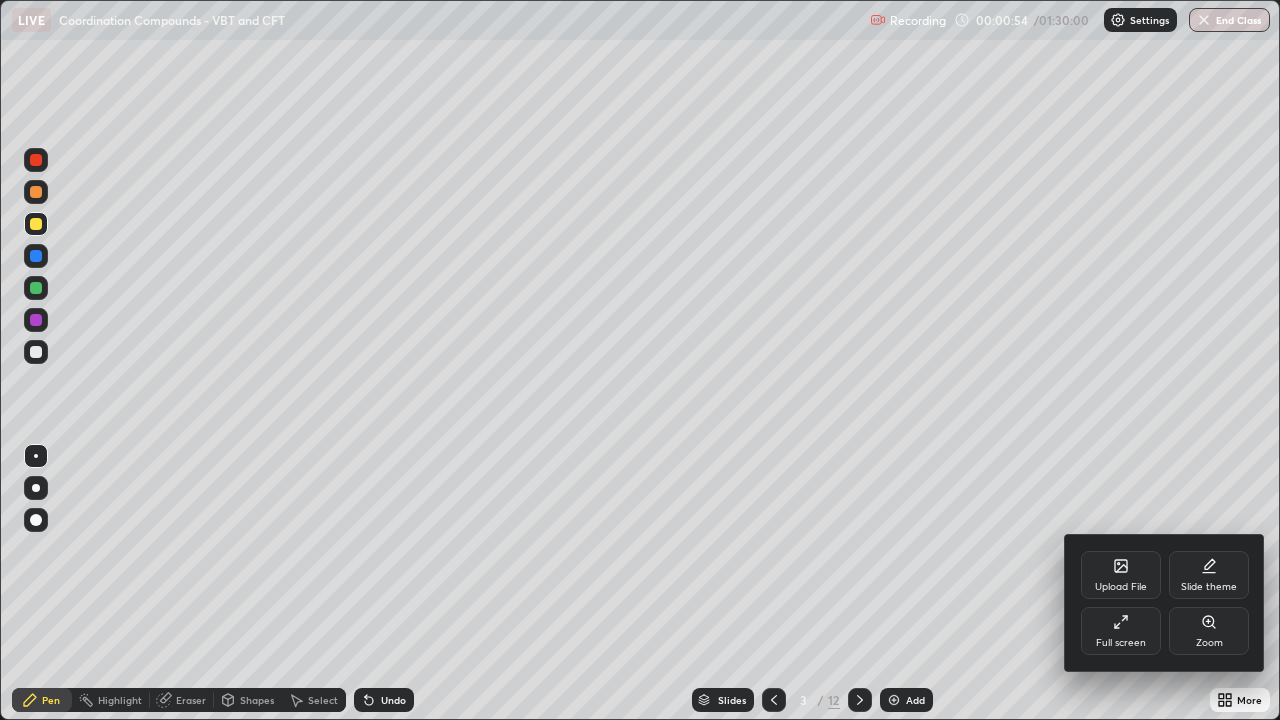 click on "Full screen" at bounding box center (1121, 631) 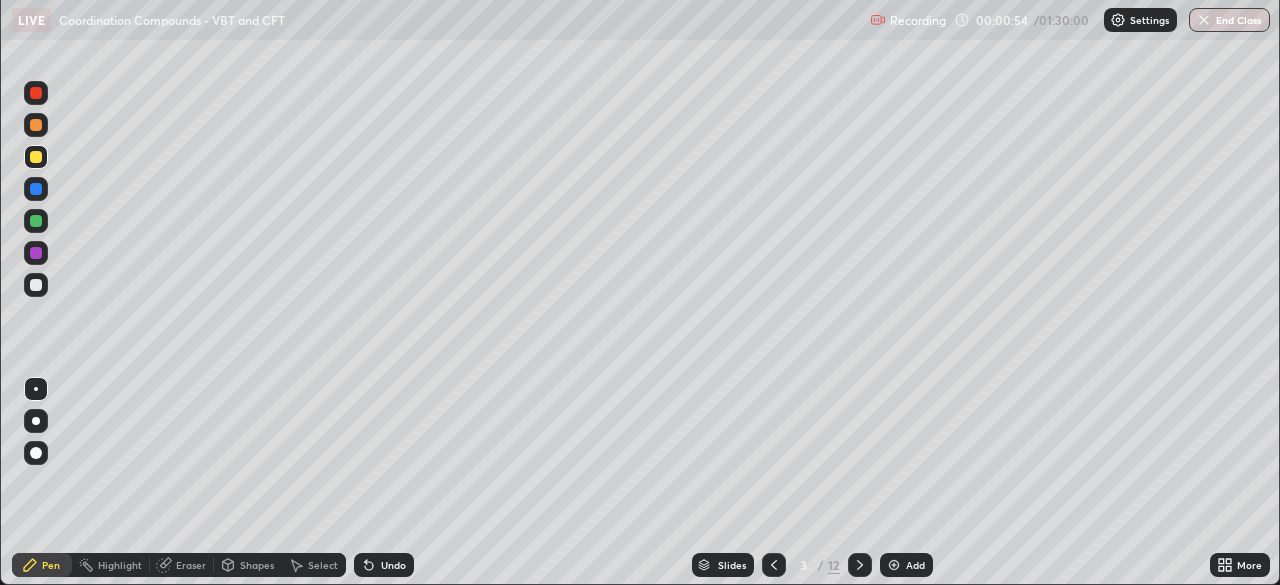 scroll, scrollTop: 585, scrollLeft: 1280, axis: both 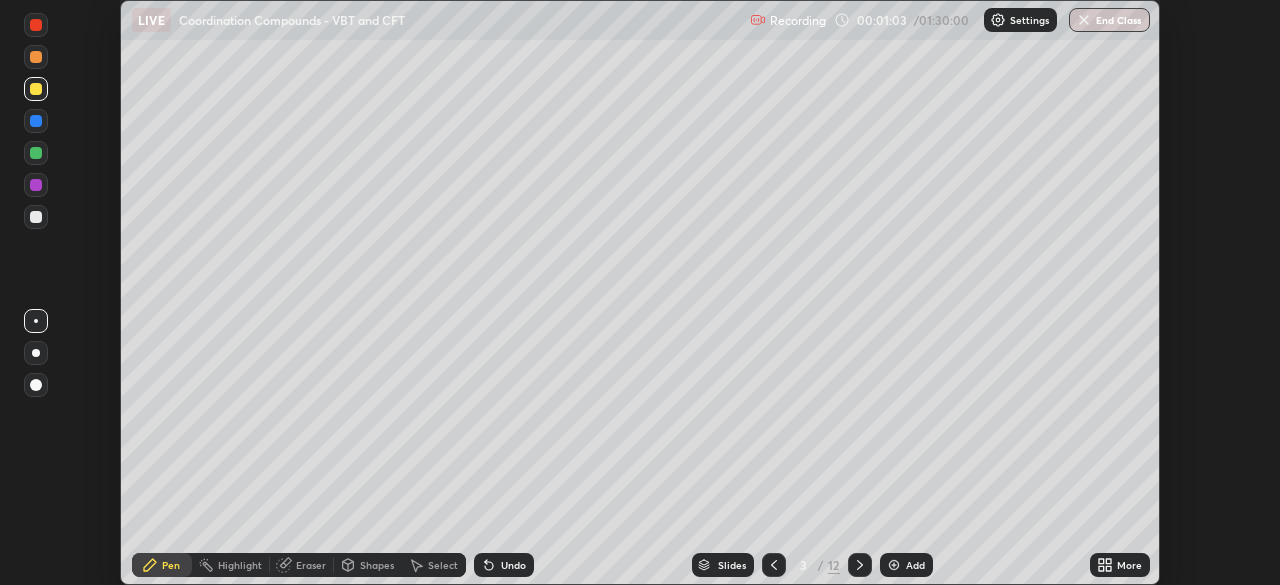 click 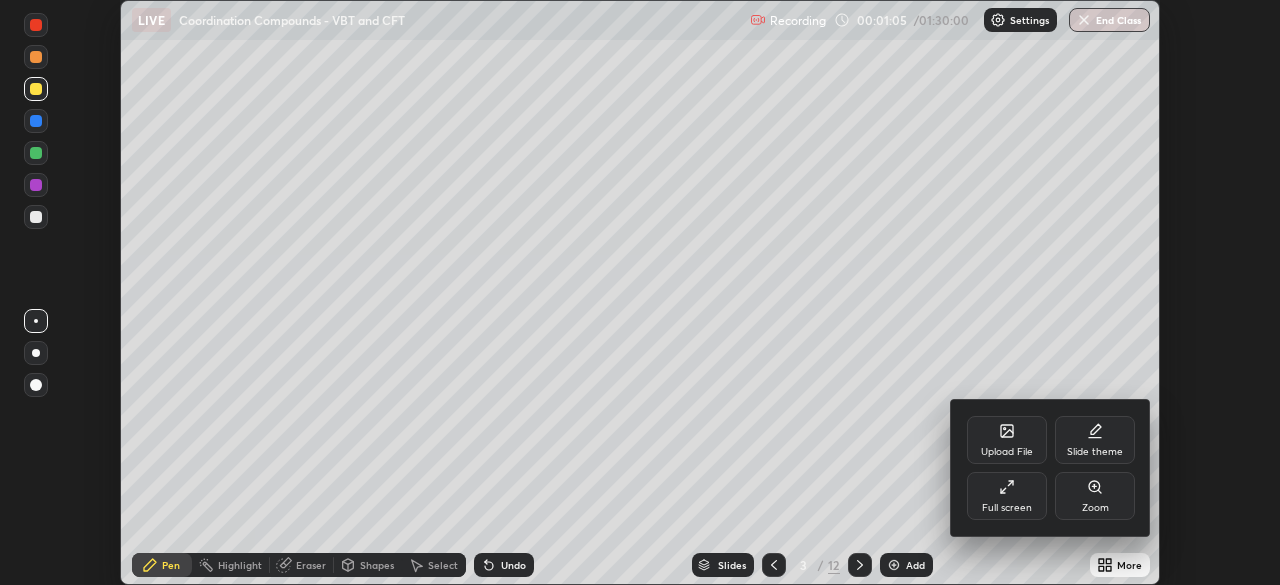 click on "Full screen" at bounding box center (1007, 496) 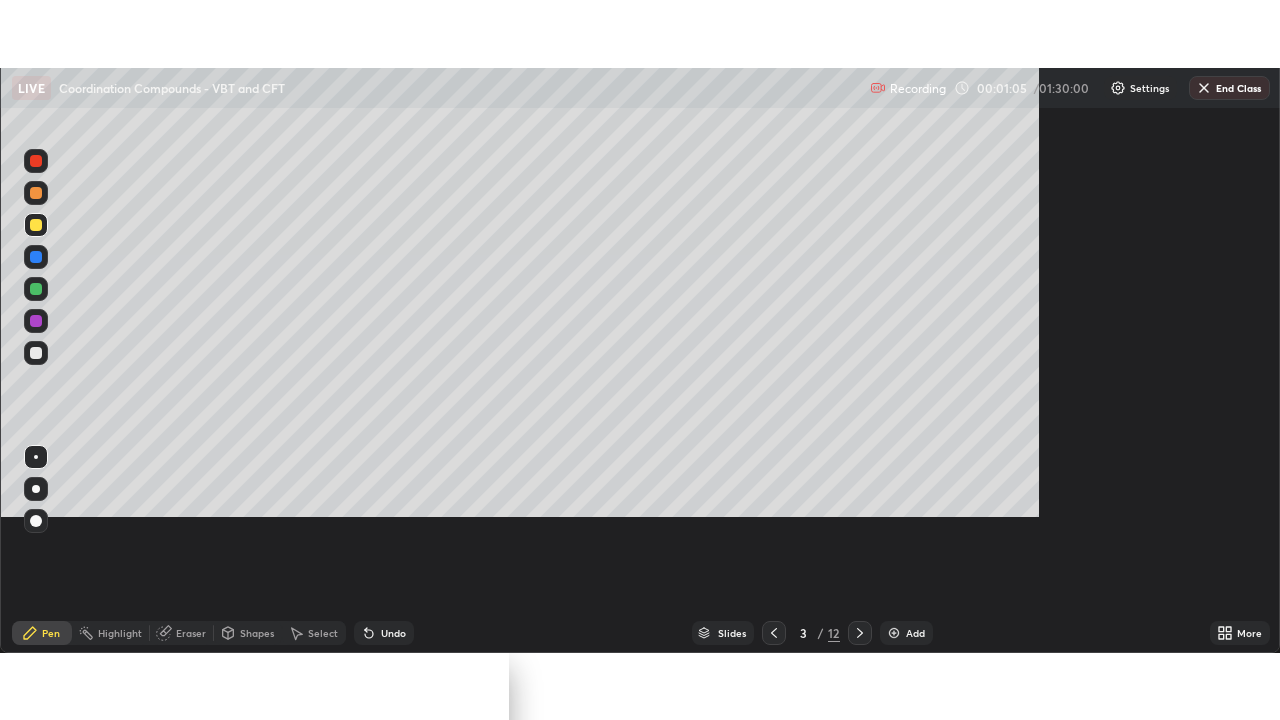 scroll, scrollTop: 99280, scrollLeft: 98720, axis: both 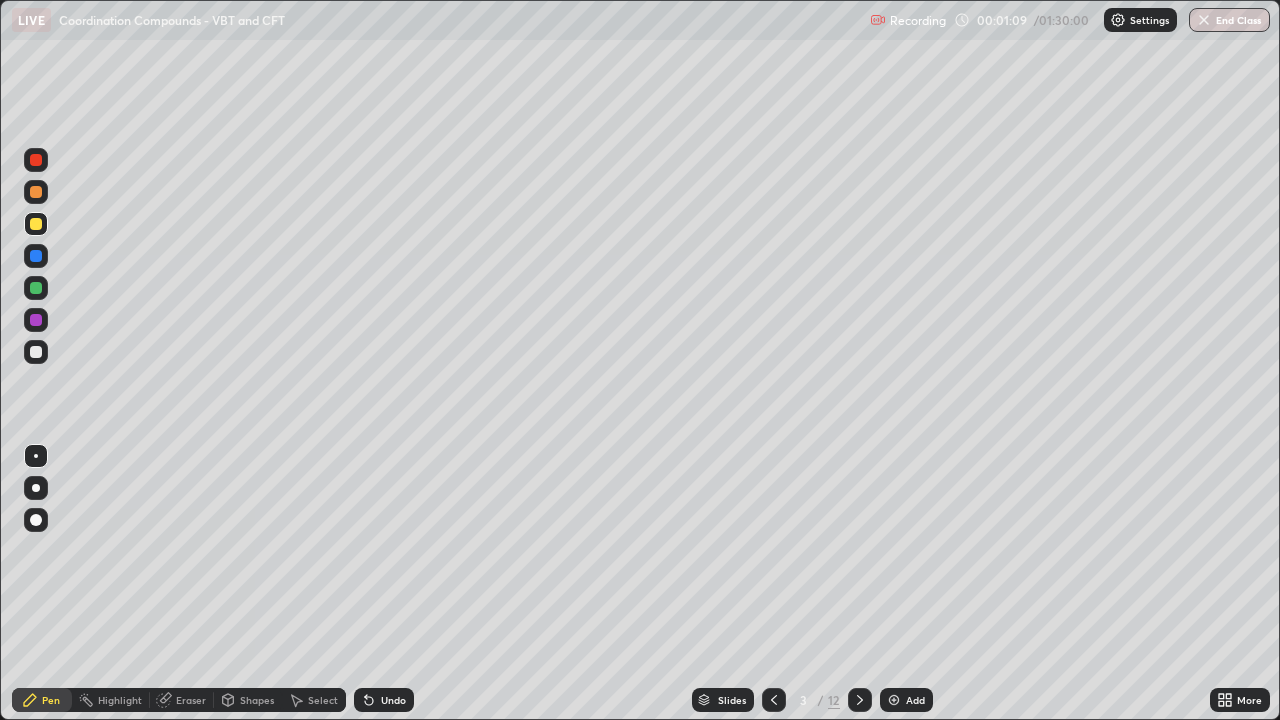click at bounding box center [36, 288] 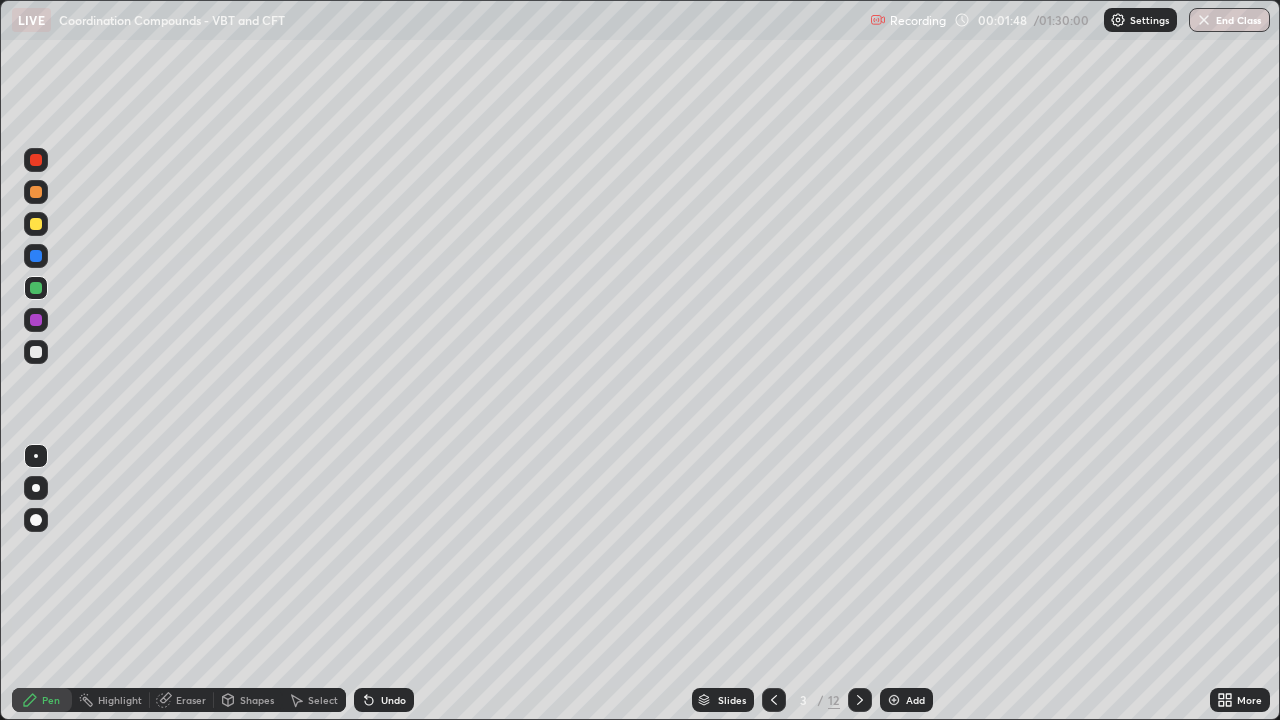 click at bounding box center (36, 224) 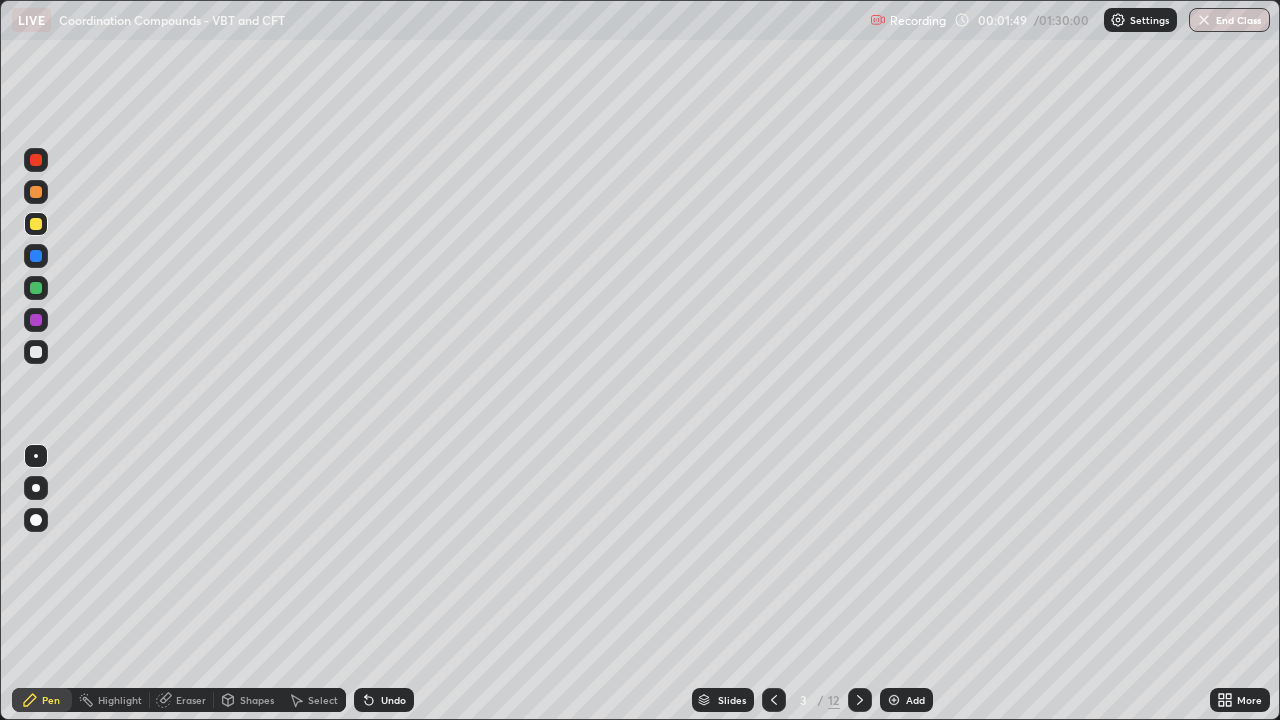 click at bounding box center [36, 160] 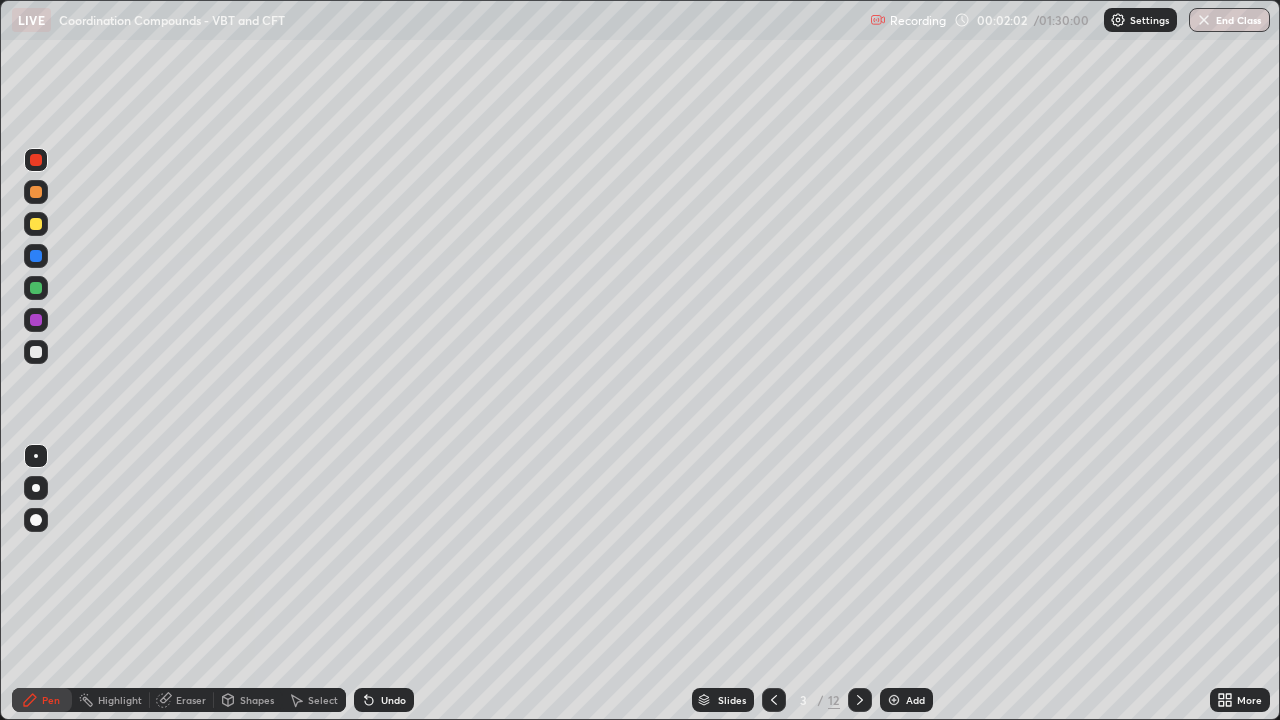 click at bounding box center [36, 224] 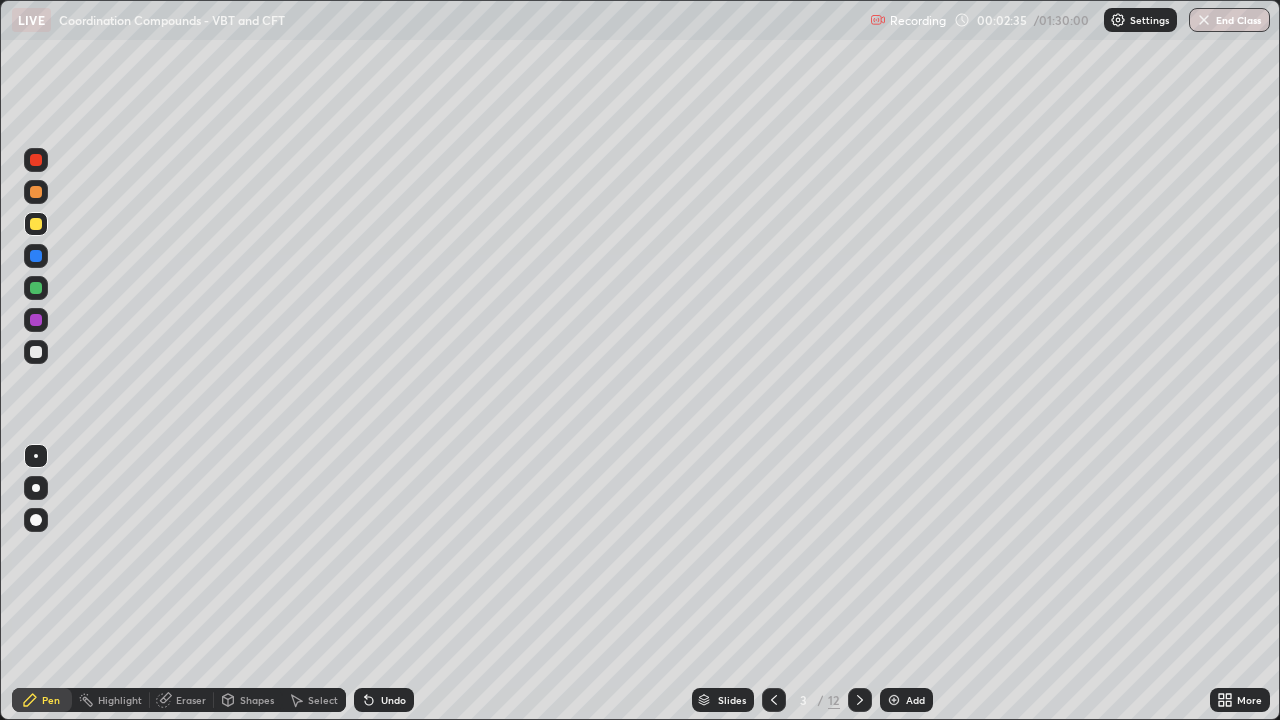 click at bounding box center (36, 256) 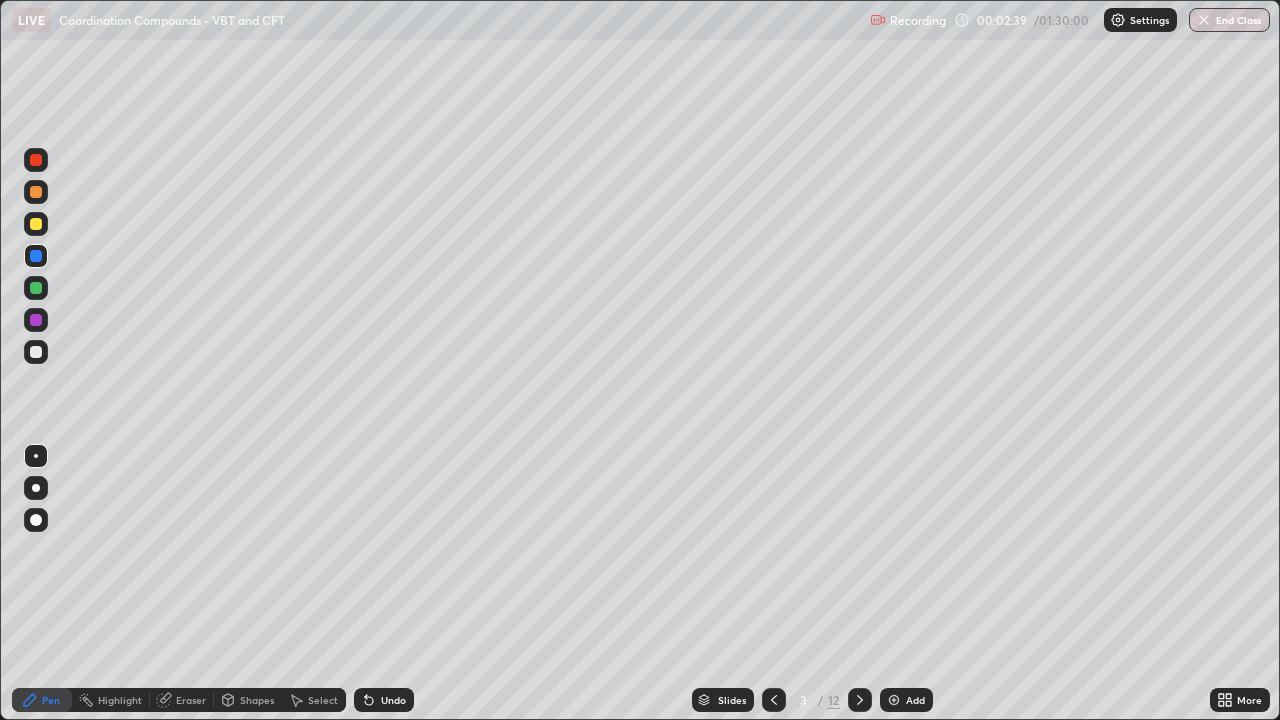 click at bounding box center (36, 256) 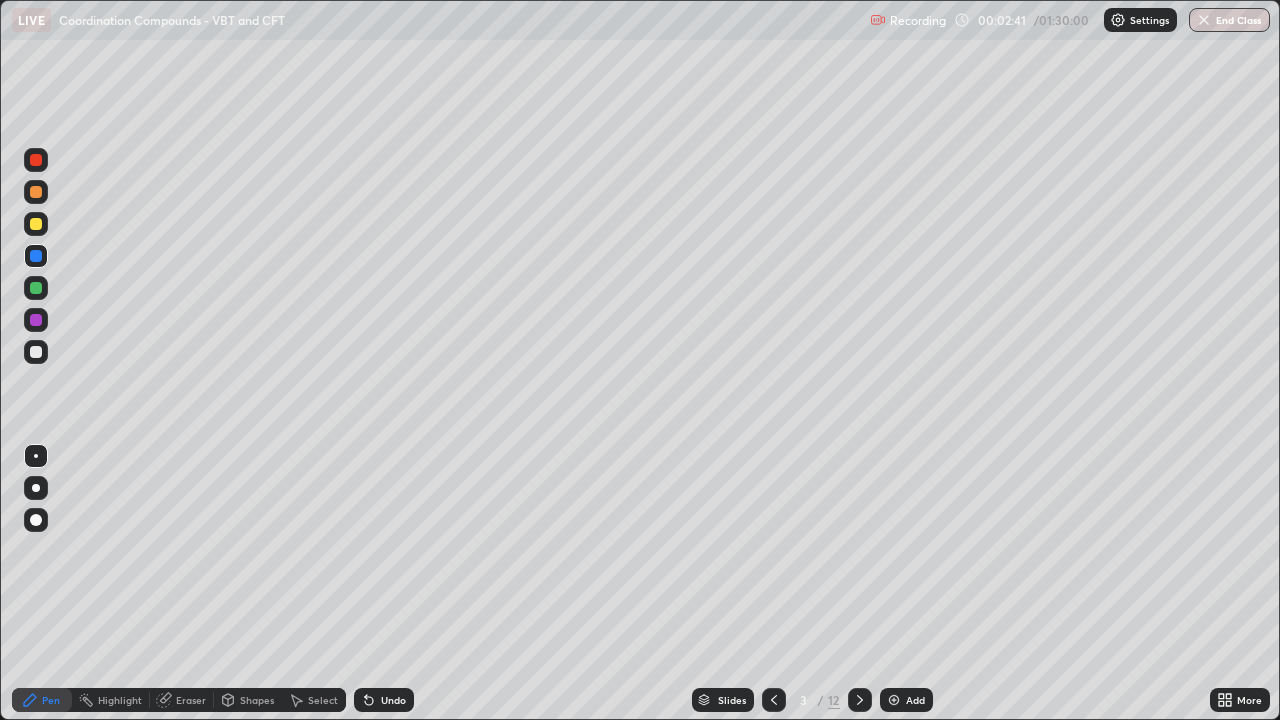 click at bounding box center [36, 288] 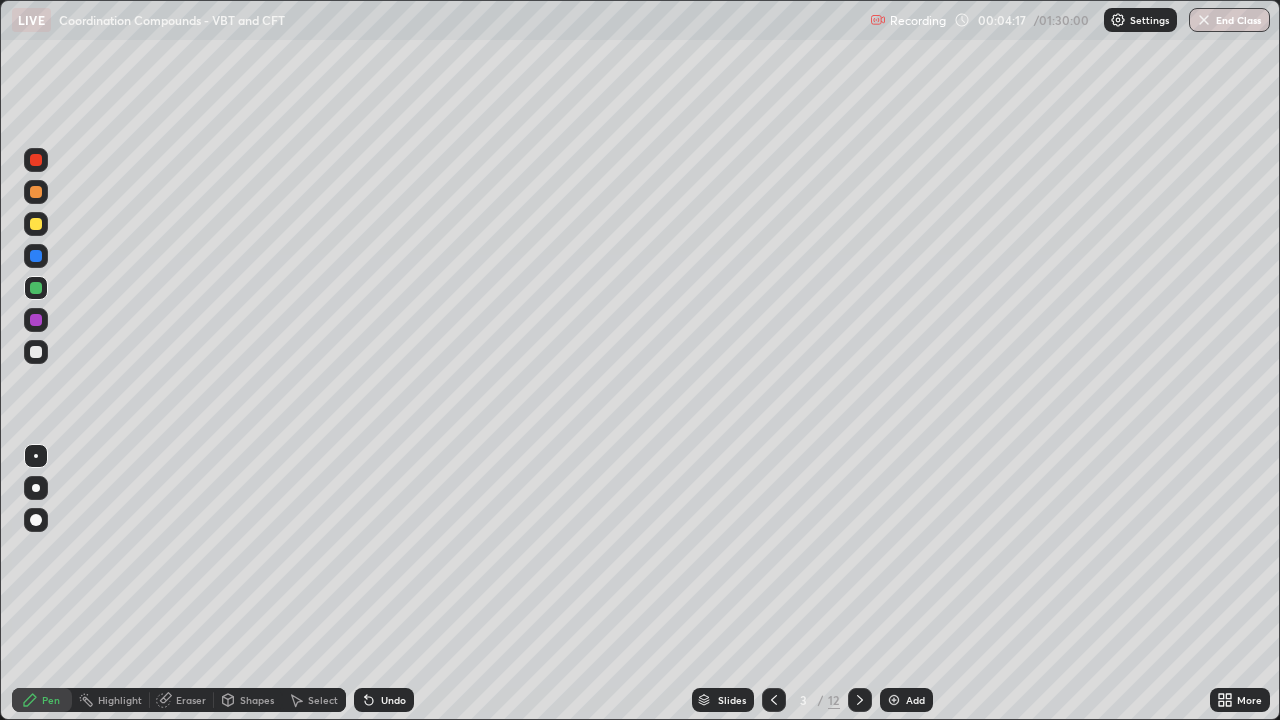 click at bounding box center (36, 320) 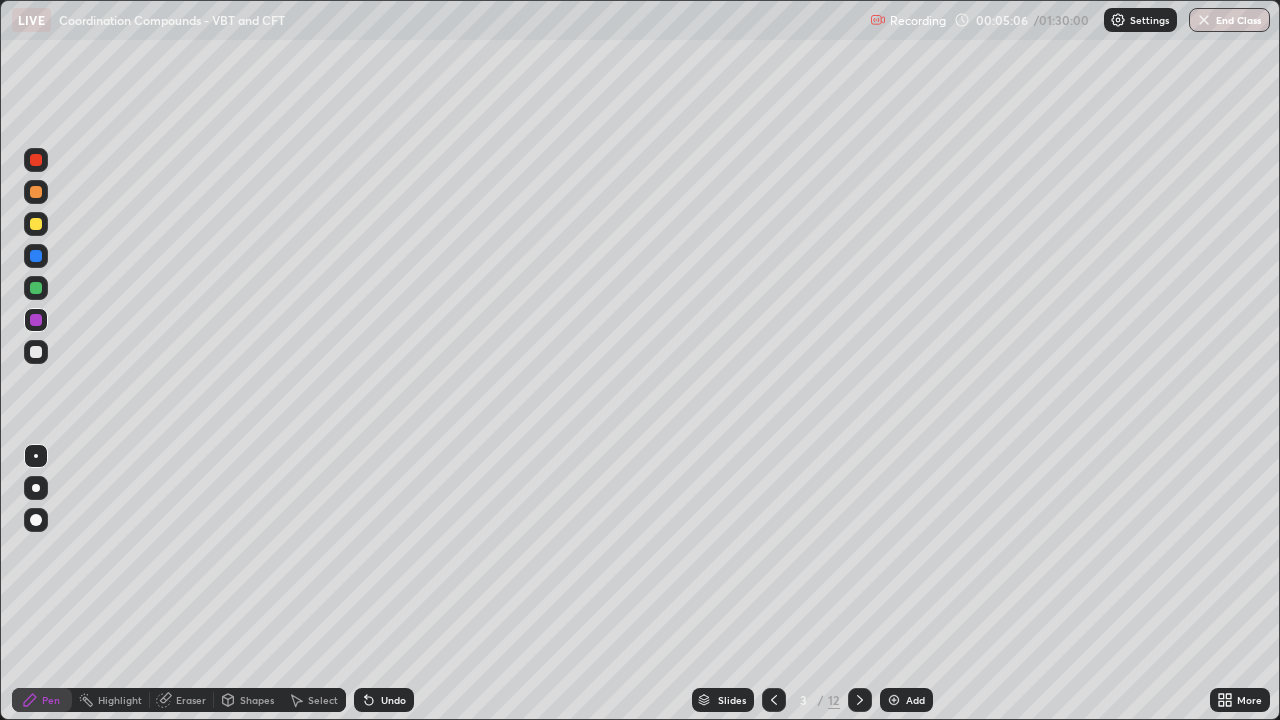 click at bounding box center [36, 352] 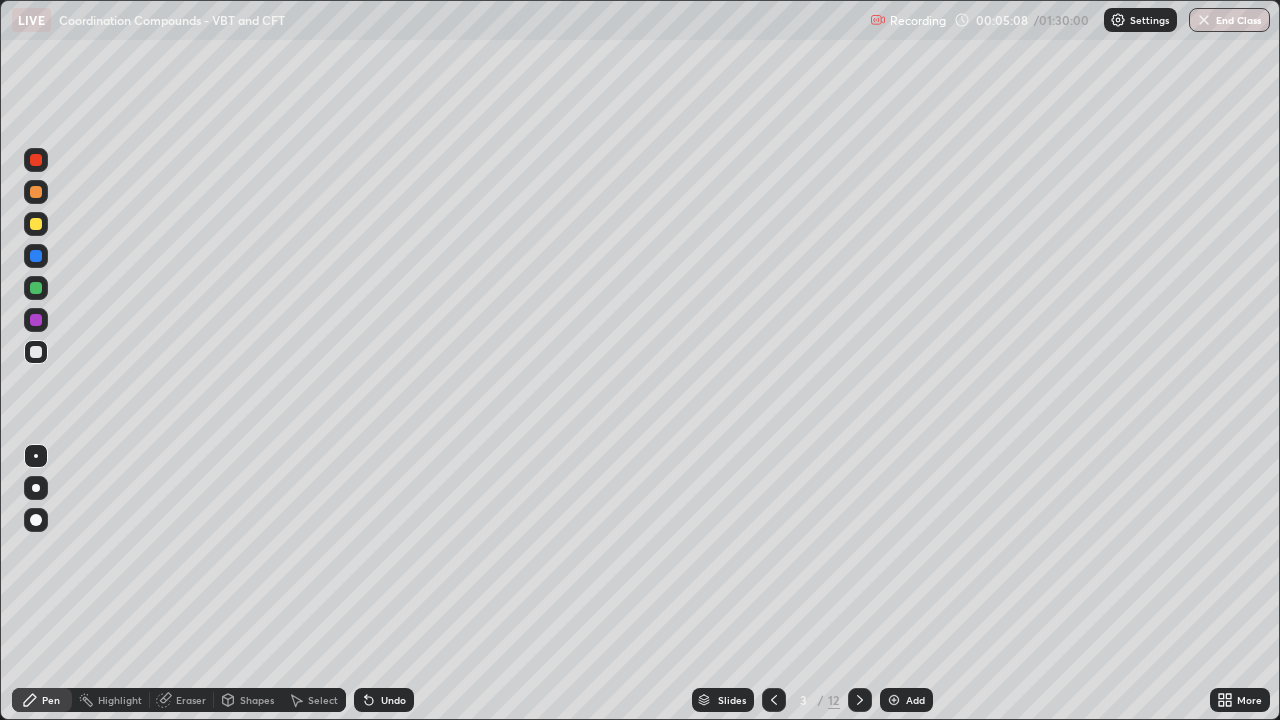 click 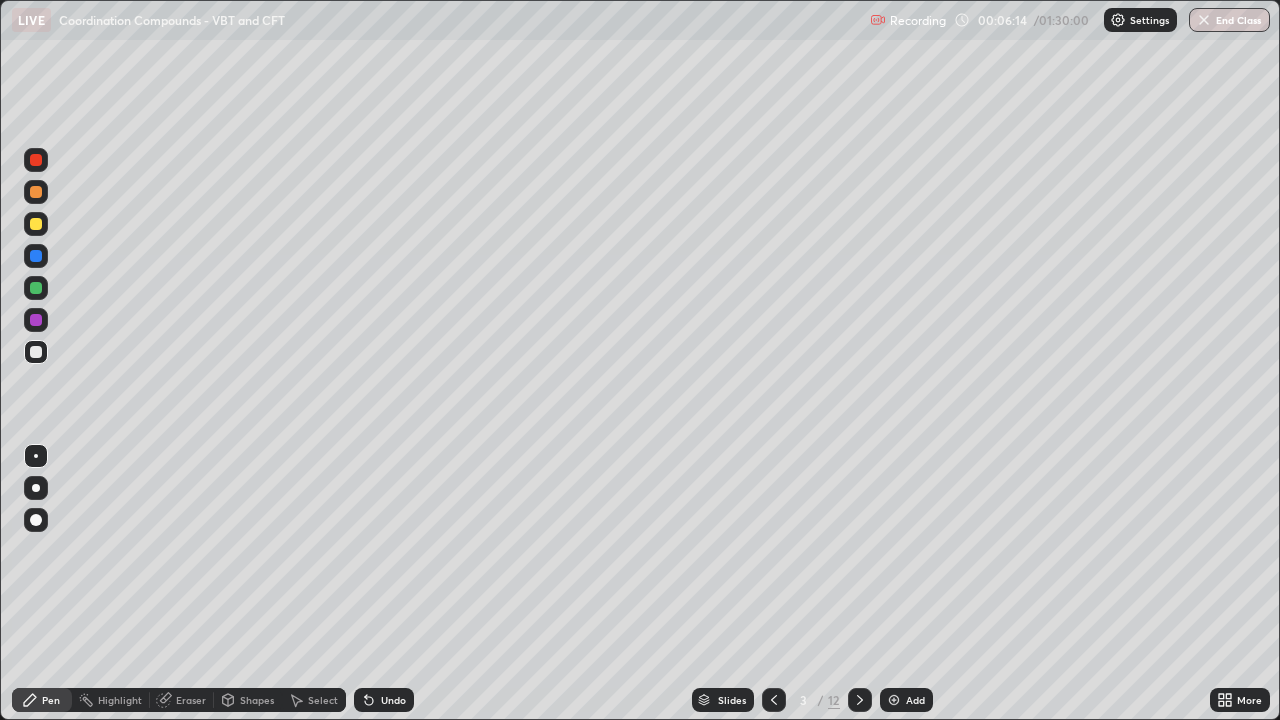 click at bounding box center (36, 256) 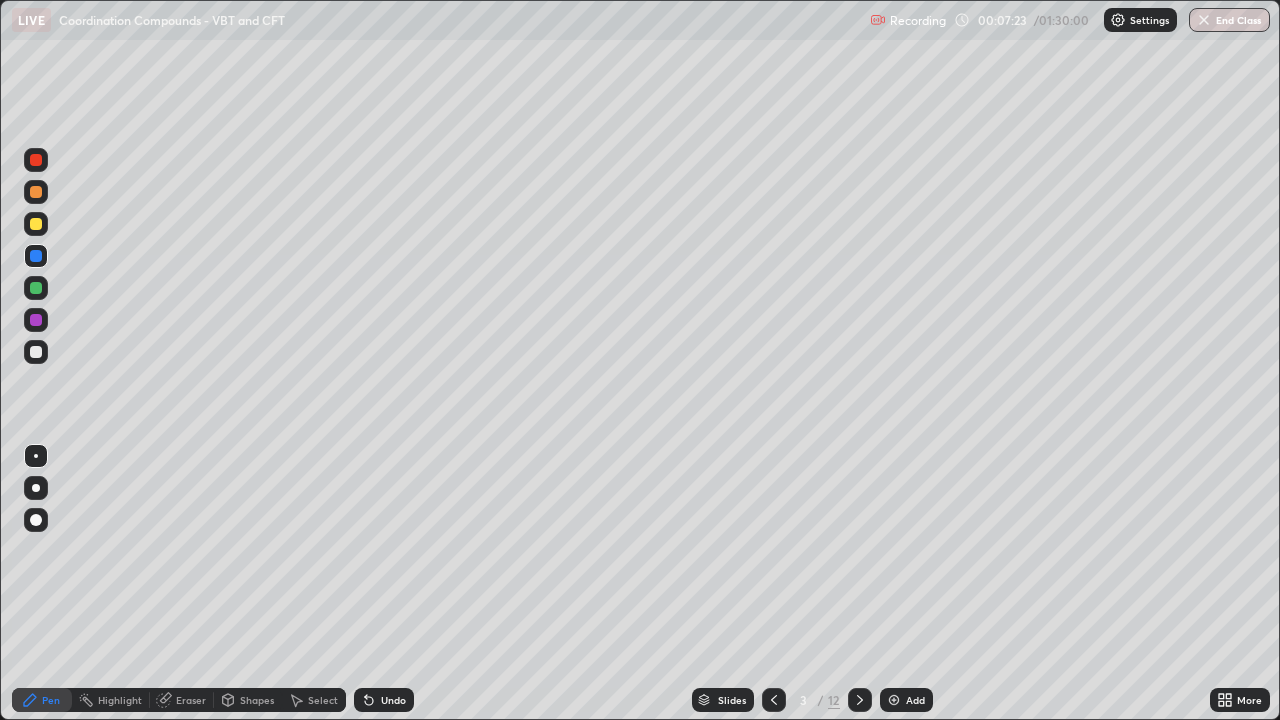 click at bounding box center [36, 288] 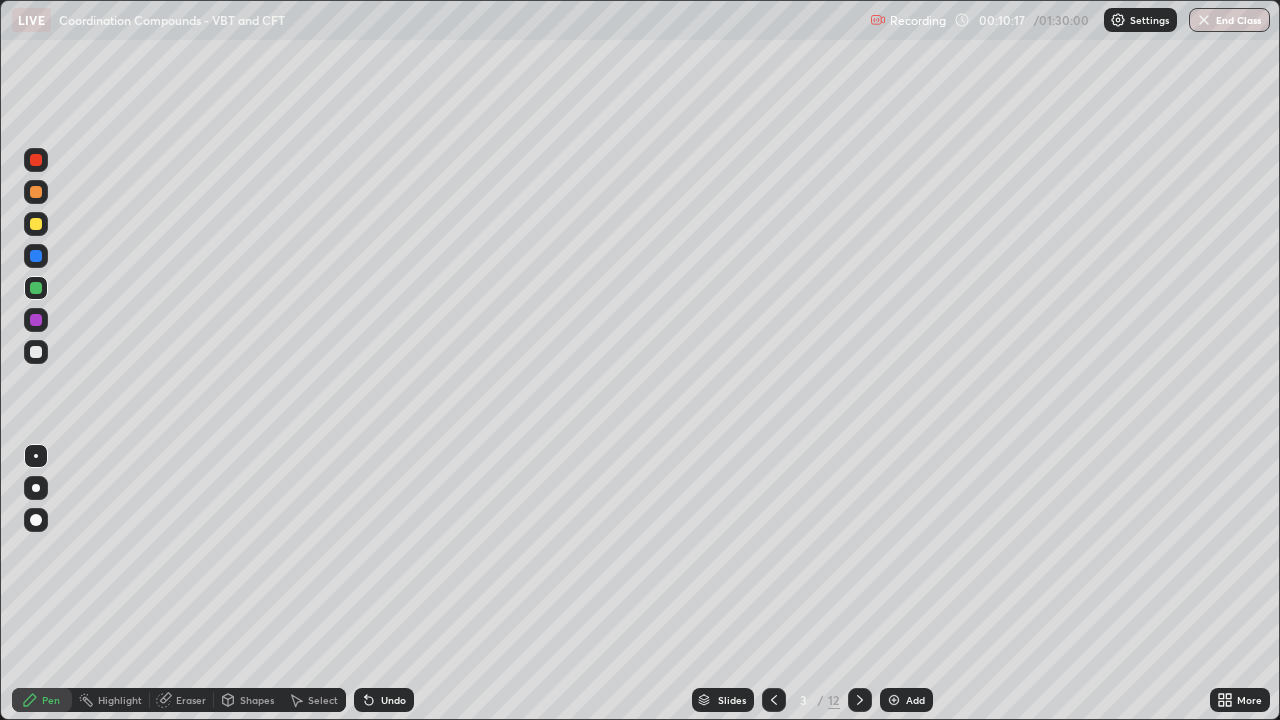 click 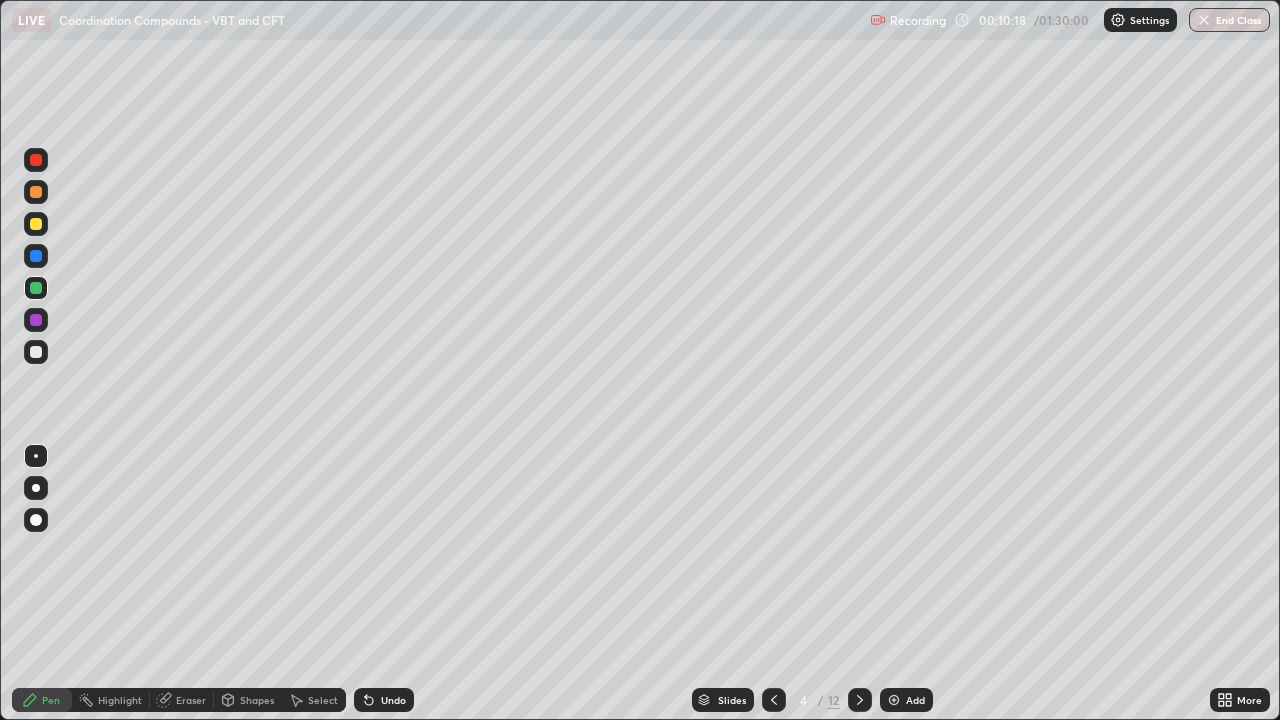 click at bounding box center [36, 160] 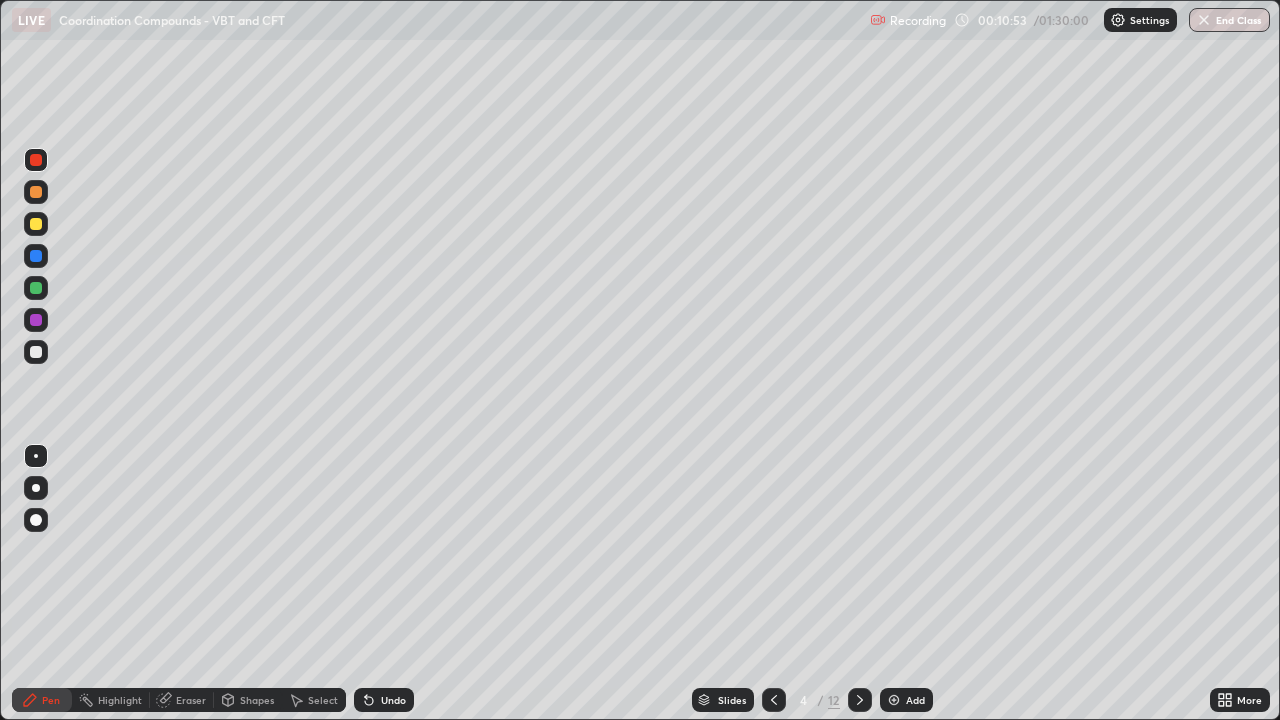 click at bounding box center (36, 288) 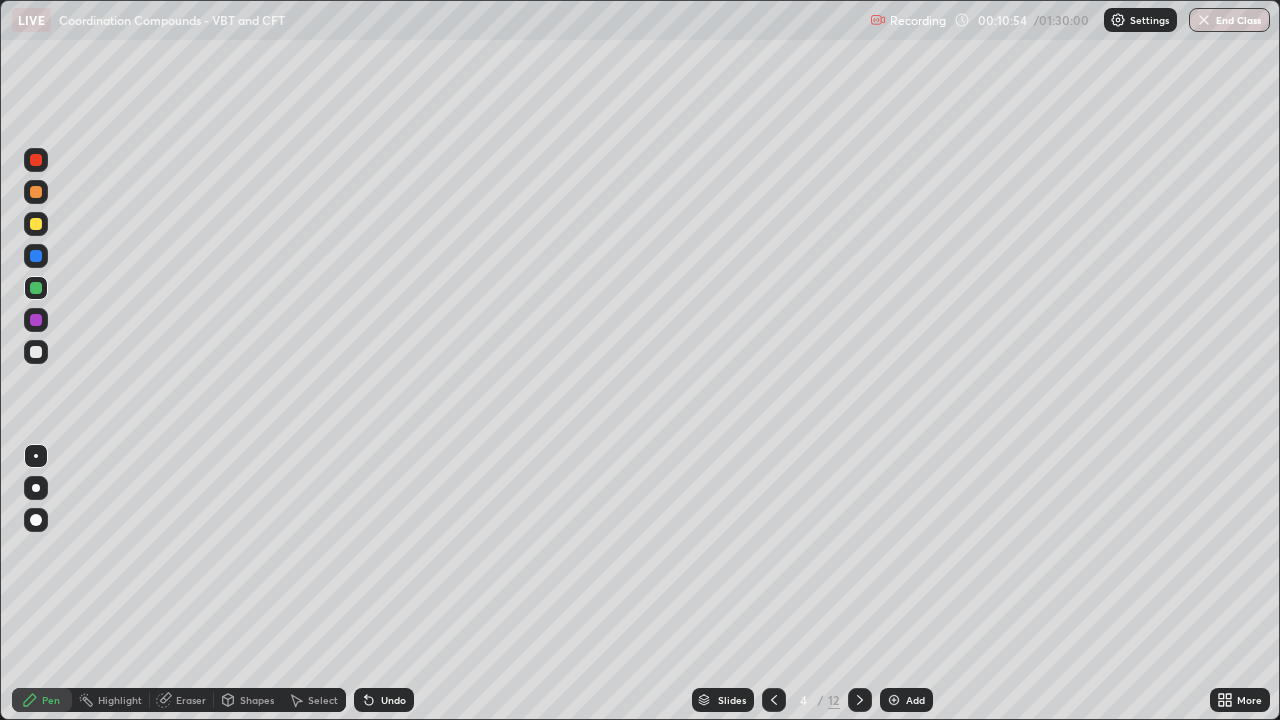 click at bounding box center (36, 352) 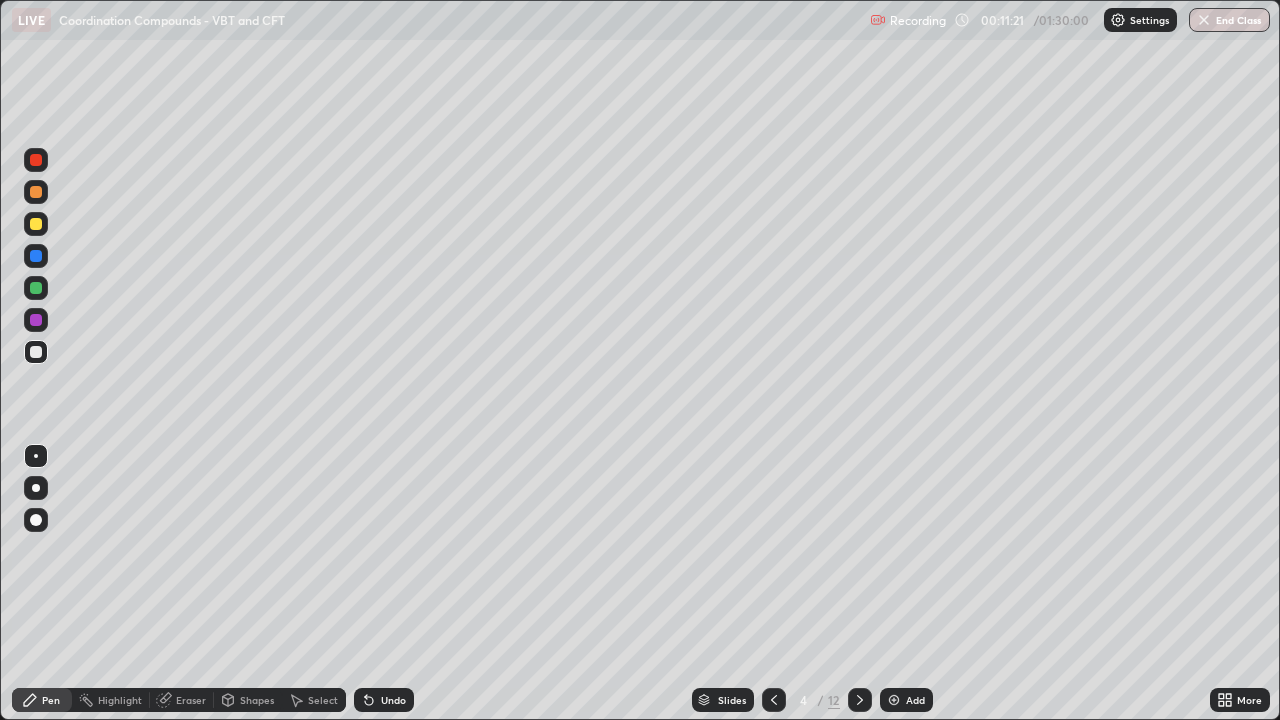 click at bounding box center (36, 320) 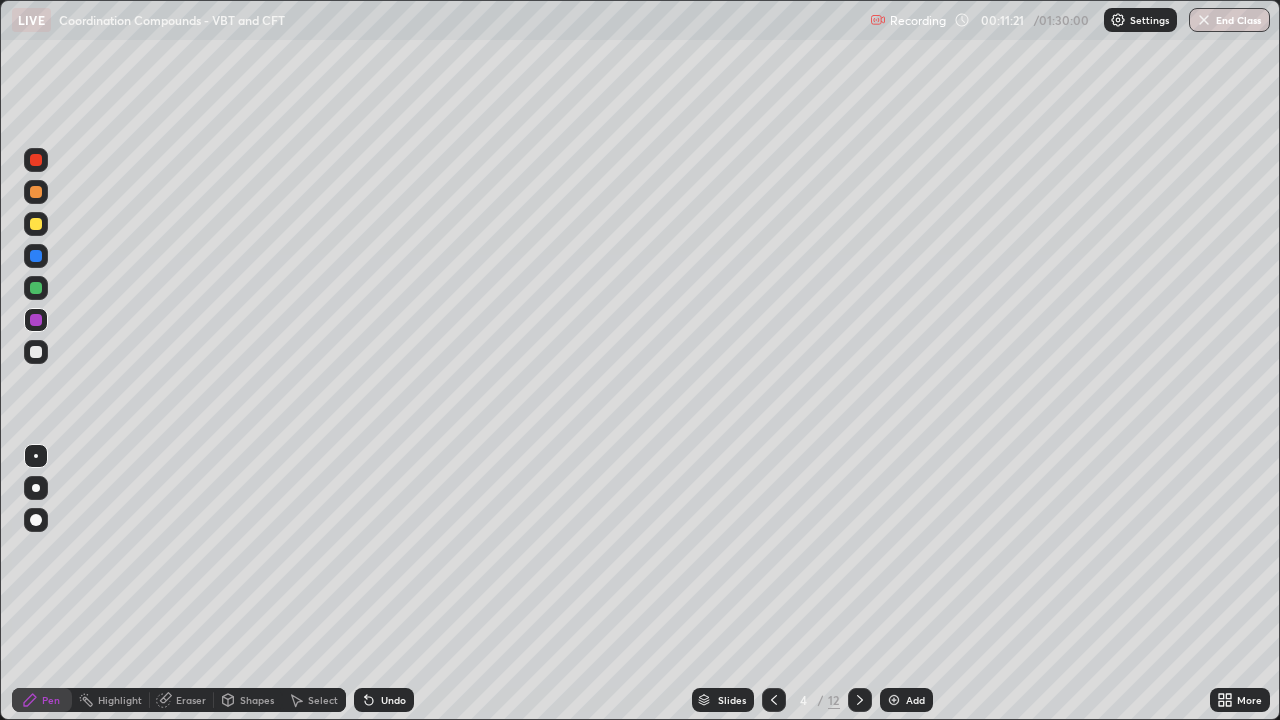click at bounding box center [36, 160] 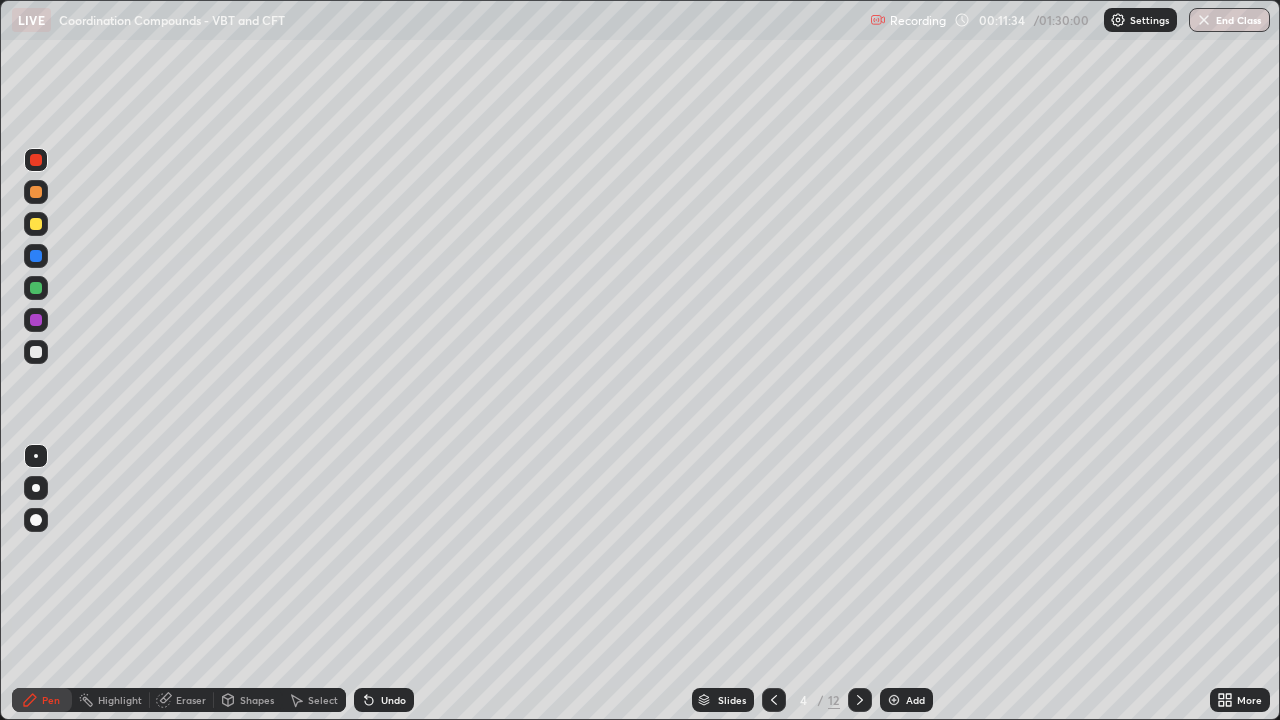click at bounding box center (36, 352) 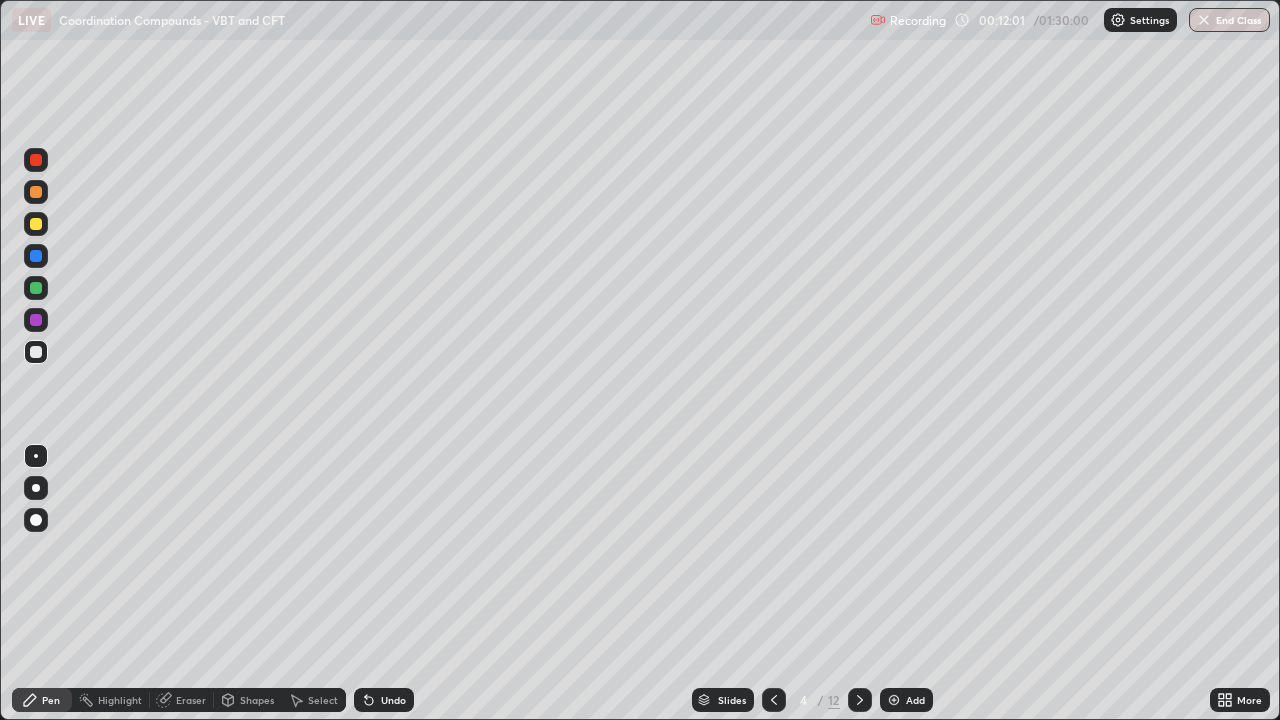 click at bounding box center [36, 160] 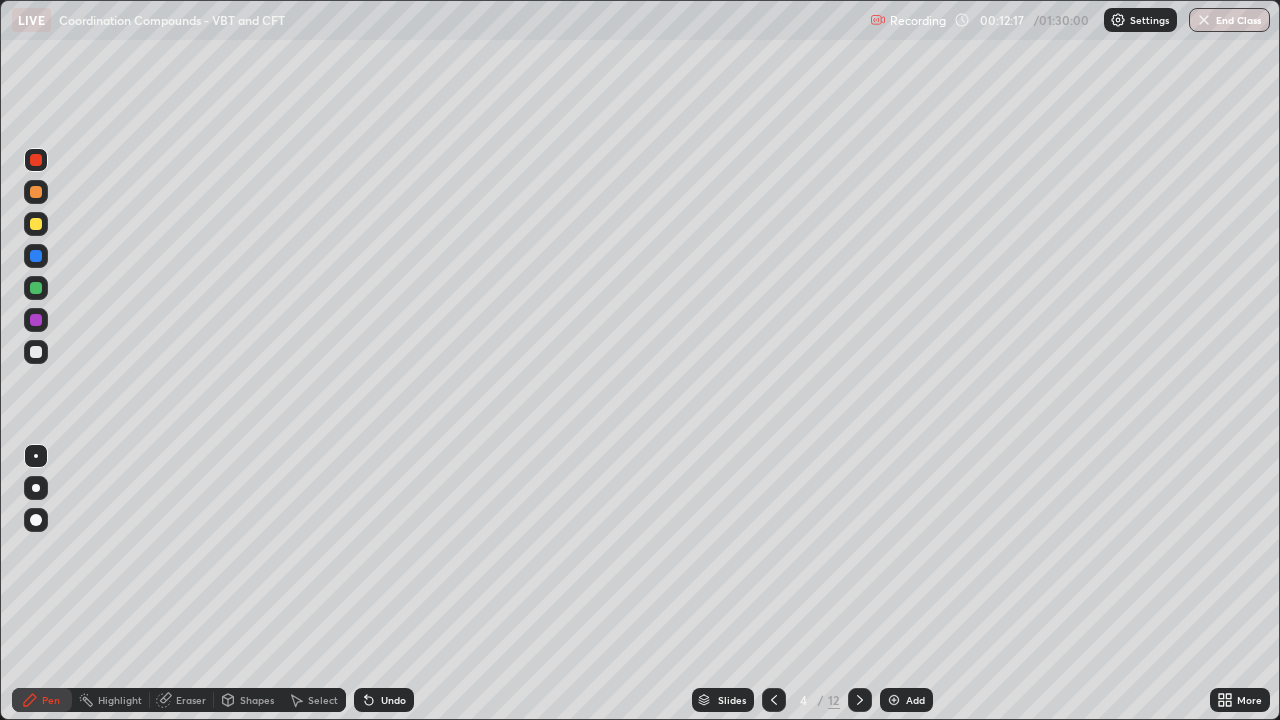click at bounding box center [36, 160] 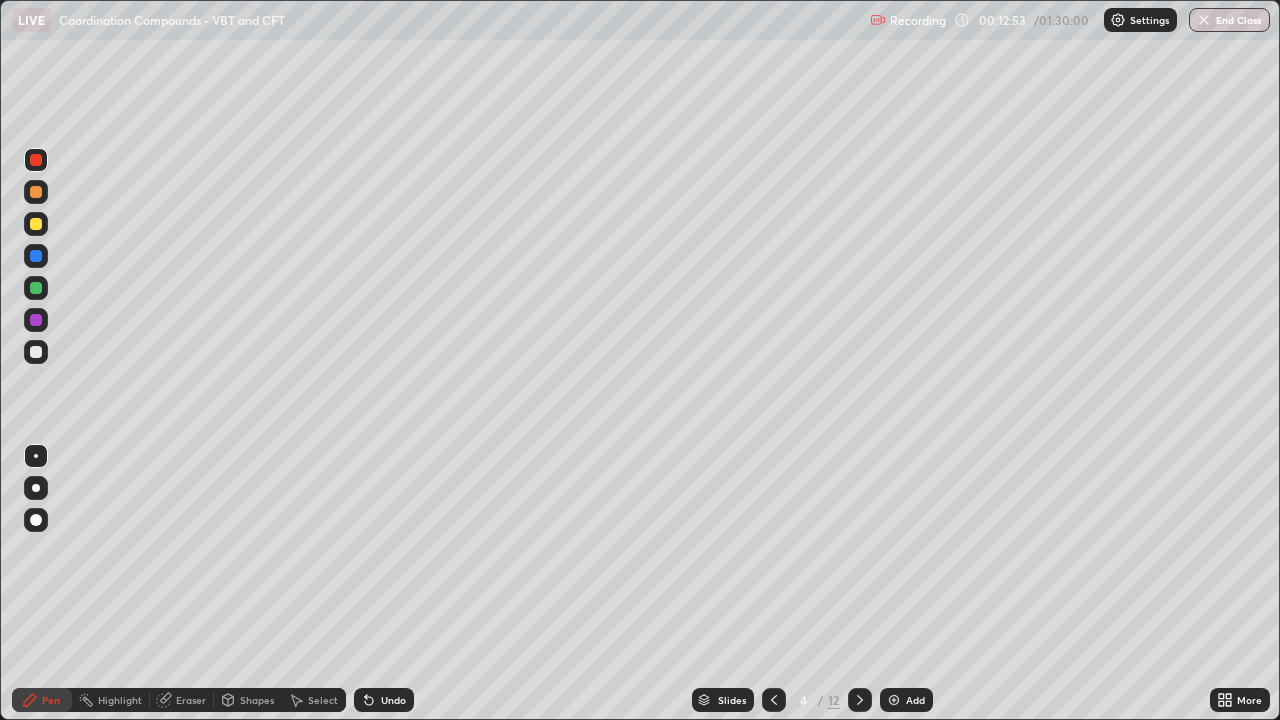 click at bounding box center [36, 224] 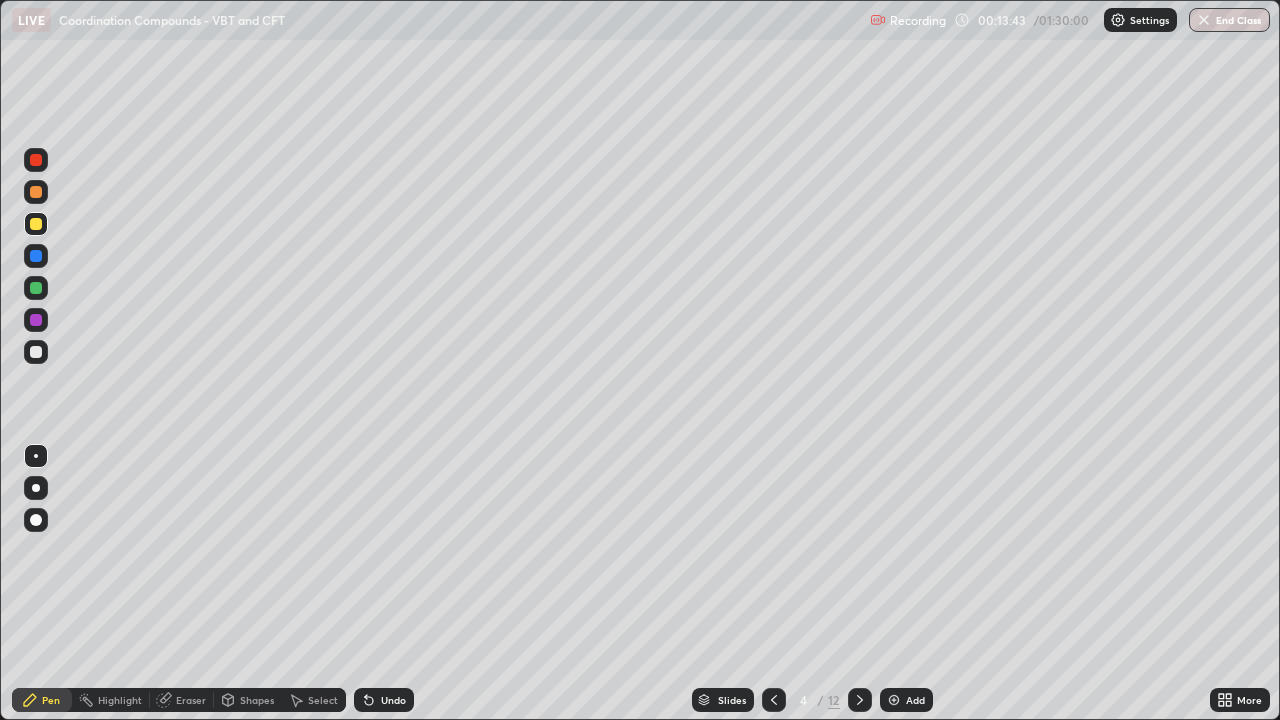 click at bounding box center [36, 160] 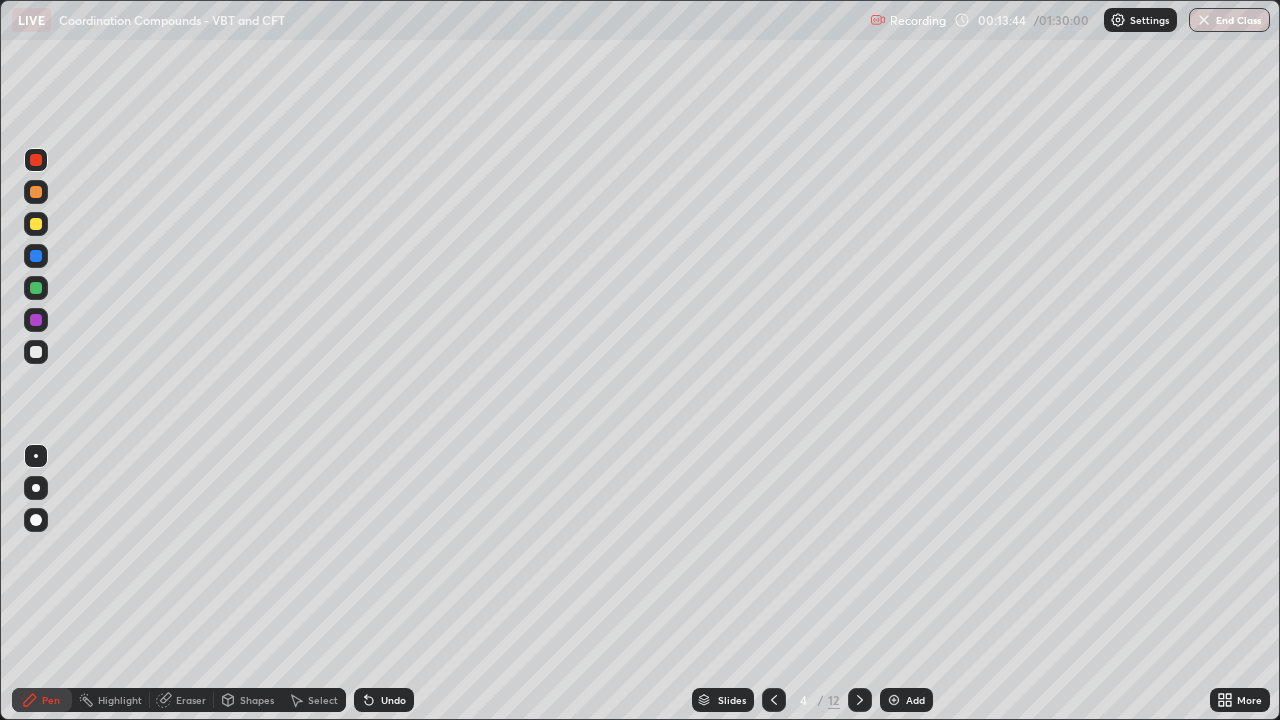 click at bounding box center [36, 224] 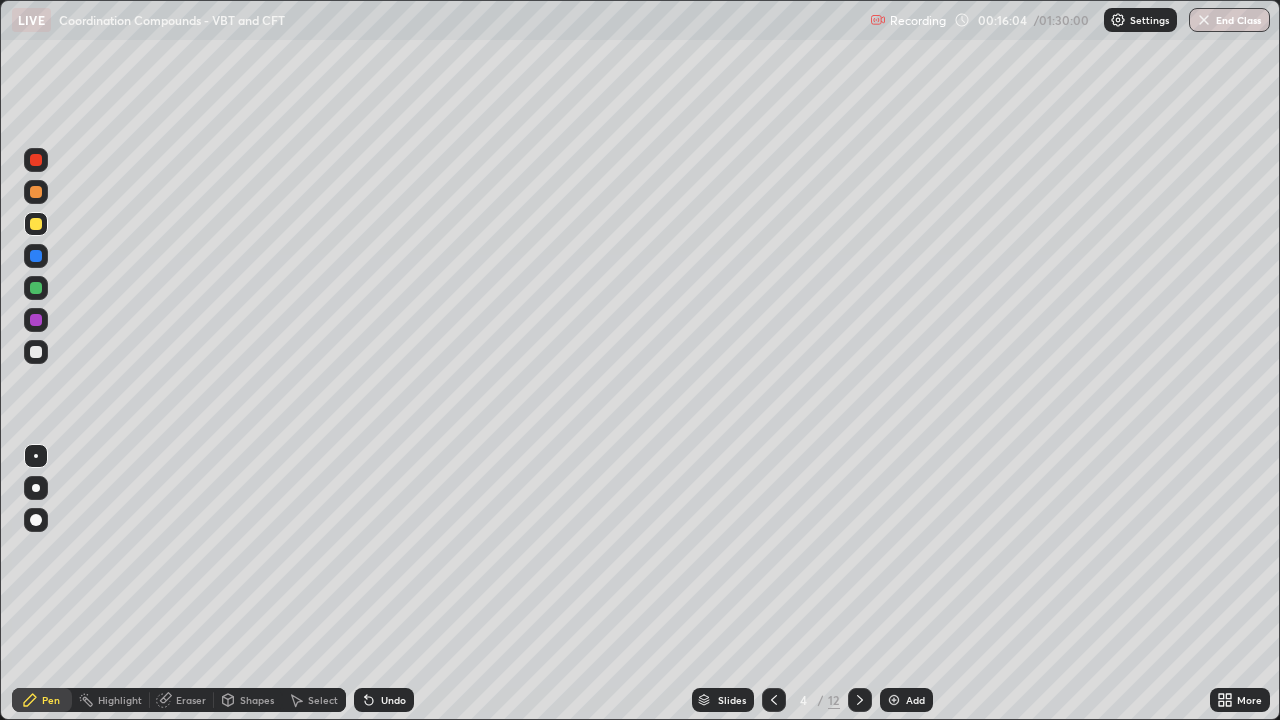 click 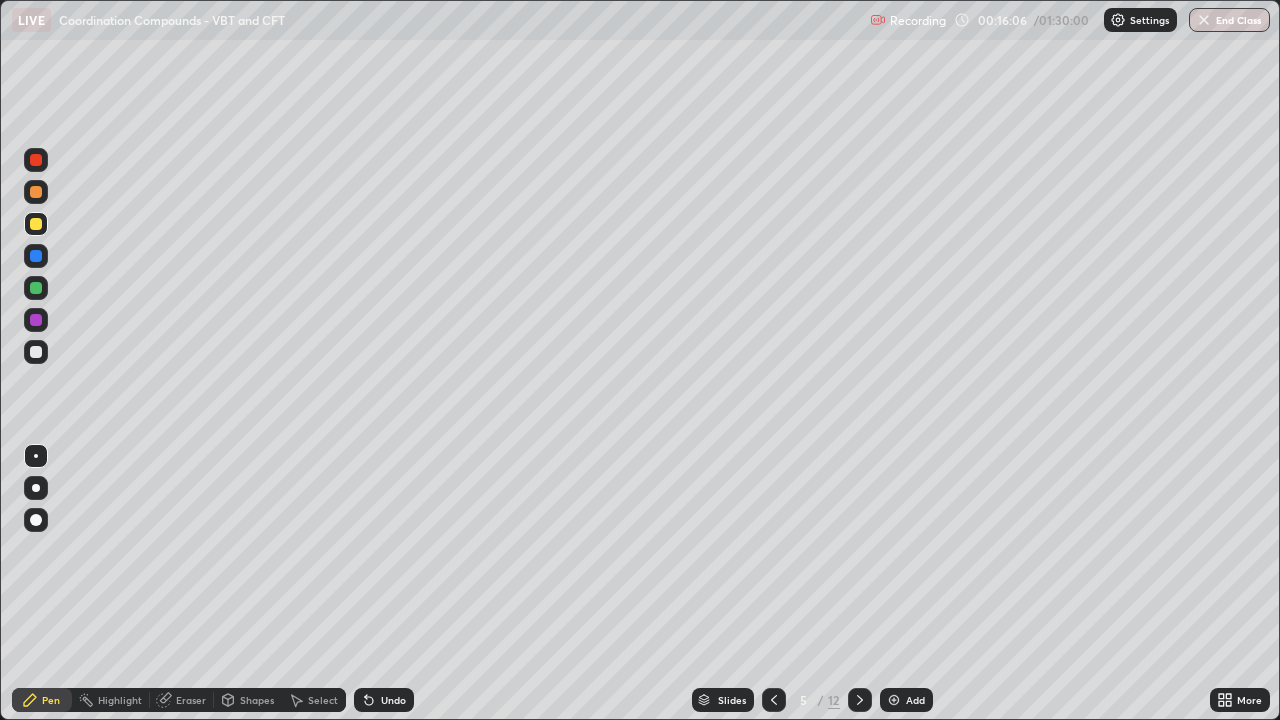 click at bounding box center (36, 160) 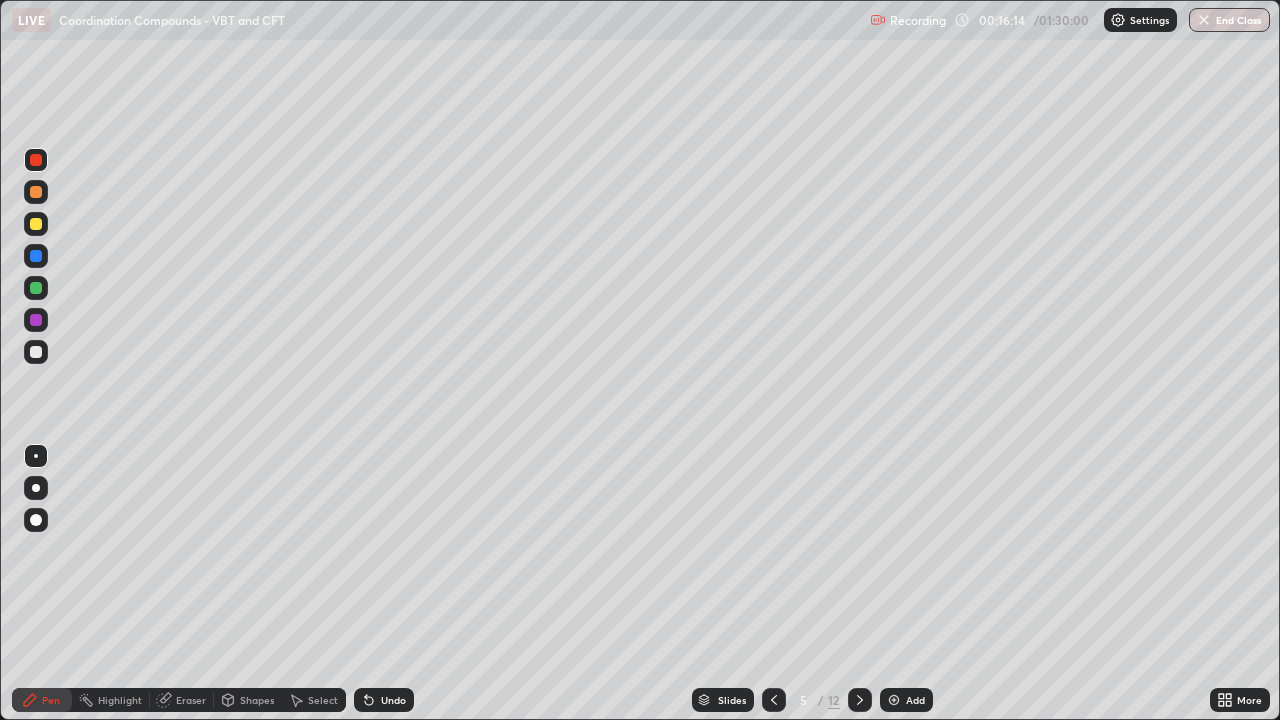 click on "Undo" at bounding box center (393, 700) 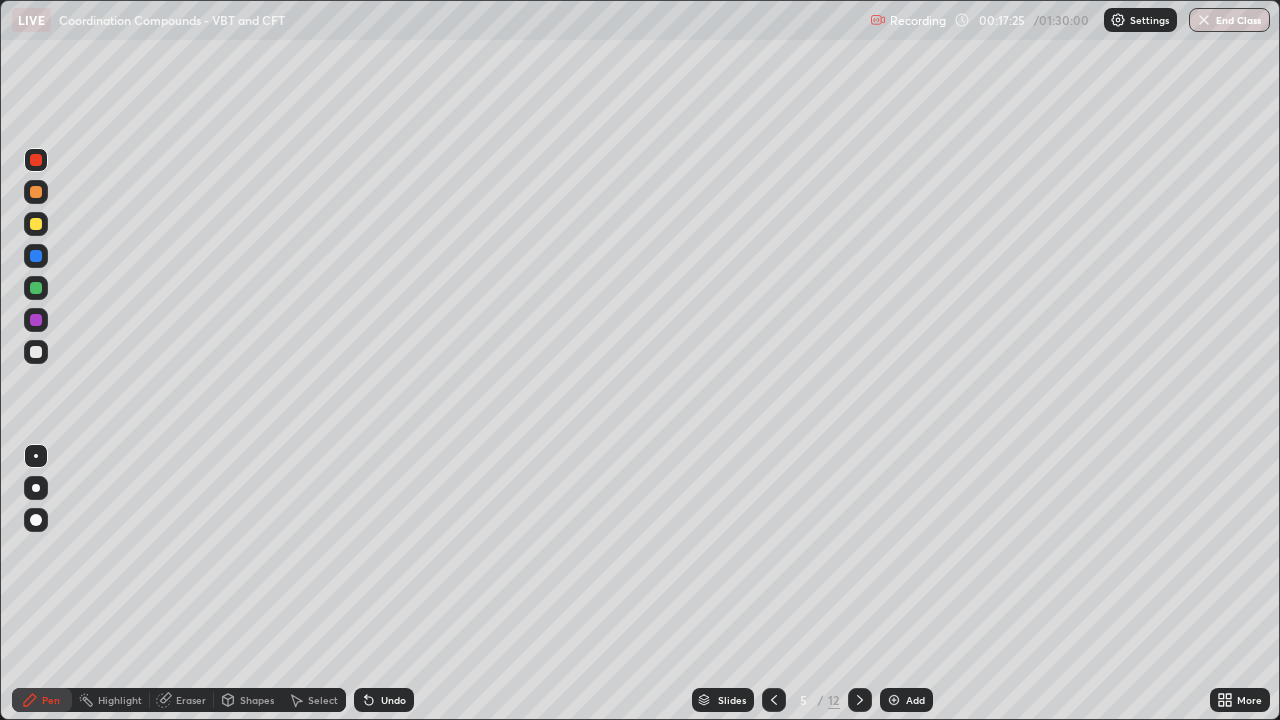 click 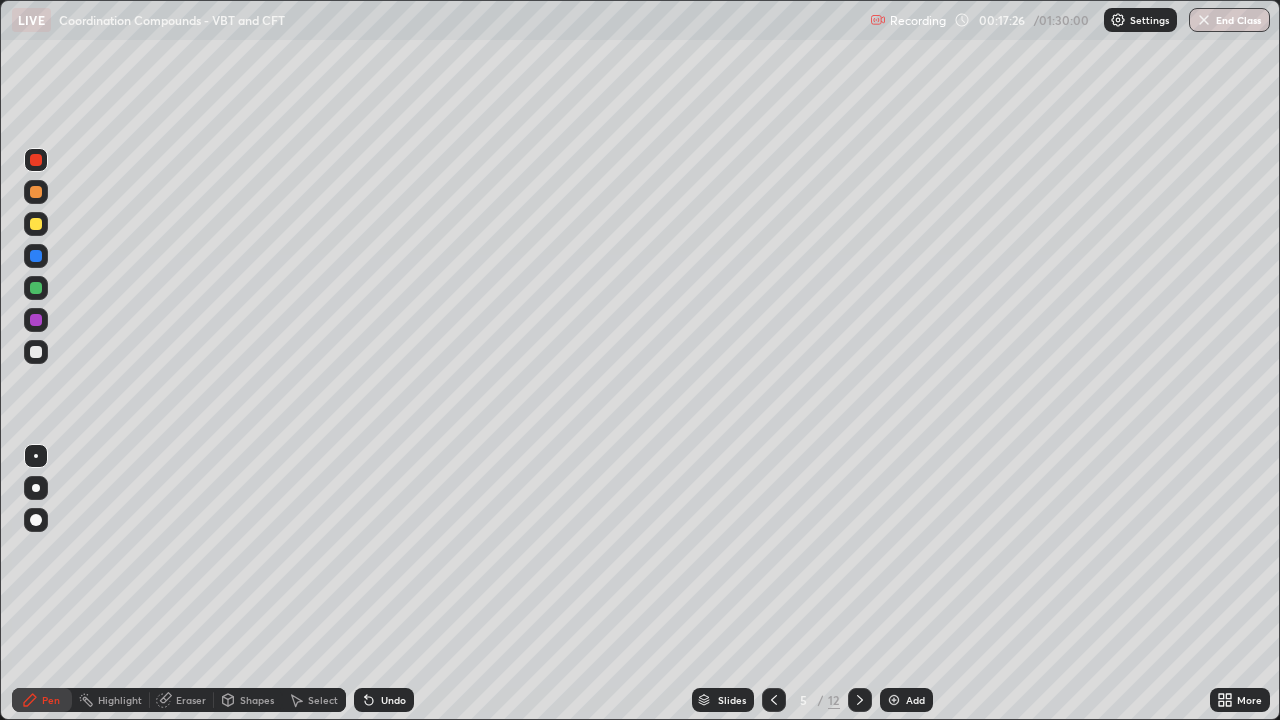 click 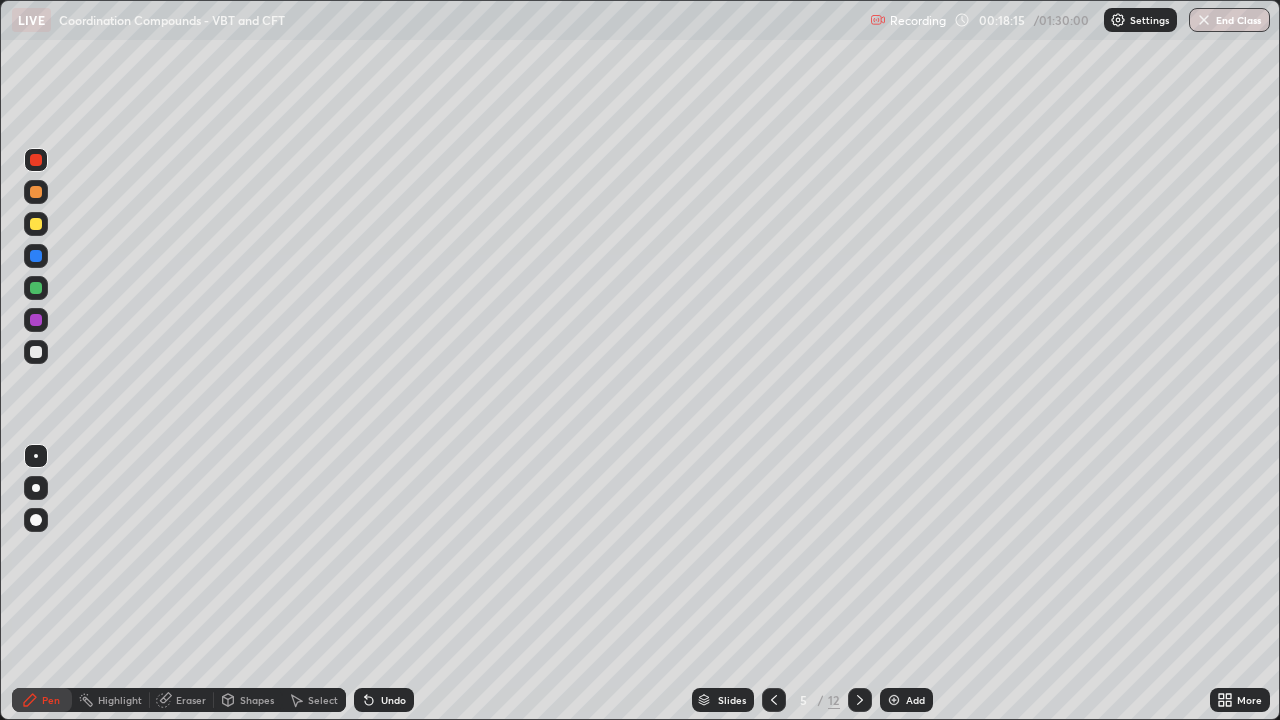 click 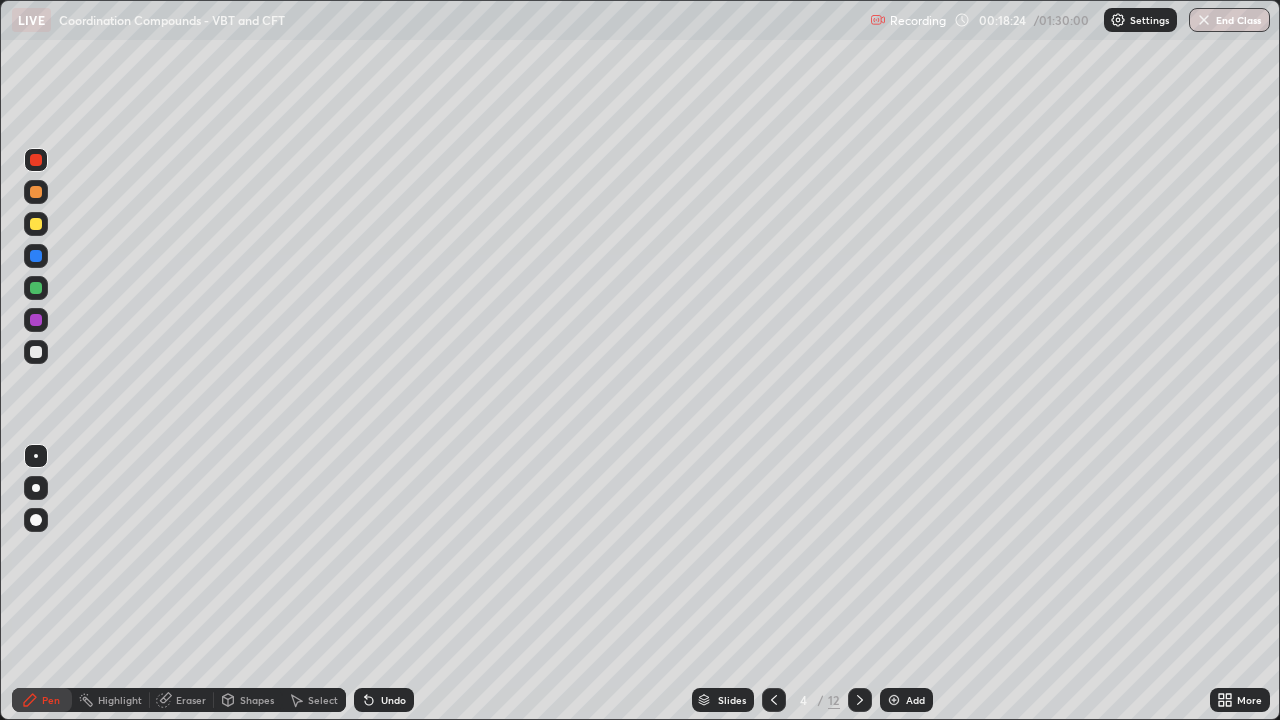 click 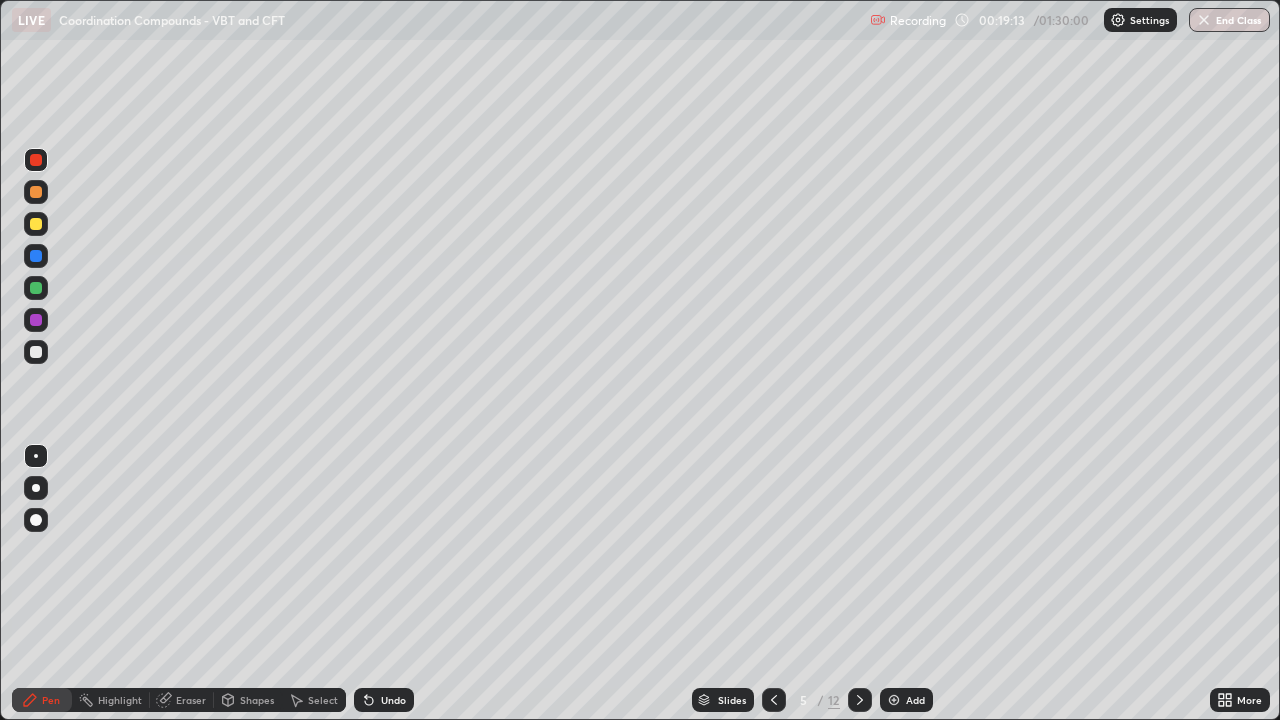 click 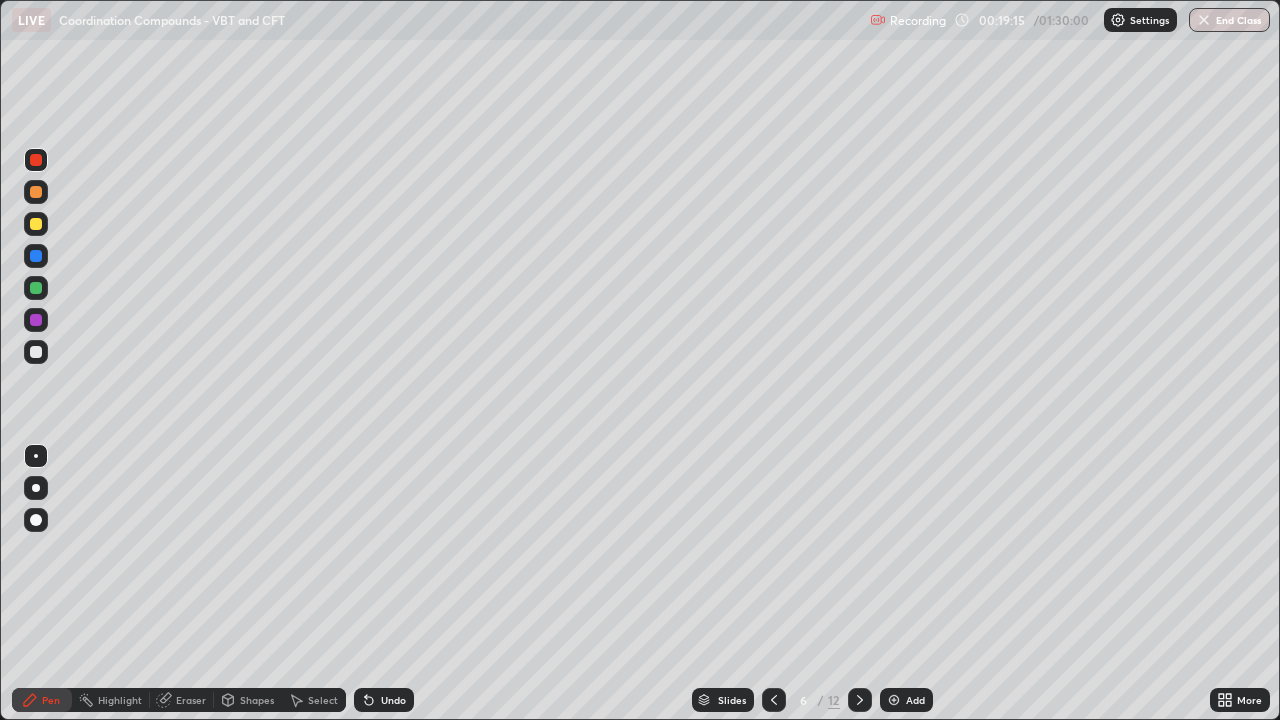 click at bounding box center [36, 160] 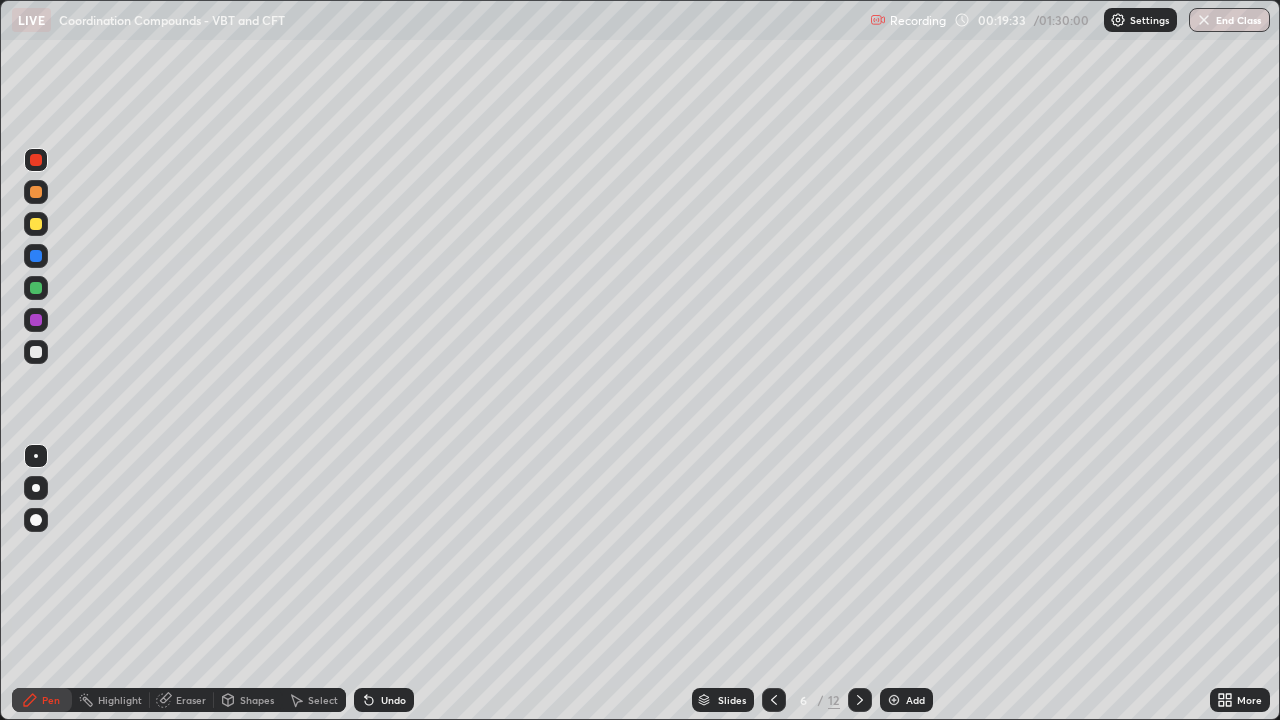 click at bounding box center (36, 224) 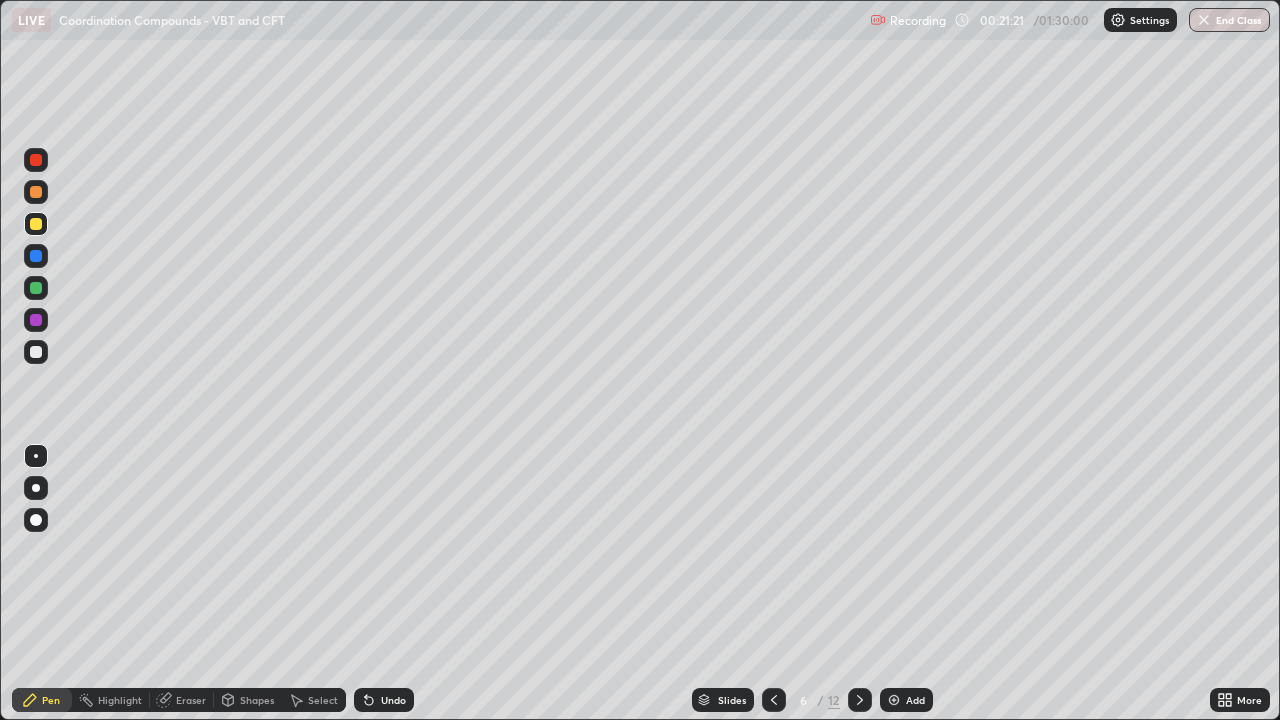 click at bounding box center [36, 256] 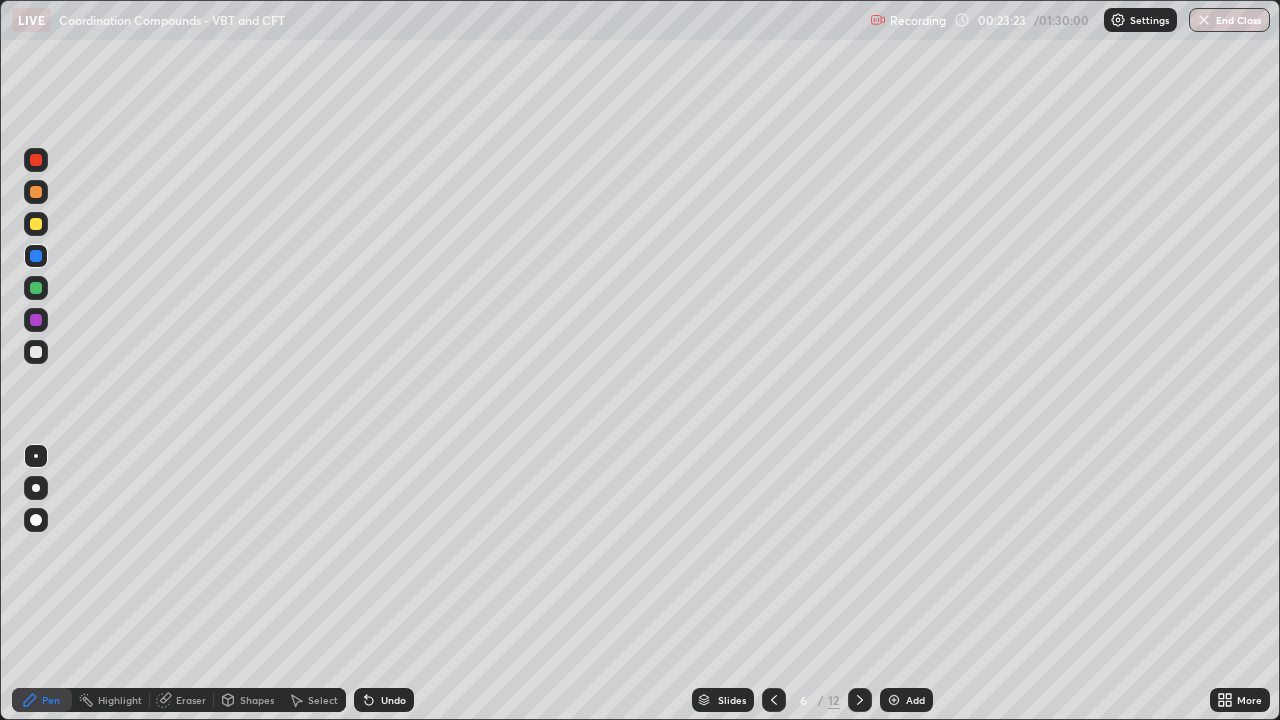 click on "Undo" at bounding box center (384, 700) 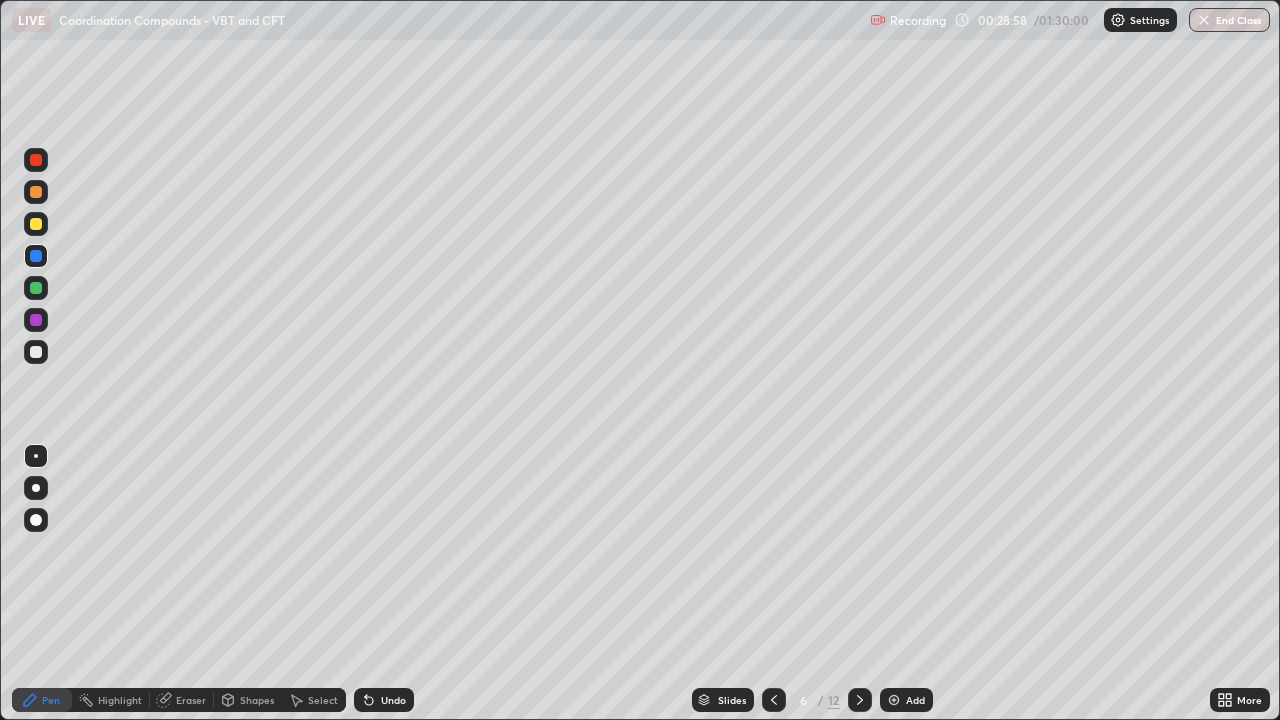 click 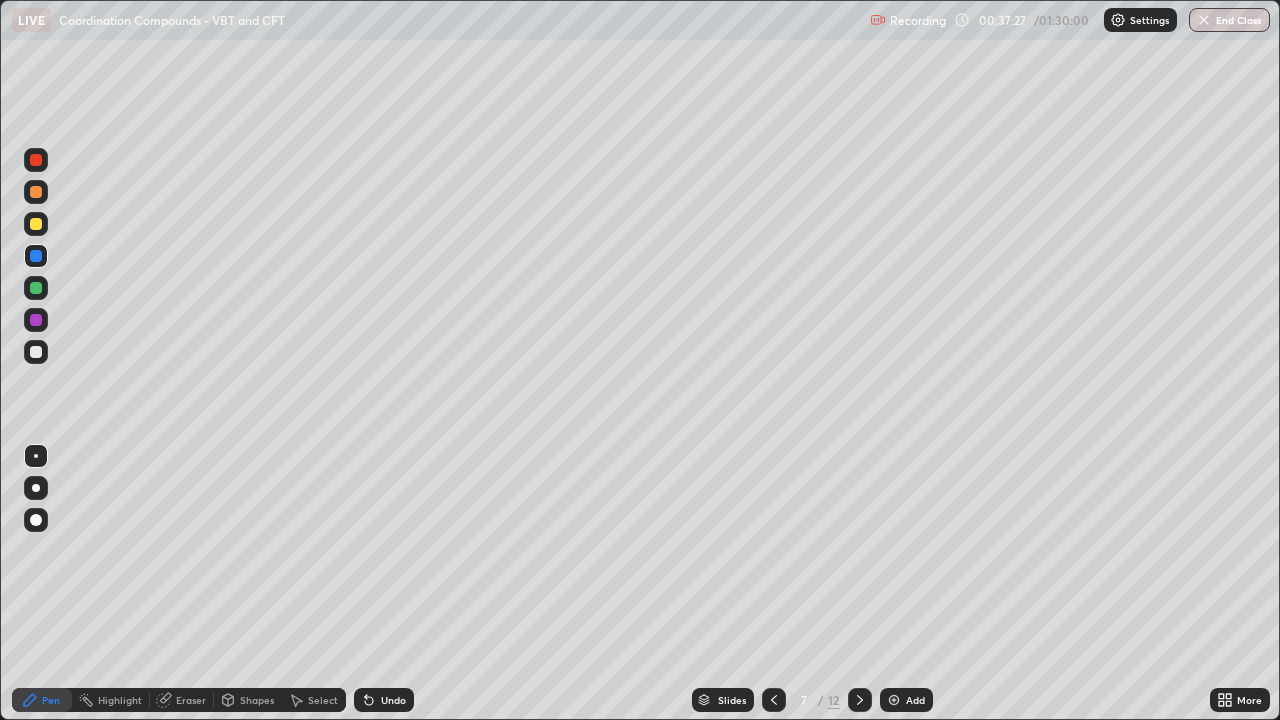 click 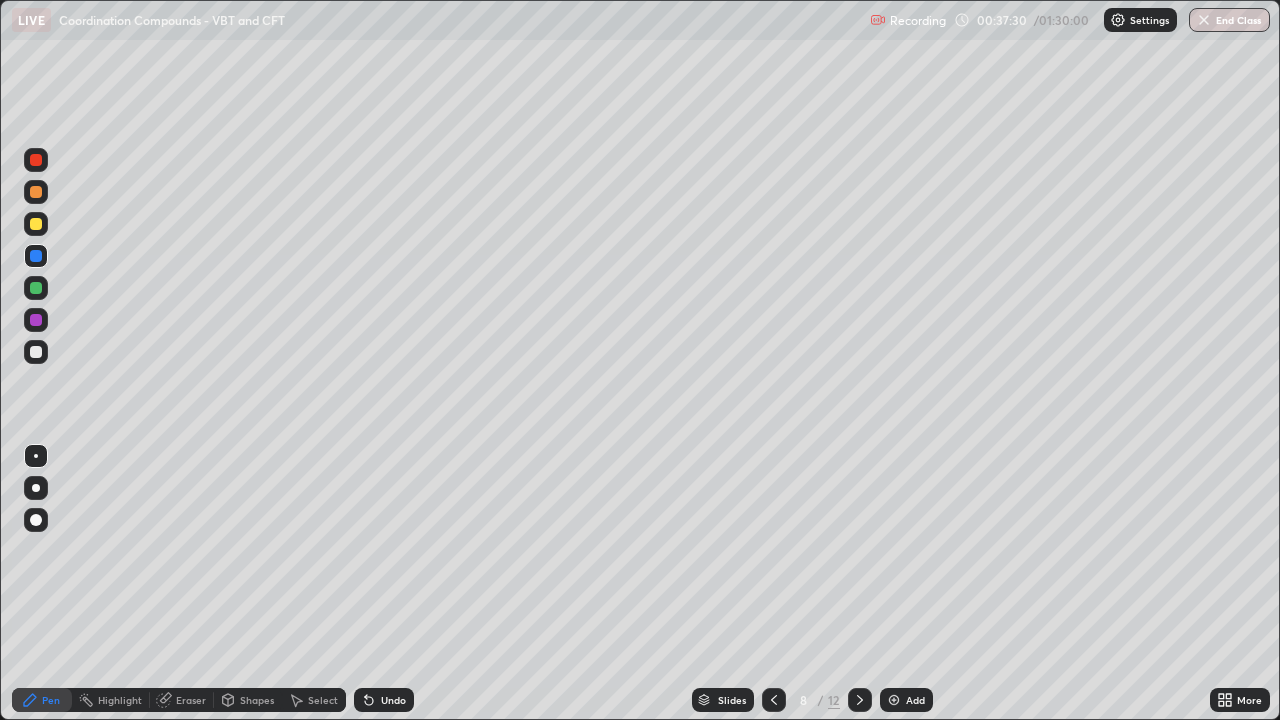 click at bounding box center [36, 288] 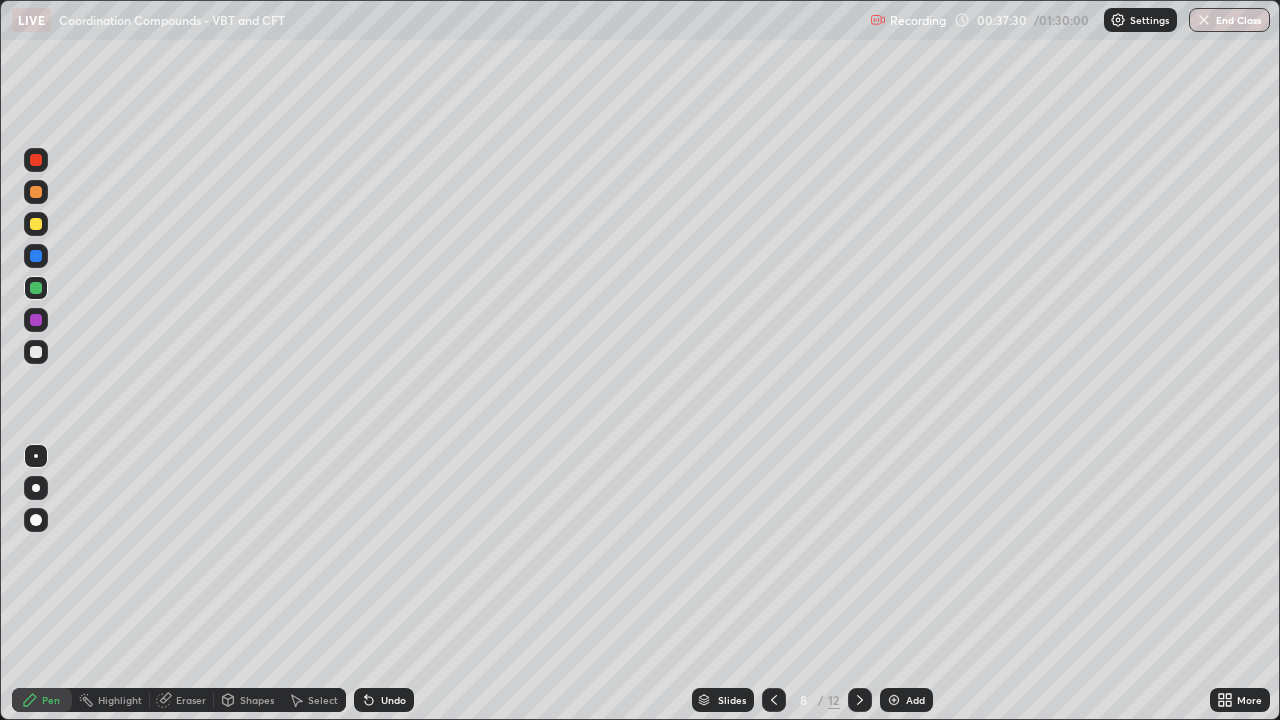 click at bounding box center (36, 160) 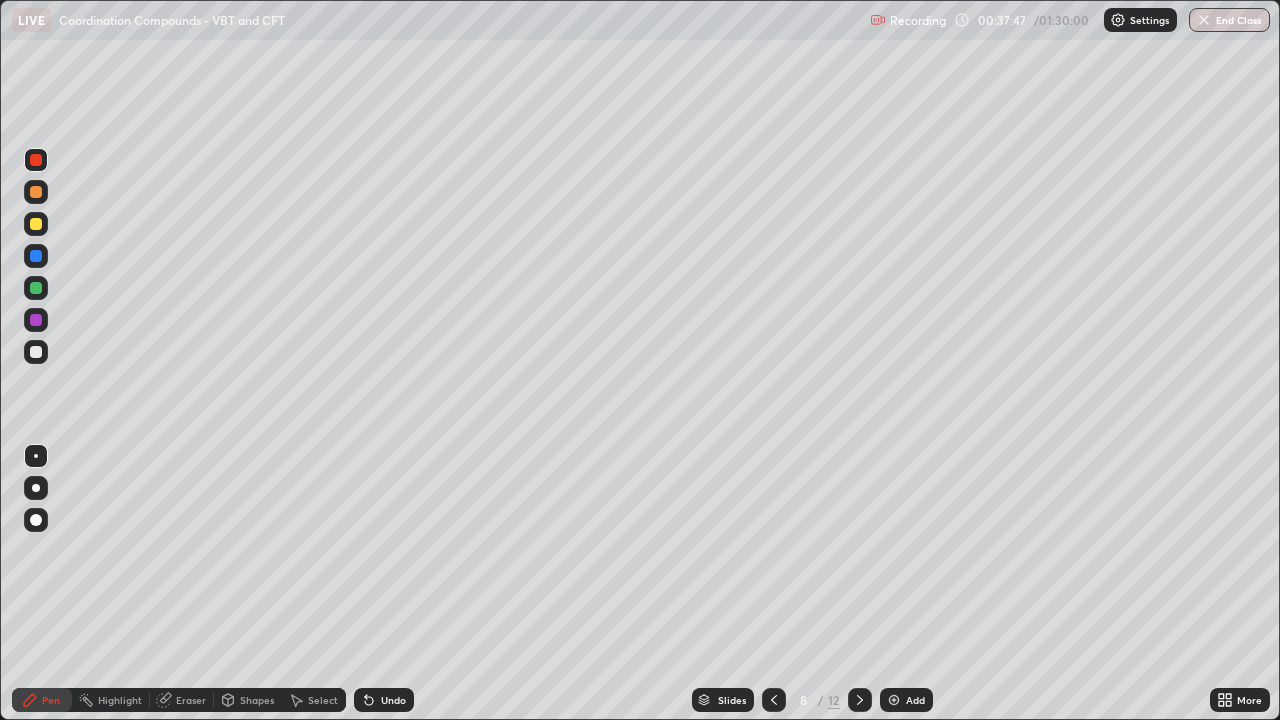 click at bounding box center (36, 224) 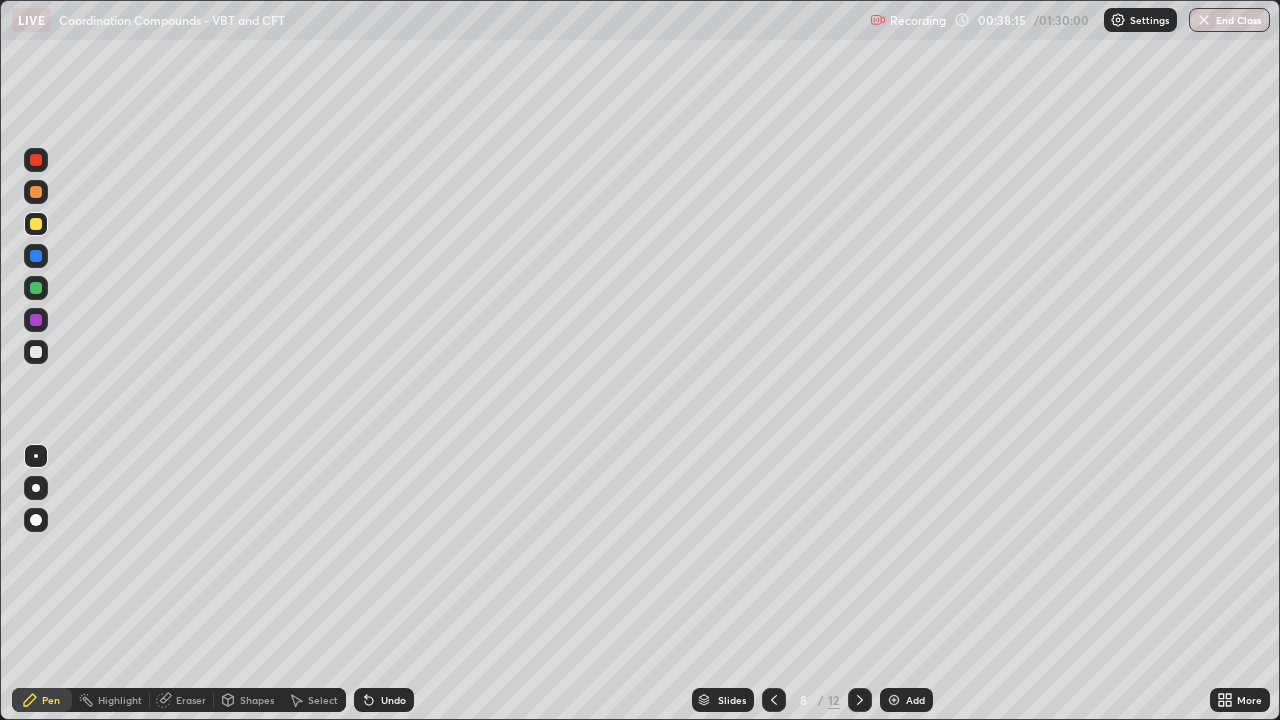 click at bounding box center [36, 192] 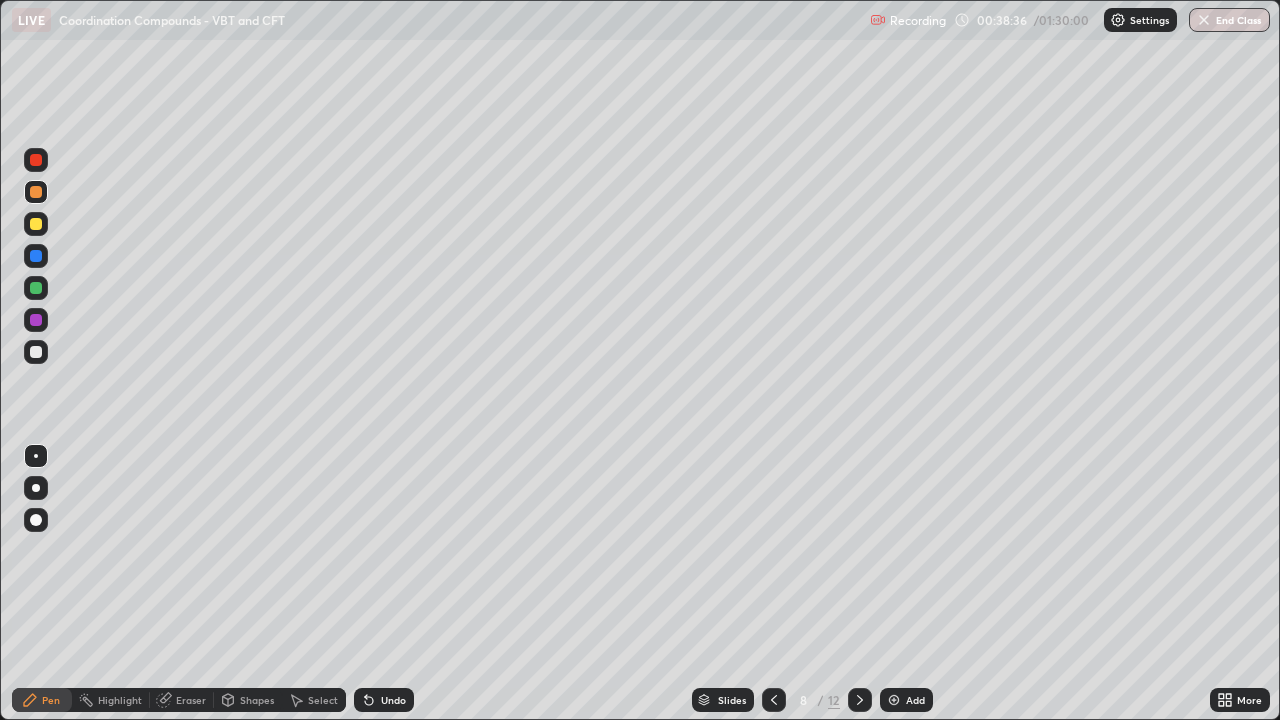click on "Undo" at bounding box center [393, 700] 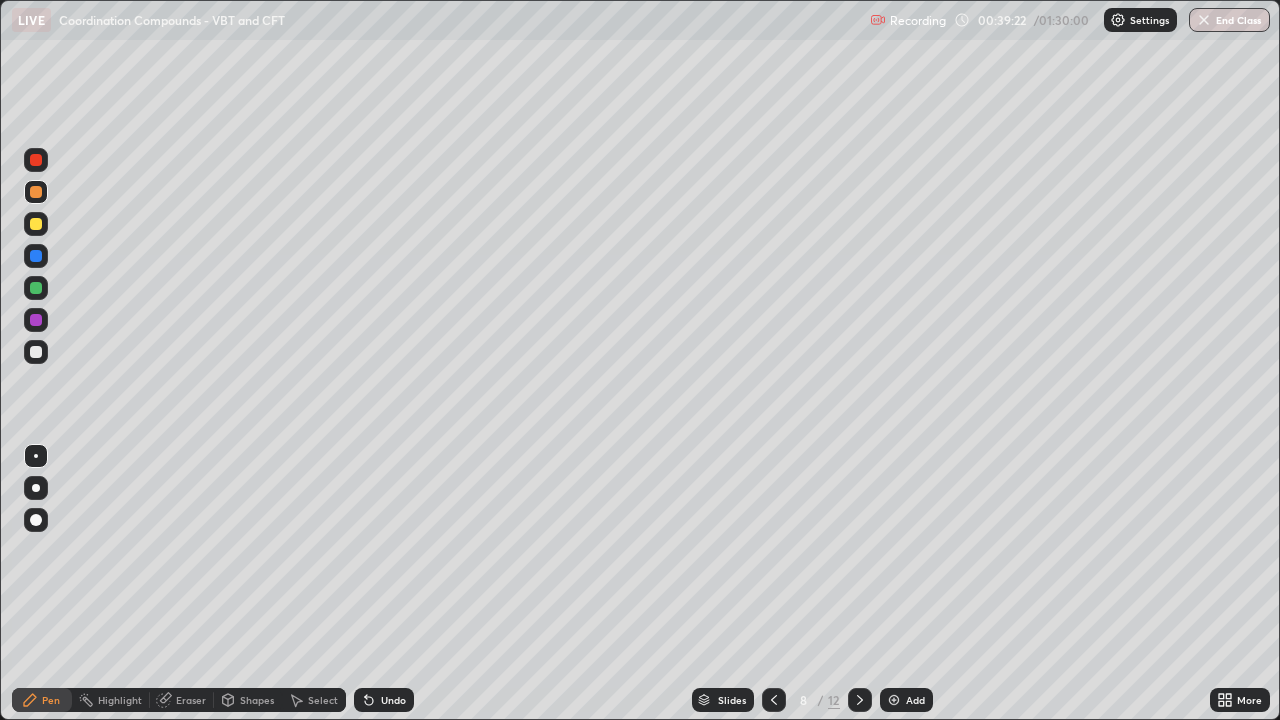 click on "Undo" at bounding box center (393, 700) 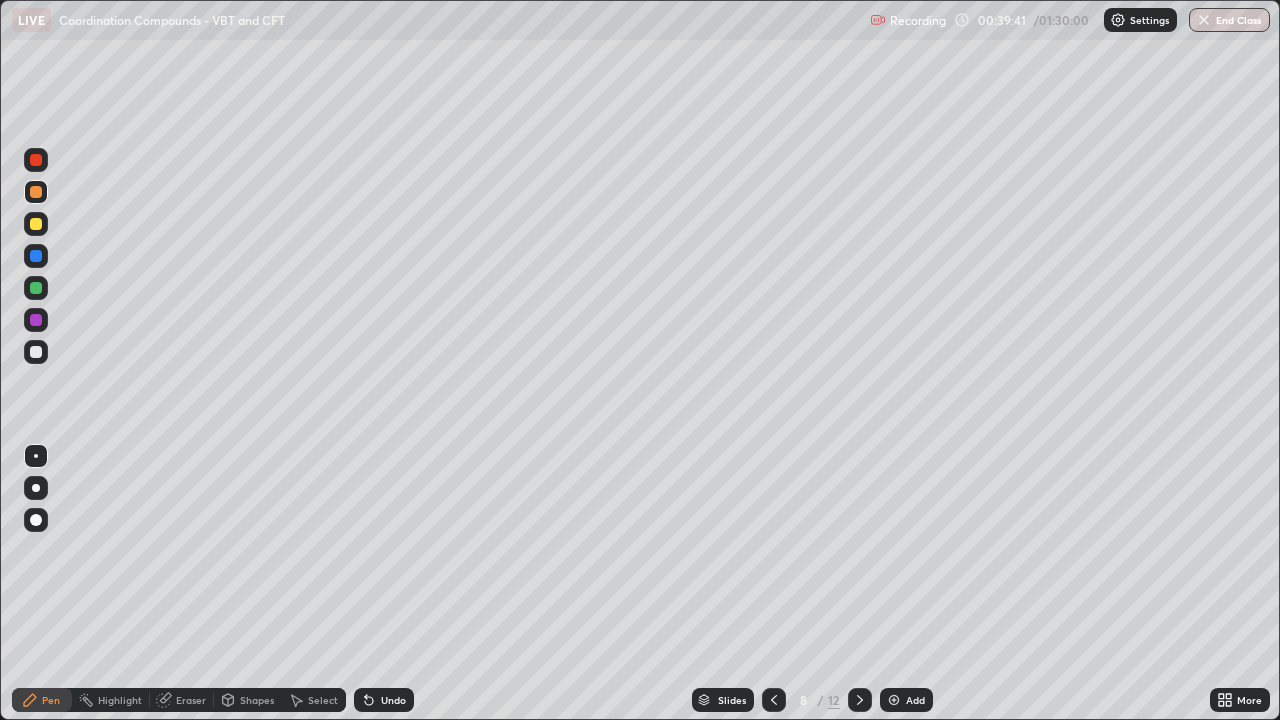 click on "Select" at bounding box center (323, 700) 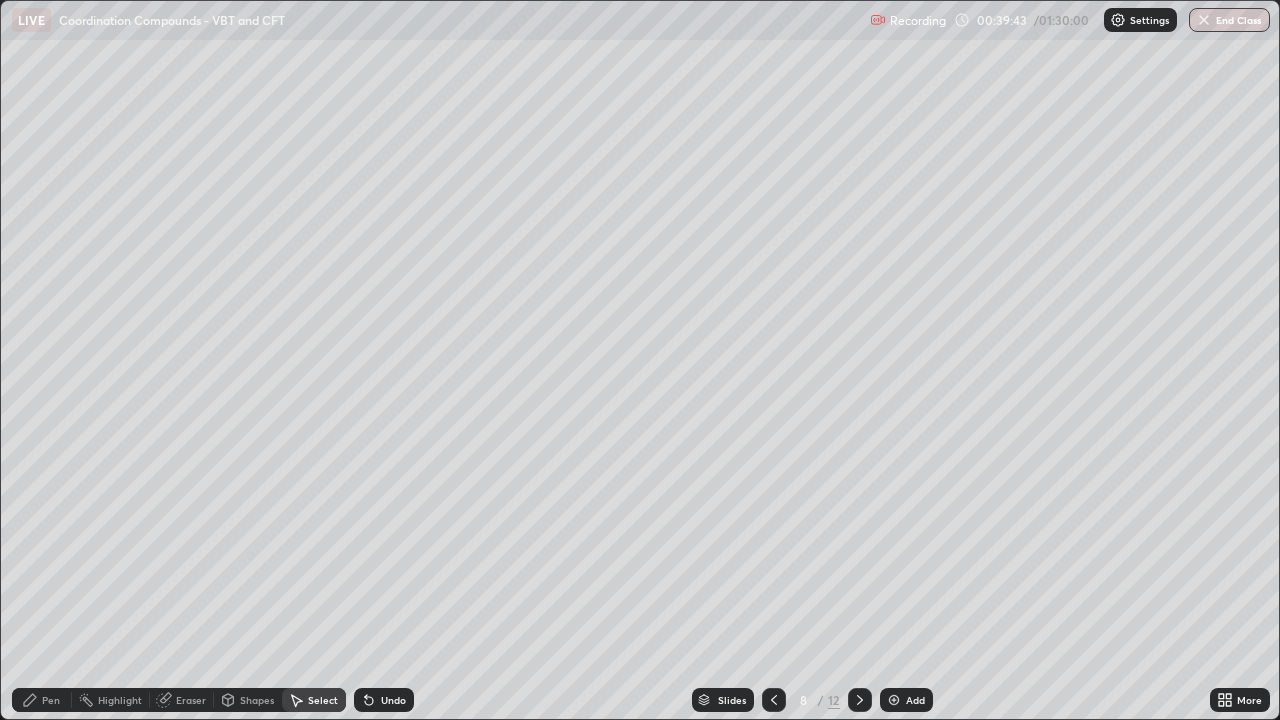 click on "Pen" at bounding box center [51, 700] 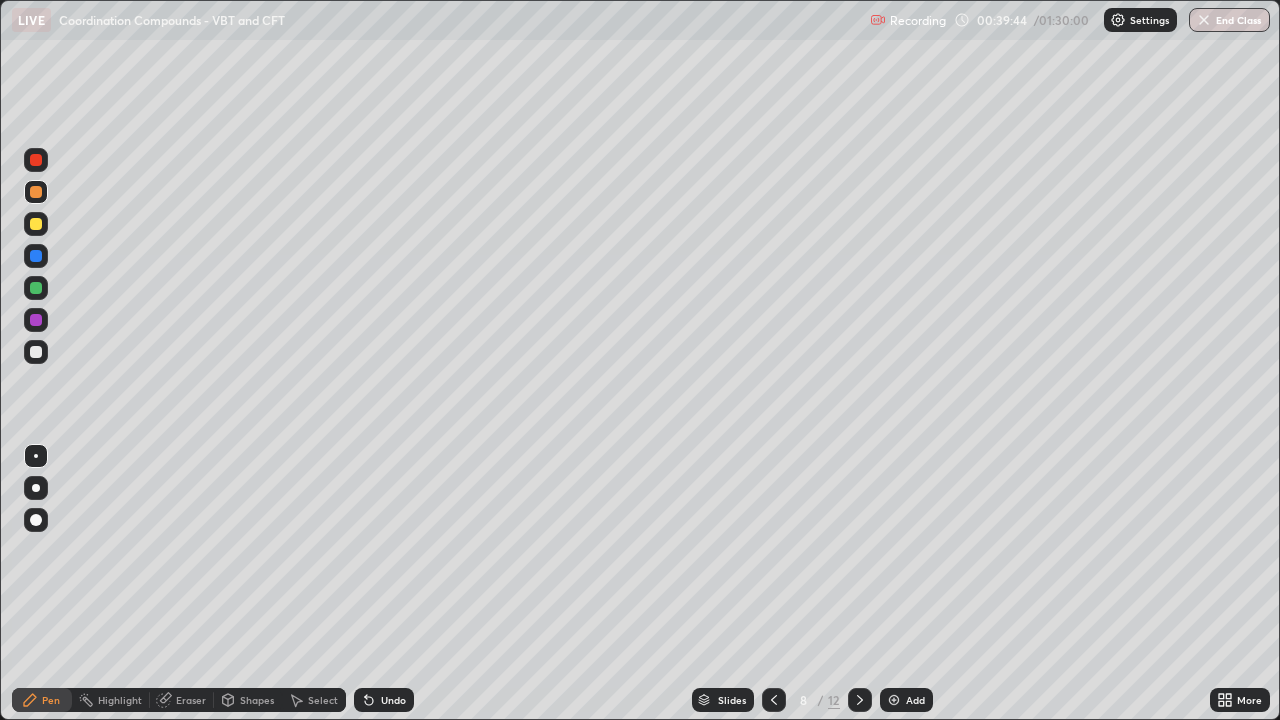 click on "Undo" at bounding box center [384, 700] 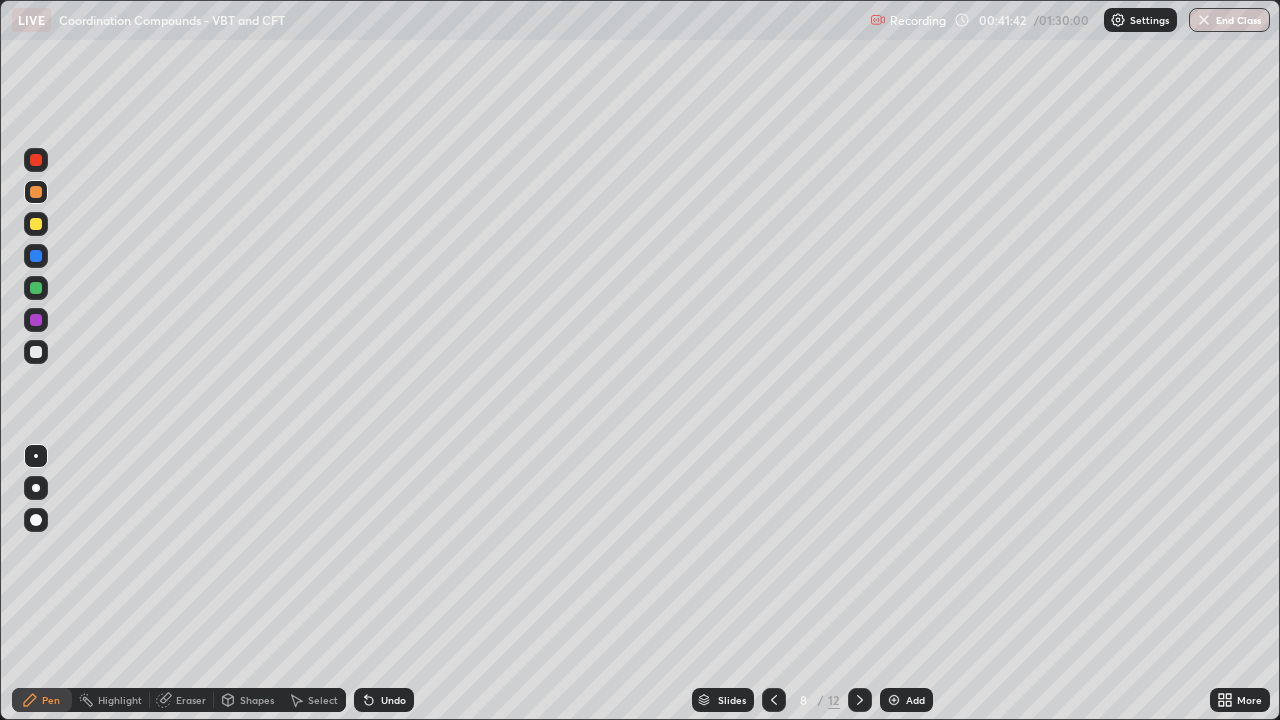 click 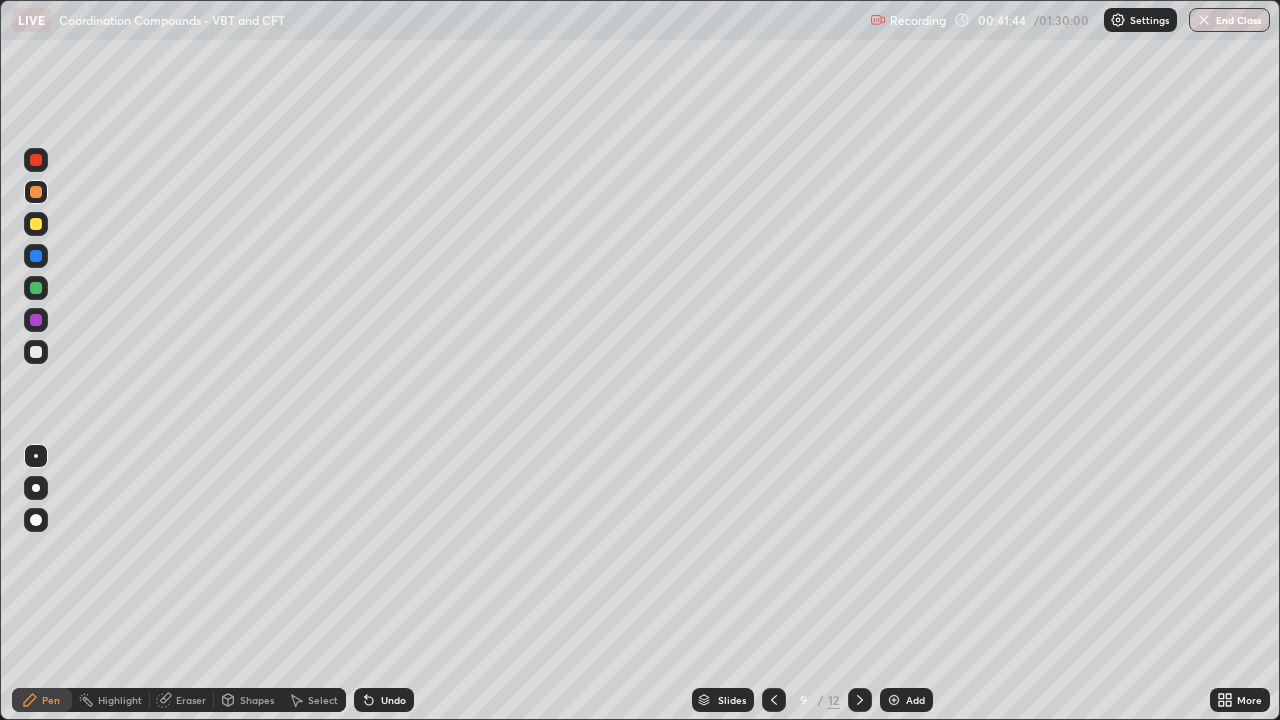 click at bounding box center (36, 160) 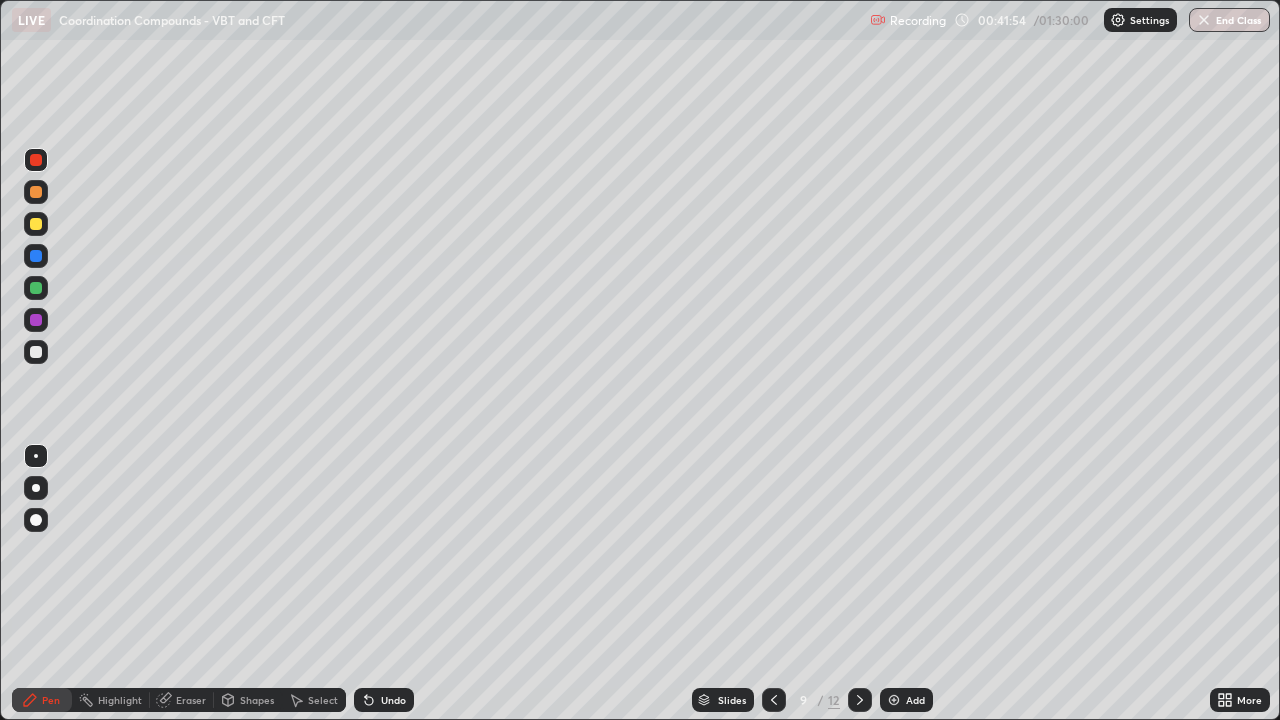 click at bounding box center [36, 160] 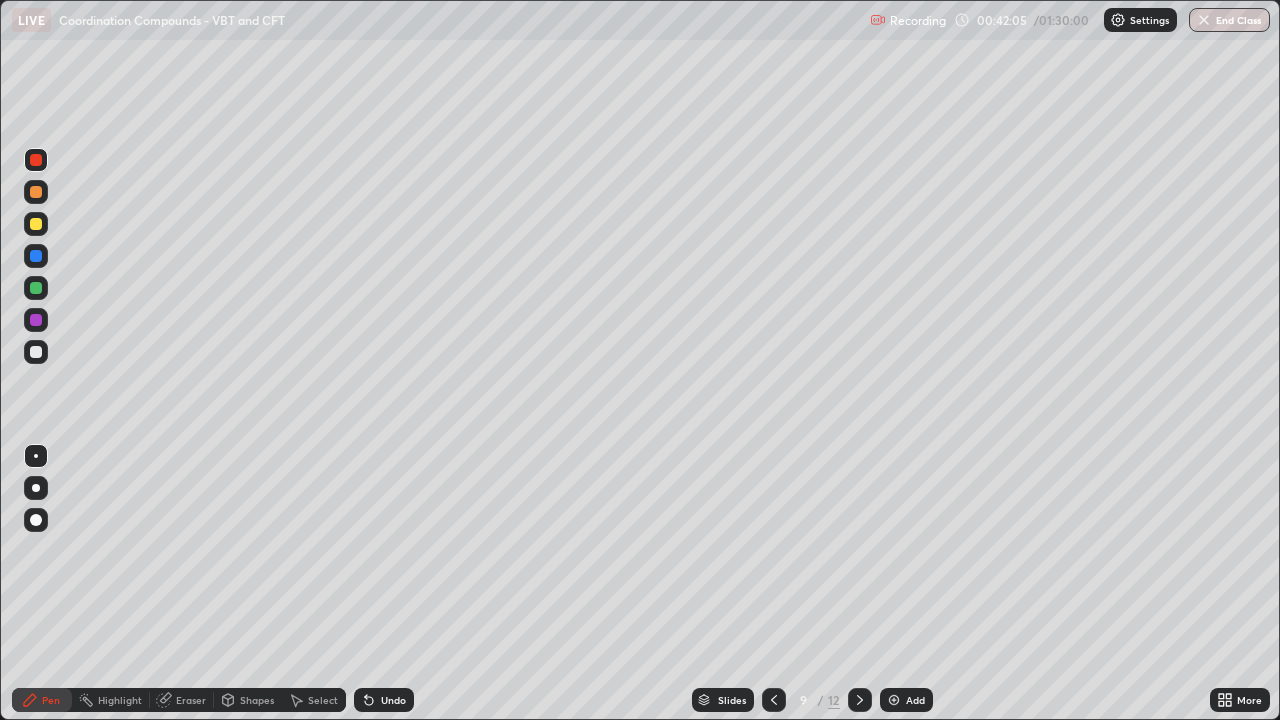 click at bounding box center (36, 224) 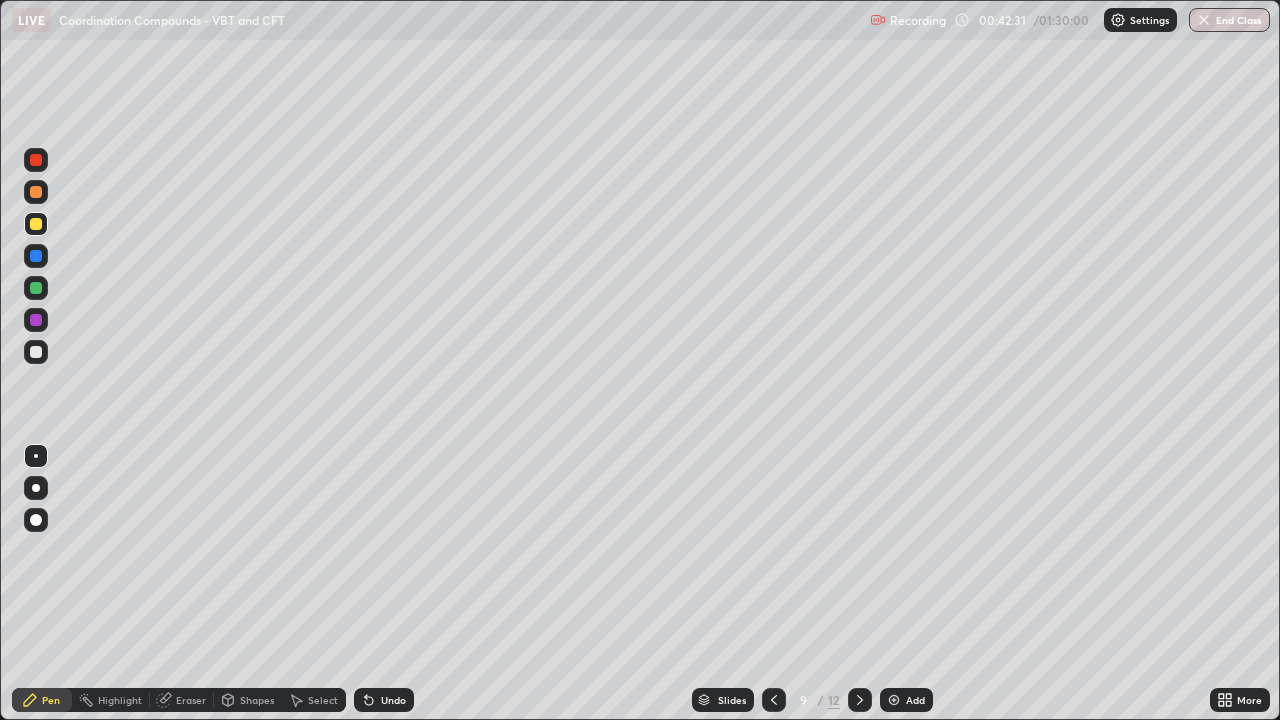 click at bounding box center (36, 224) 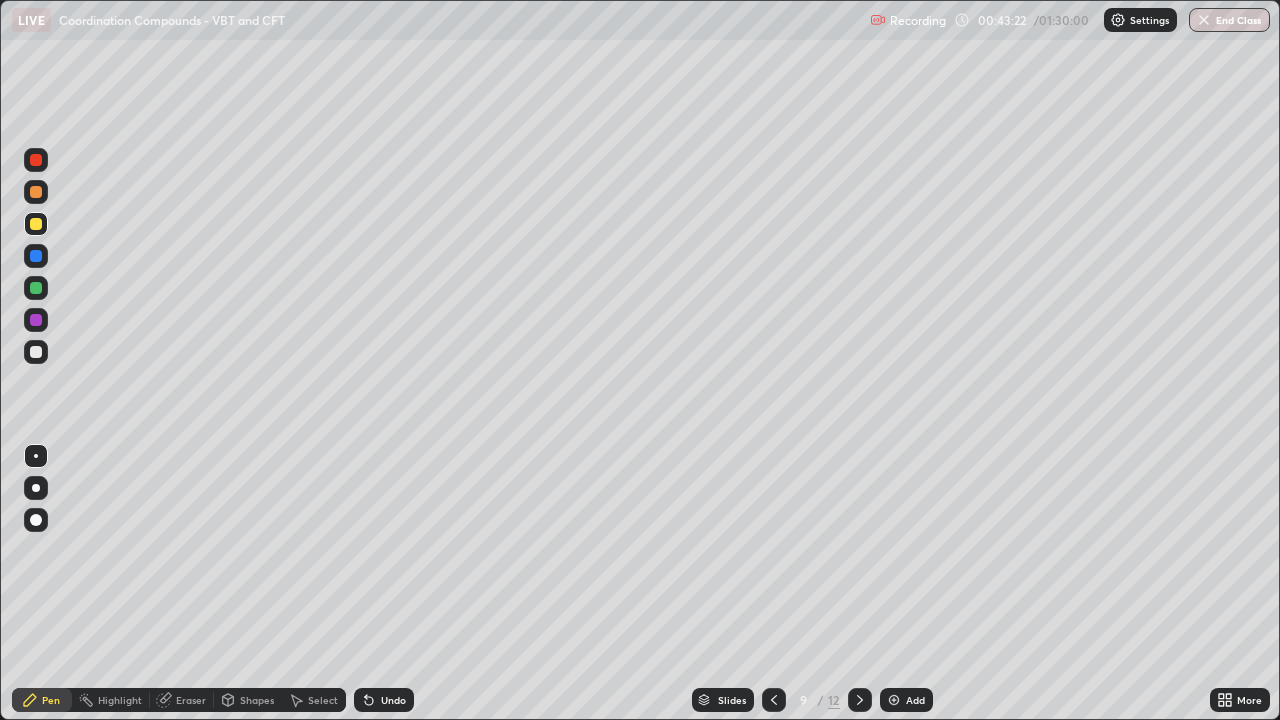 click at bounding box center (36, 288) 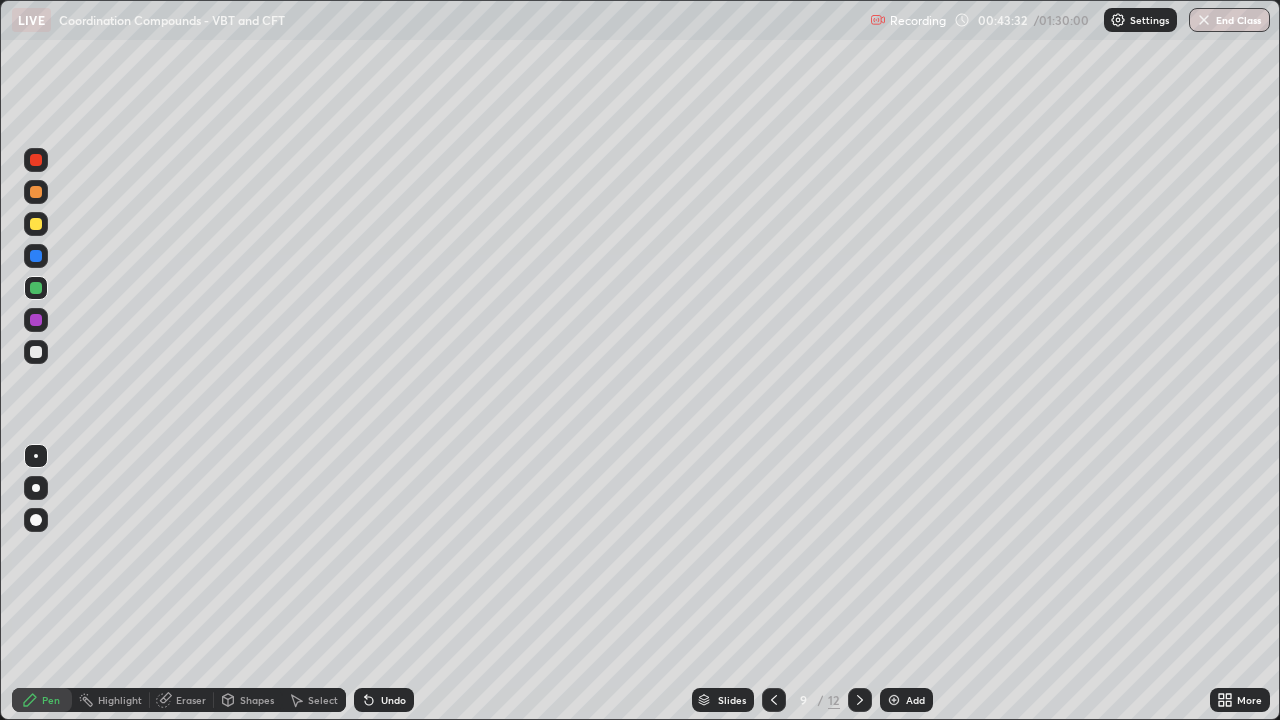 click at bounding box center [36, 320] 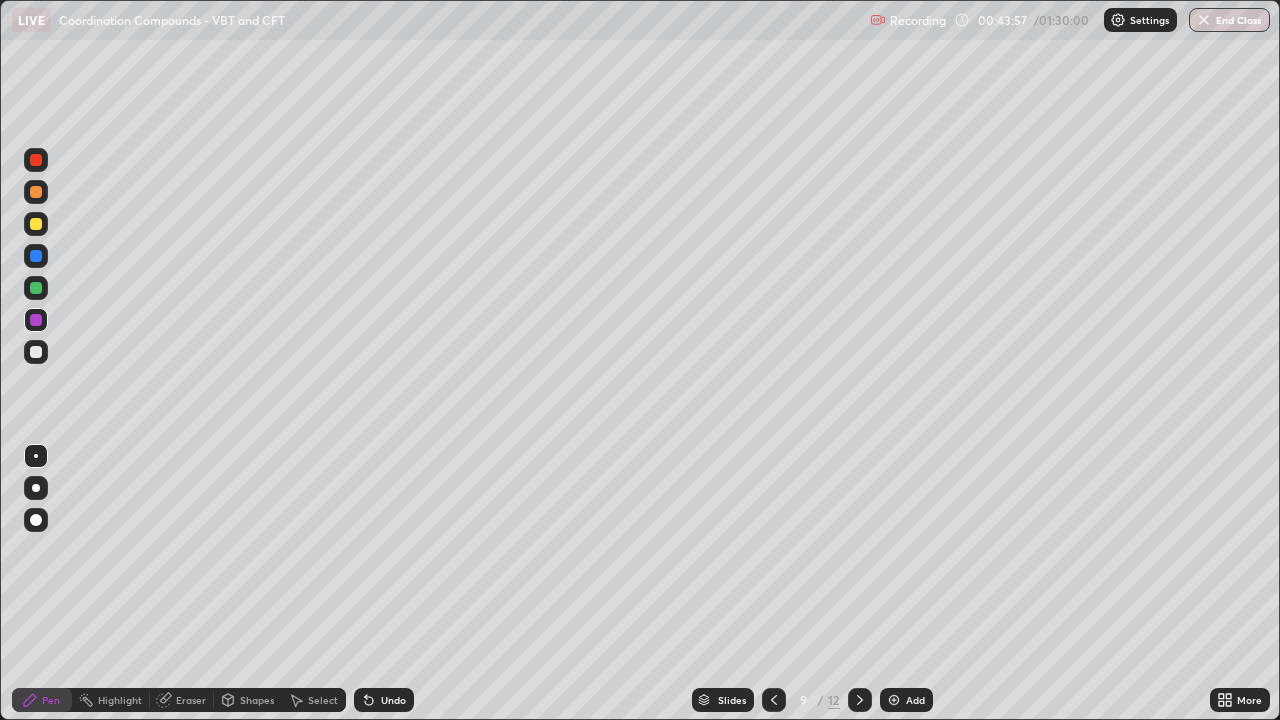 click at bounding box center (36, 256) 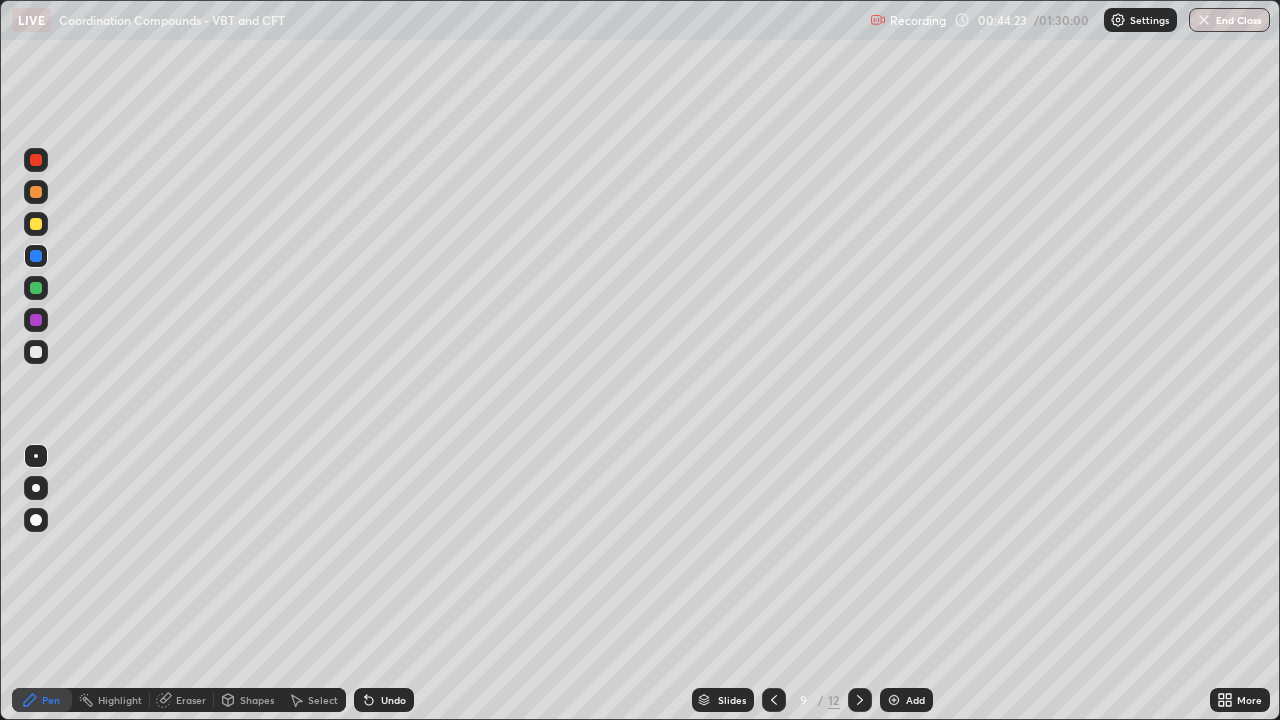 click at bounding box center [36, 352] 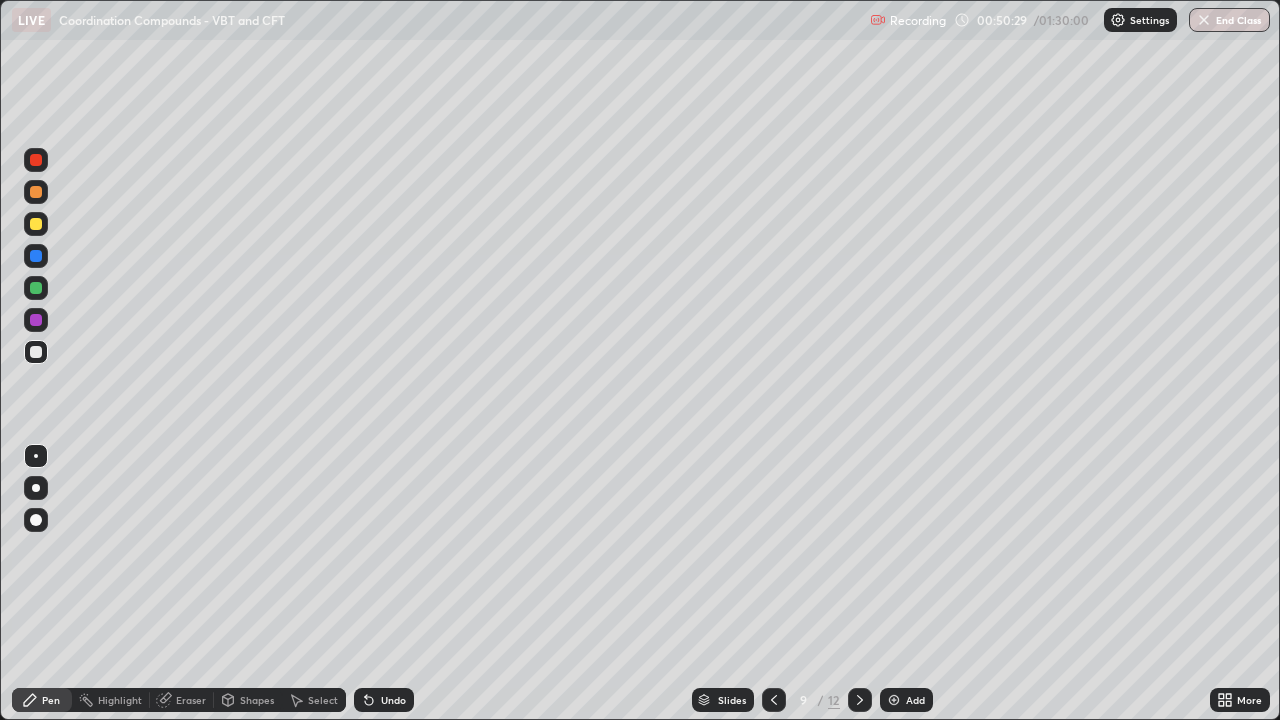 click 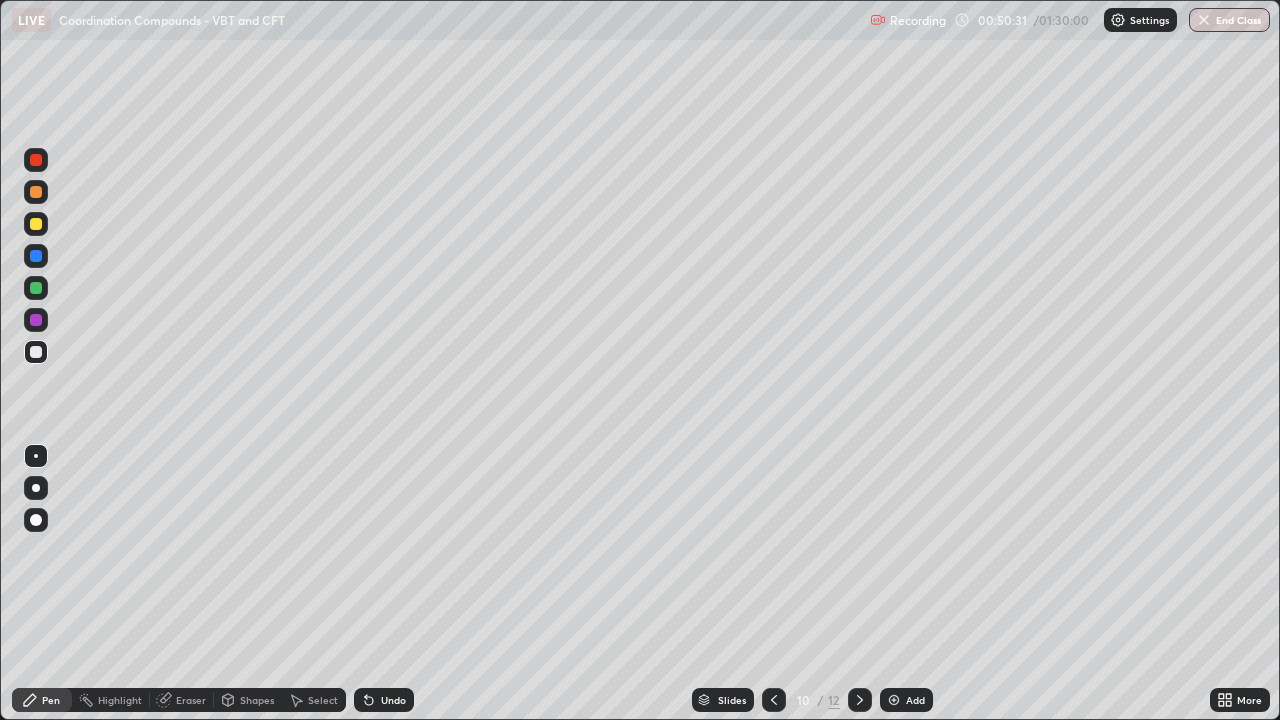 click at bounding box center (36, 160) 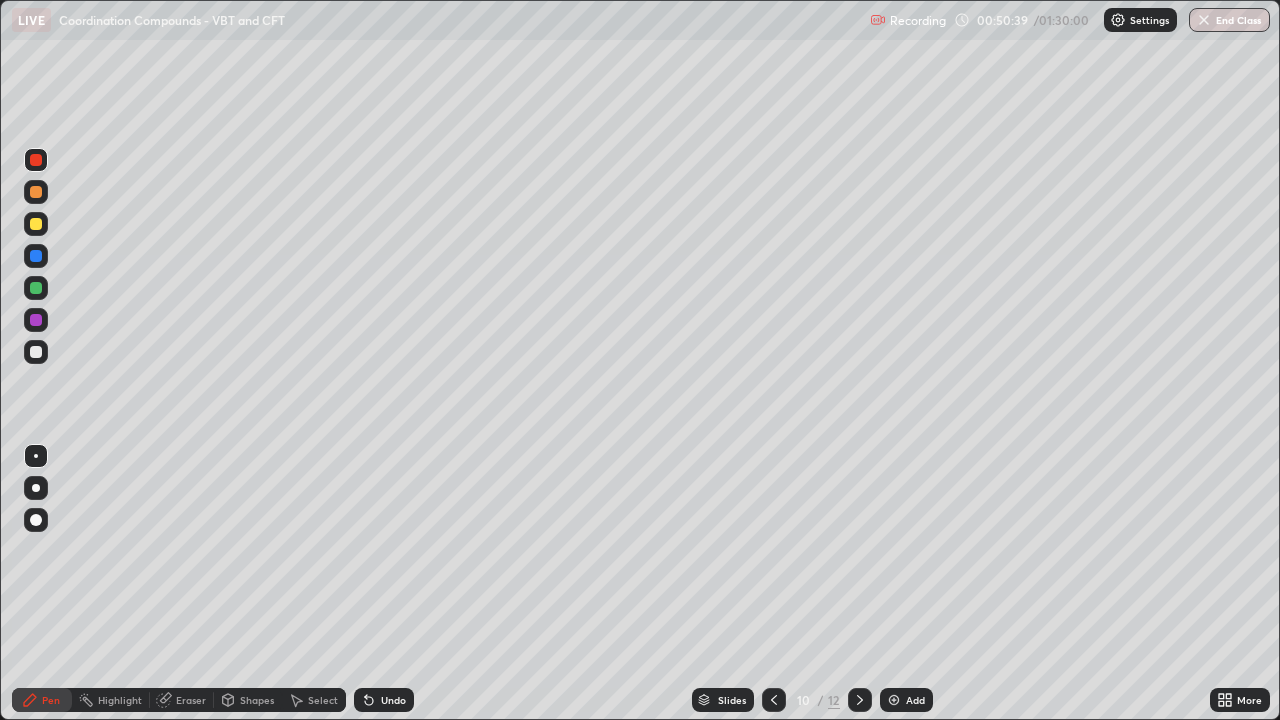 click at bounding box center [36, 192] 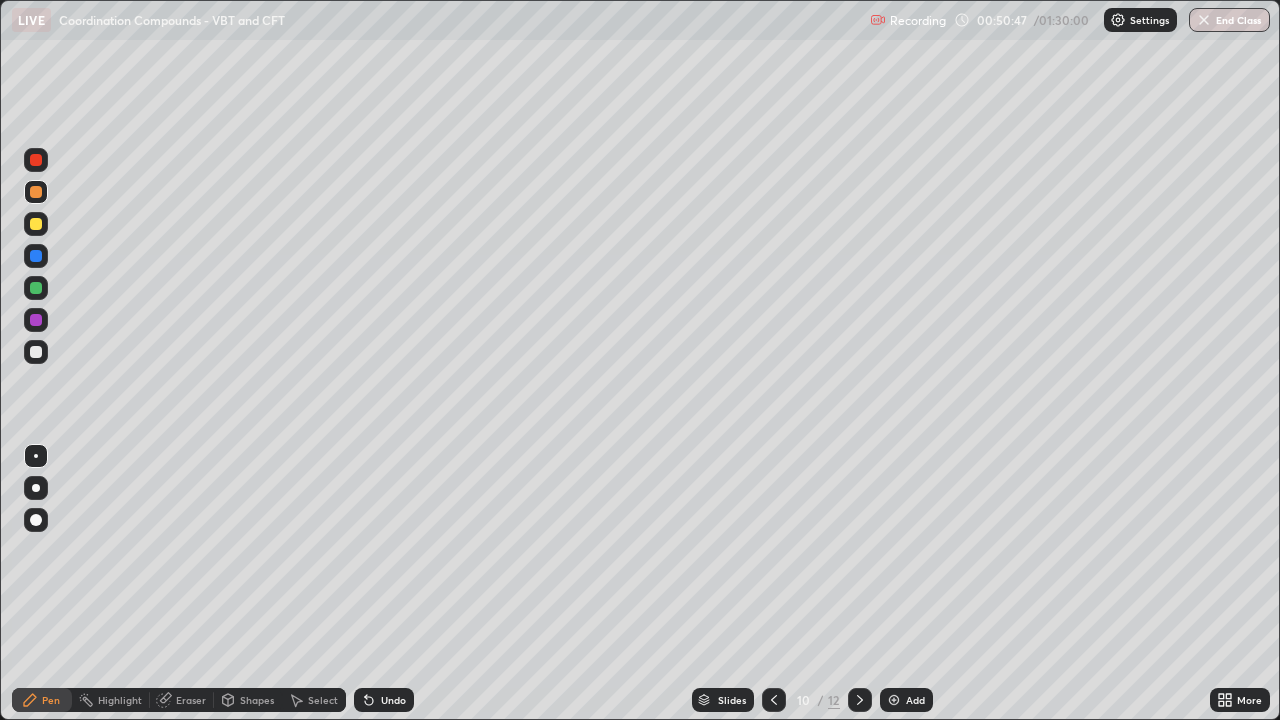 click at bounding box center [36, 224] 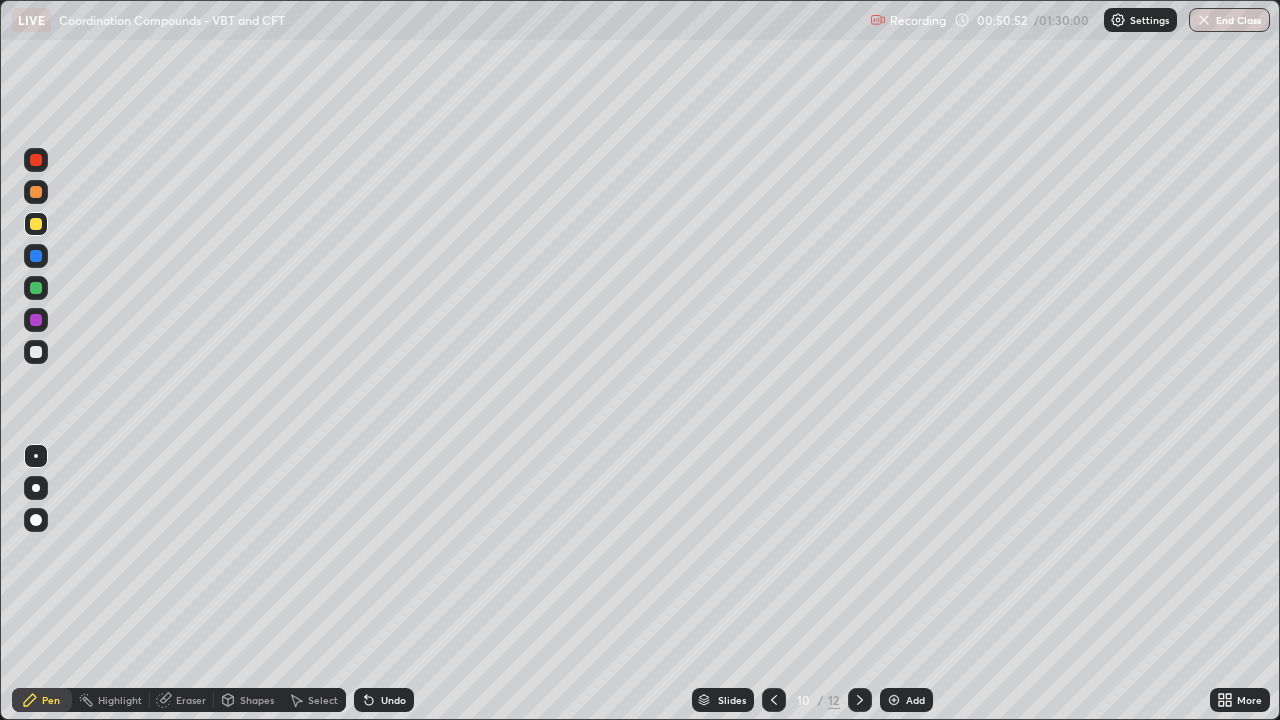 click at bounding box center [36, 288] 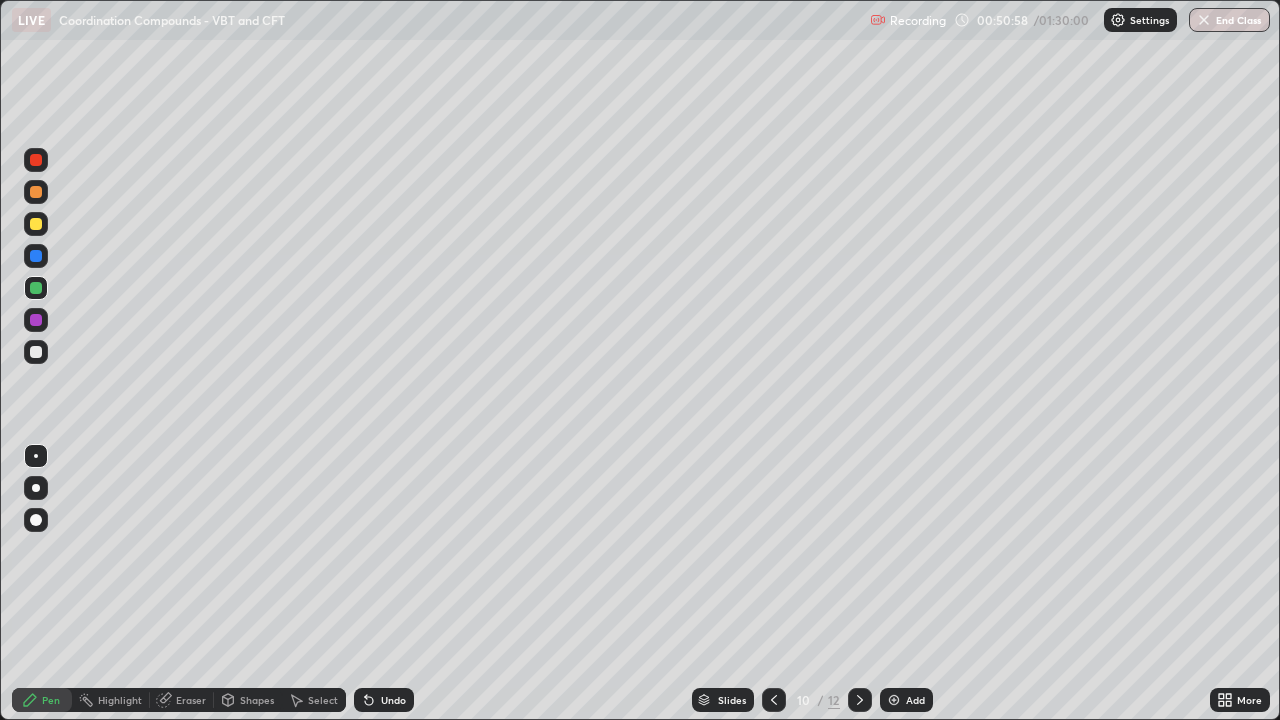 click at bounding box center (36, 256) 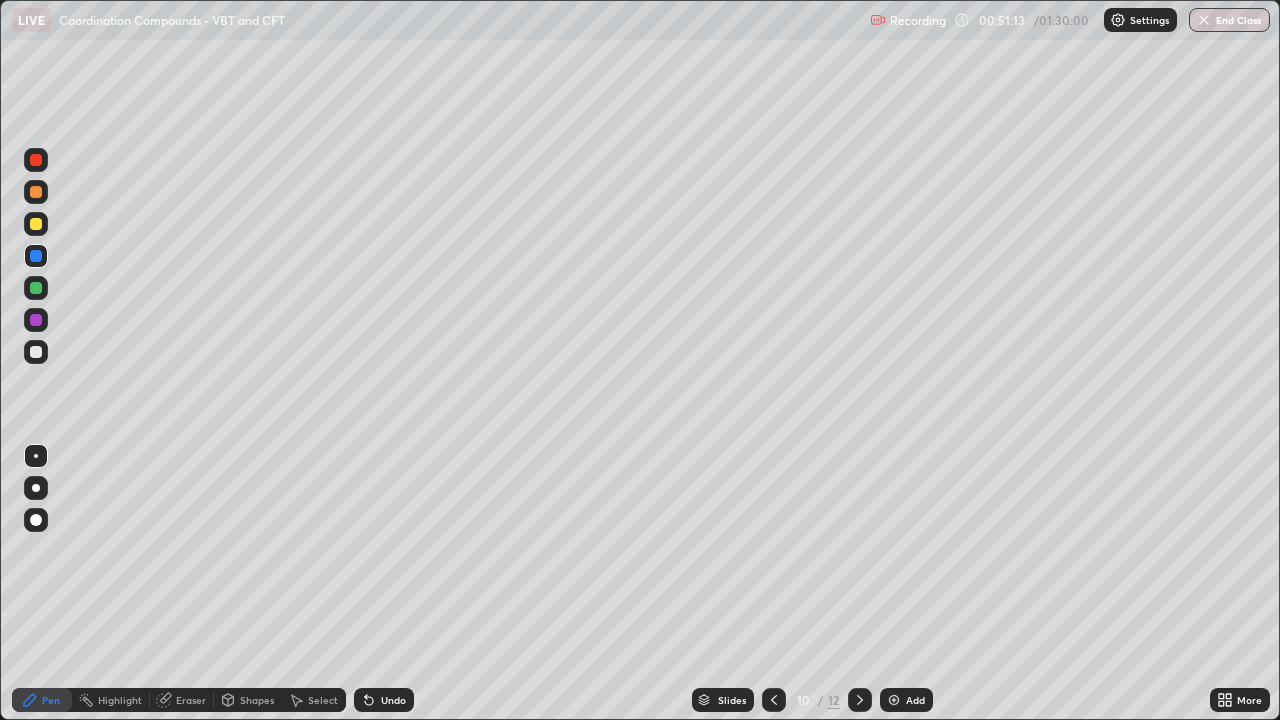 click at bounding box center (36, 288) 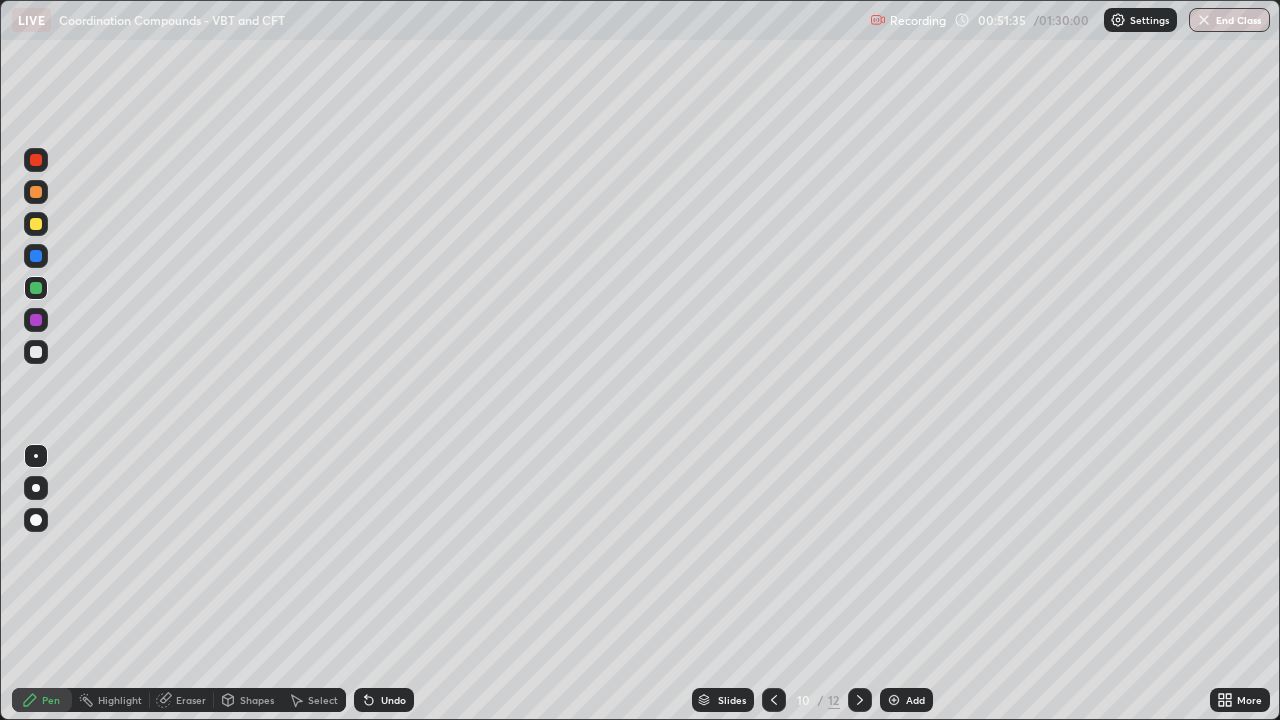 click on "Undo" at bounding box center [384, 700] 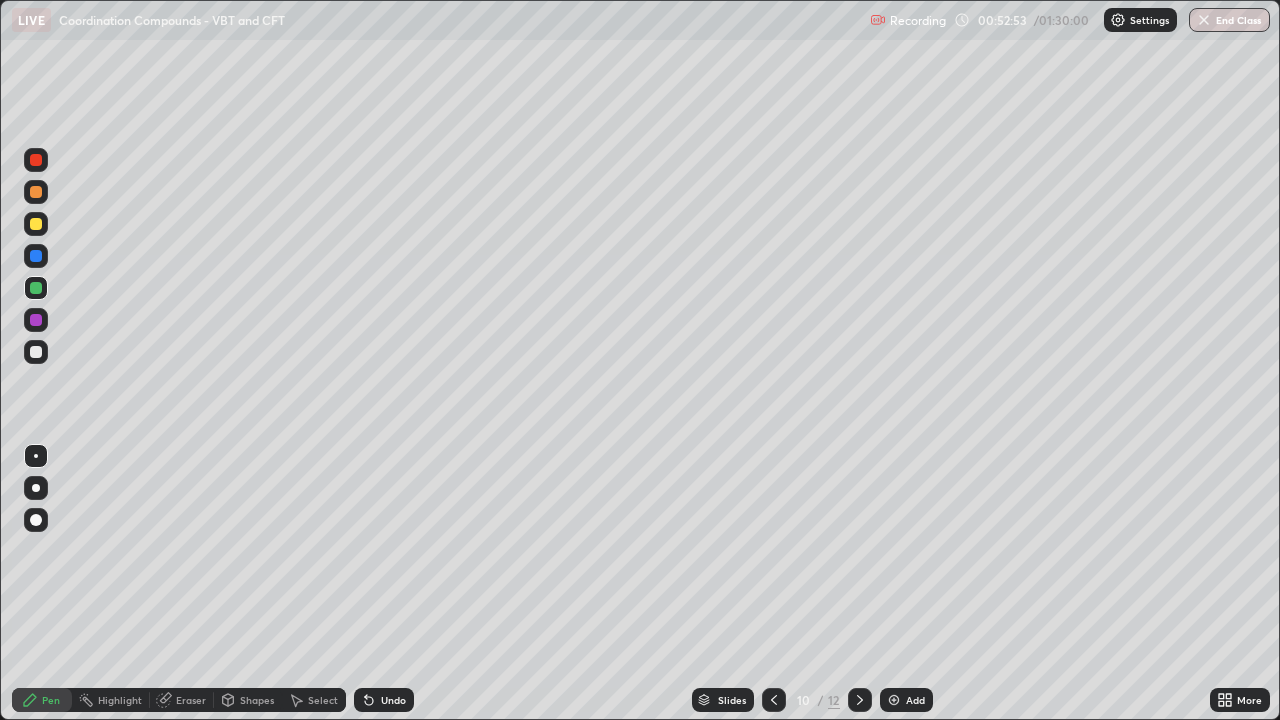 click at bounding box center (36, 352) 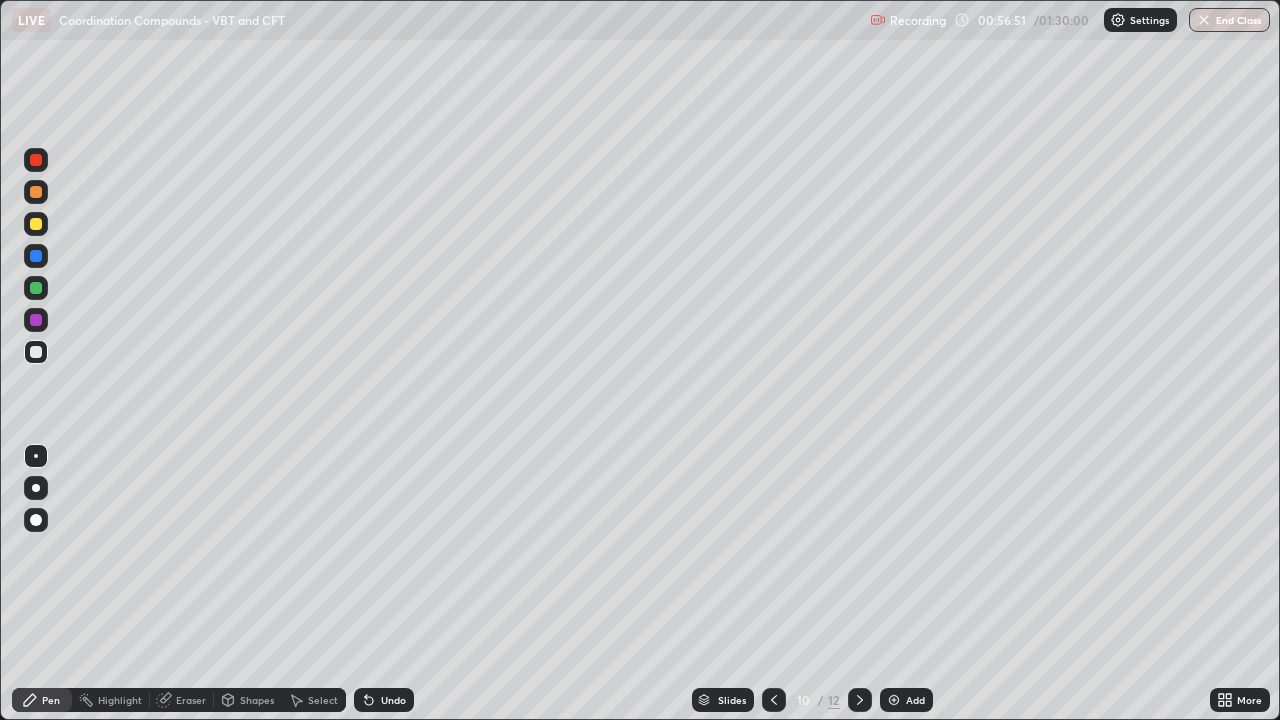click 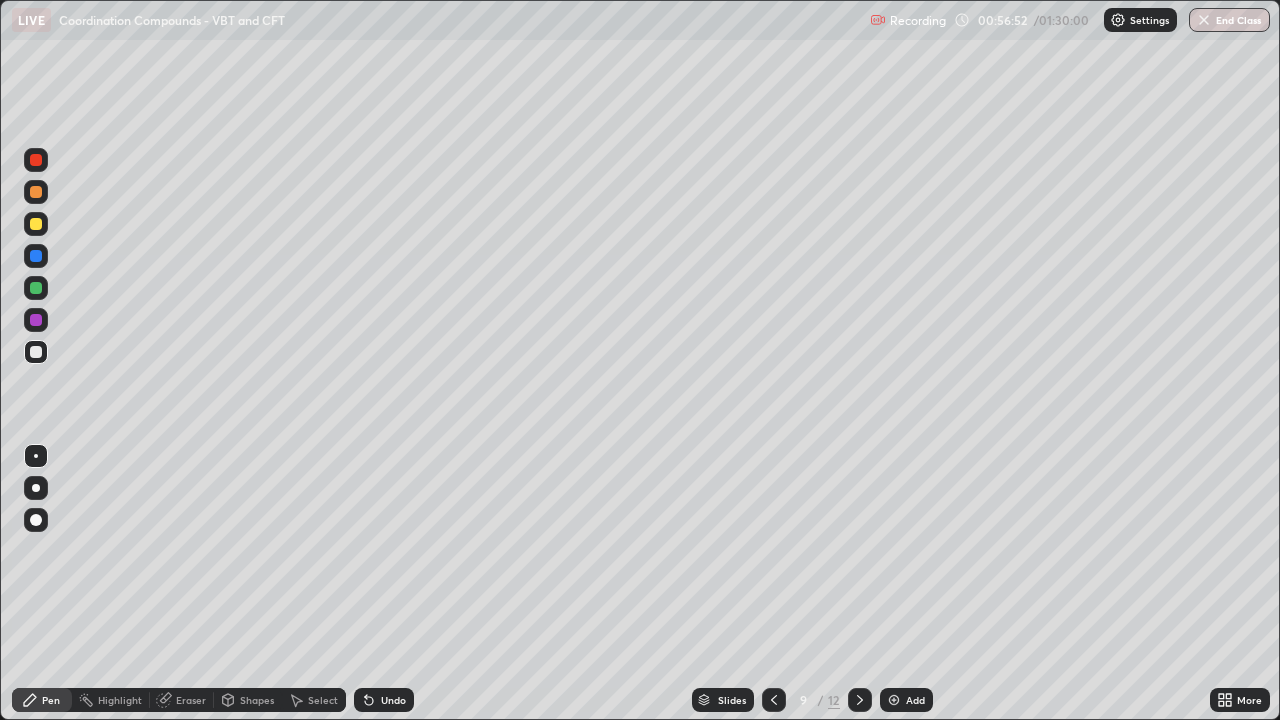 click 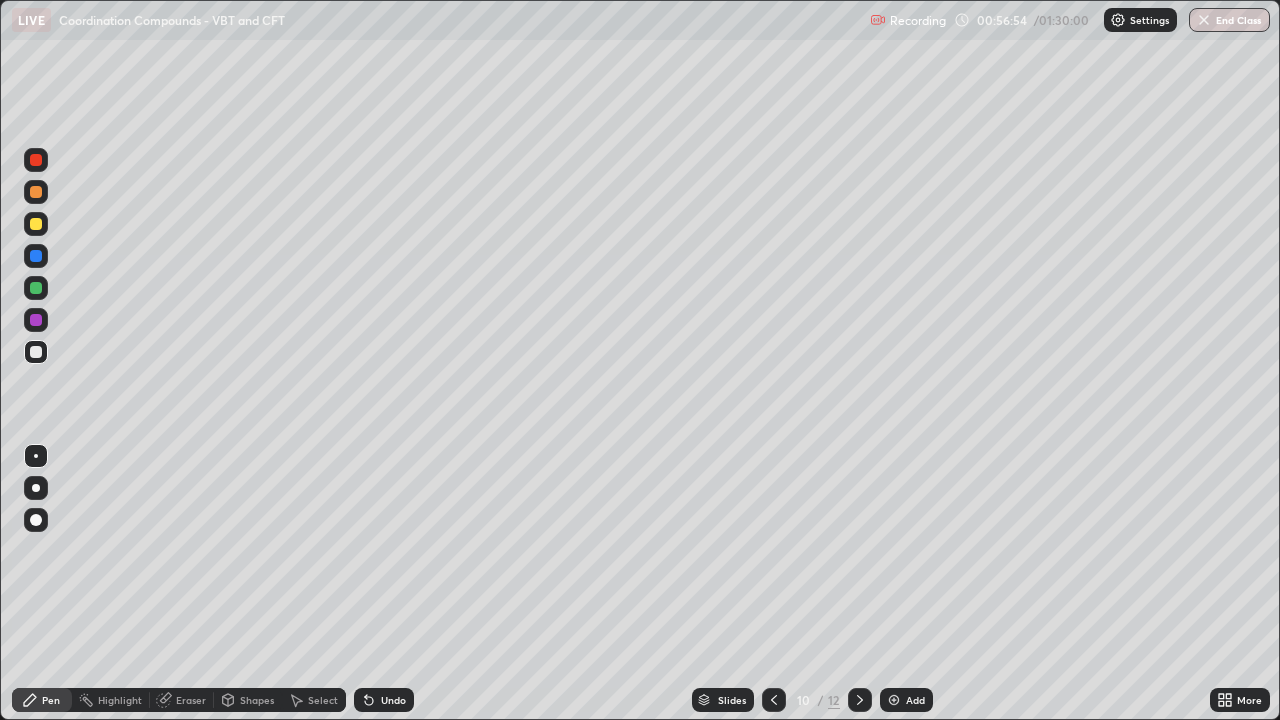 click on "Undo" at bounding box center (393, 700) 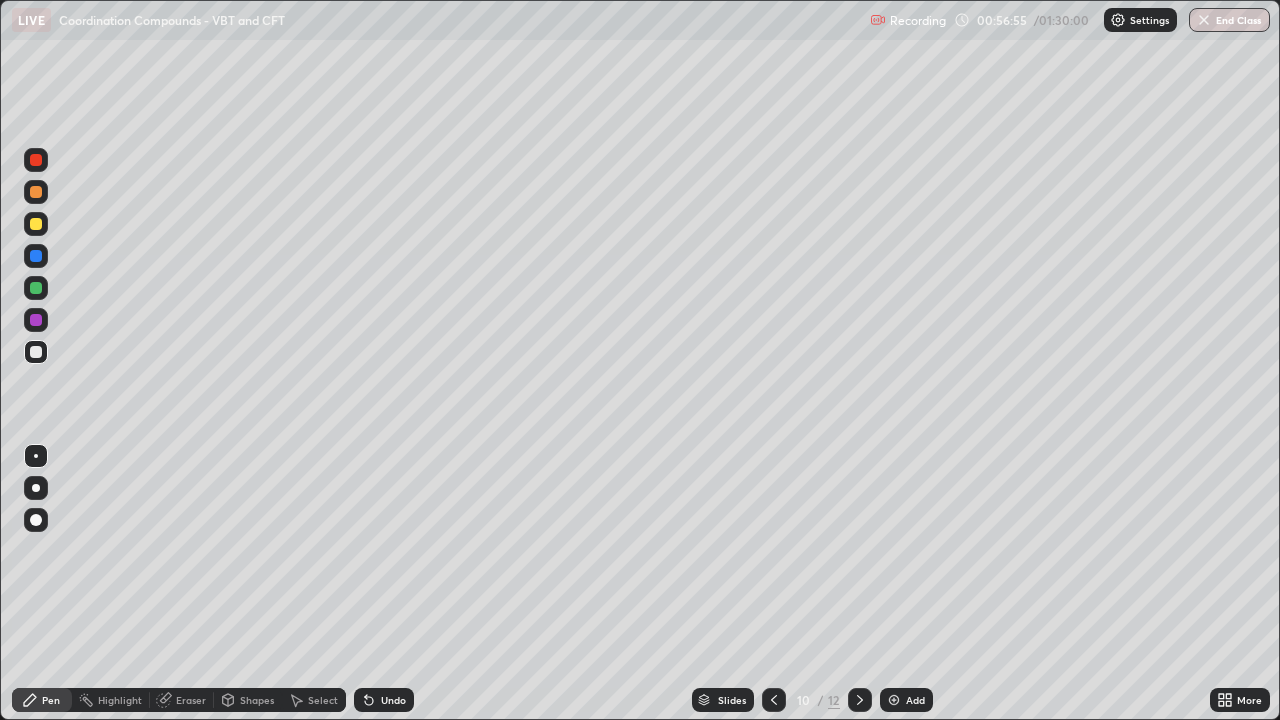 click on "Undo" at bounding box center [384, 700] 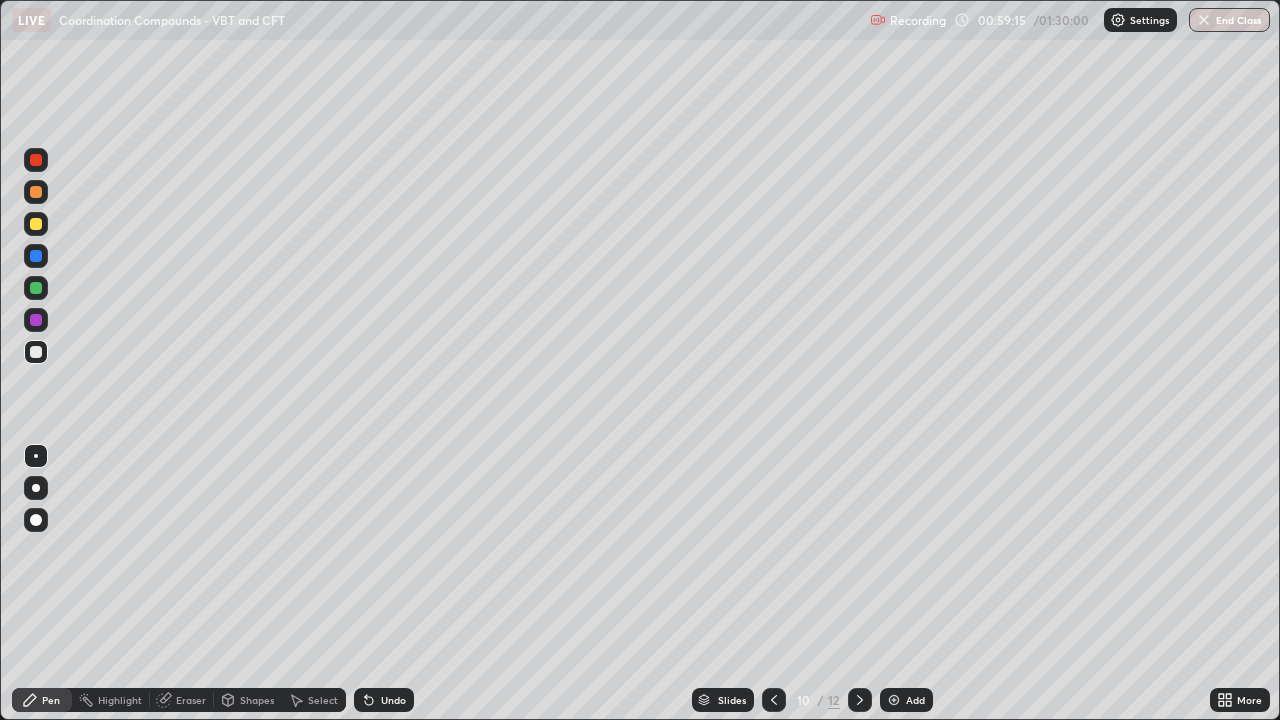 click 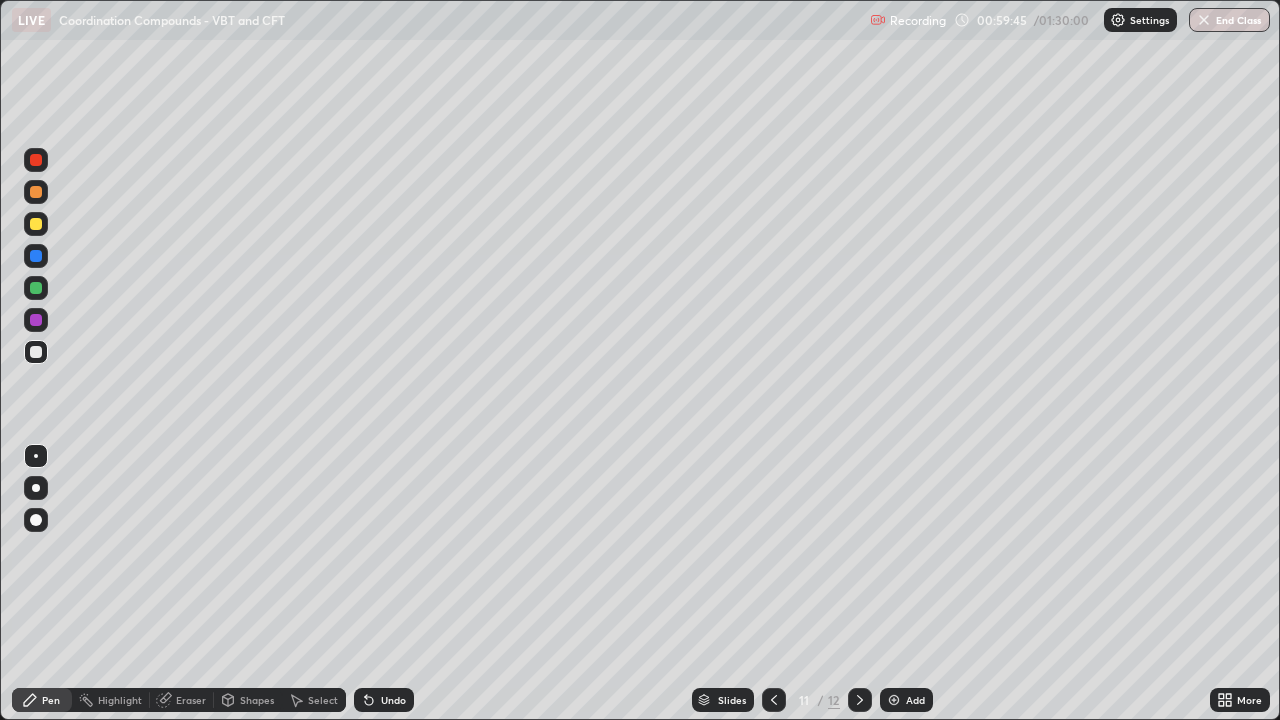 click at bounding box center [36, 320] 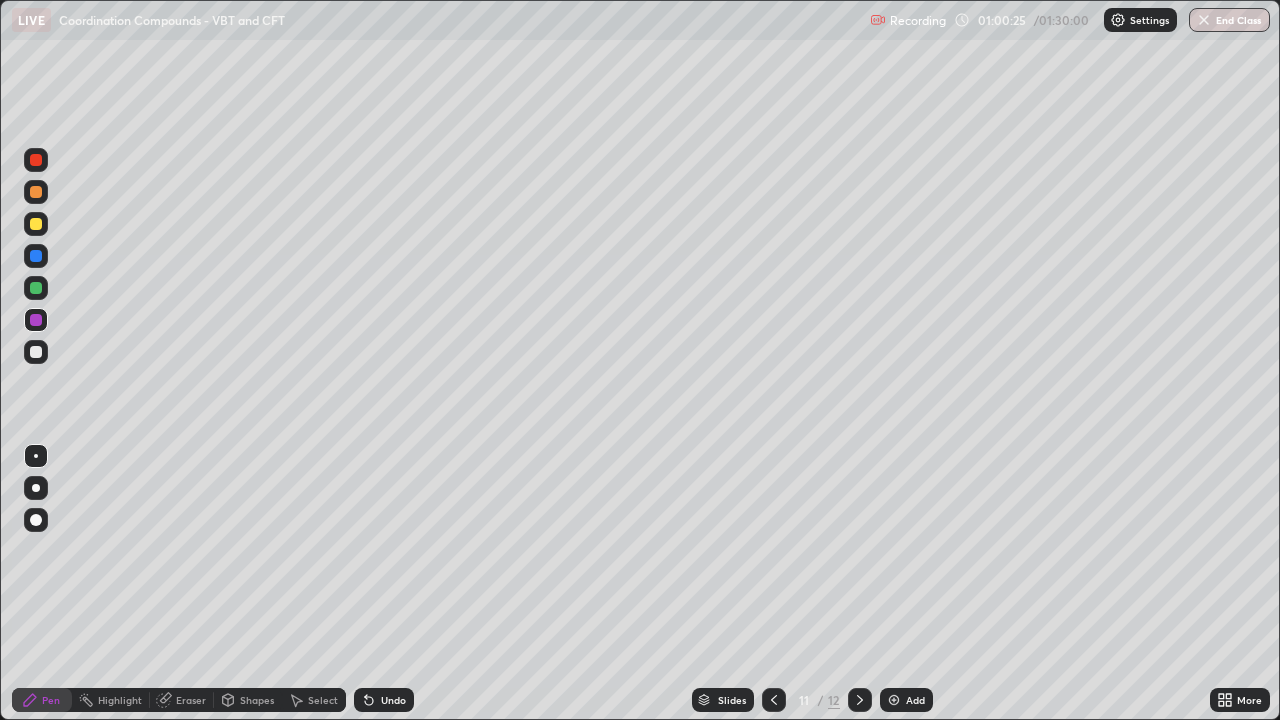 click at bounding box center (36, 288) 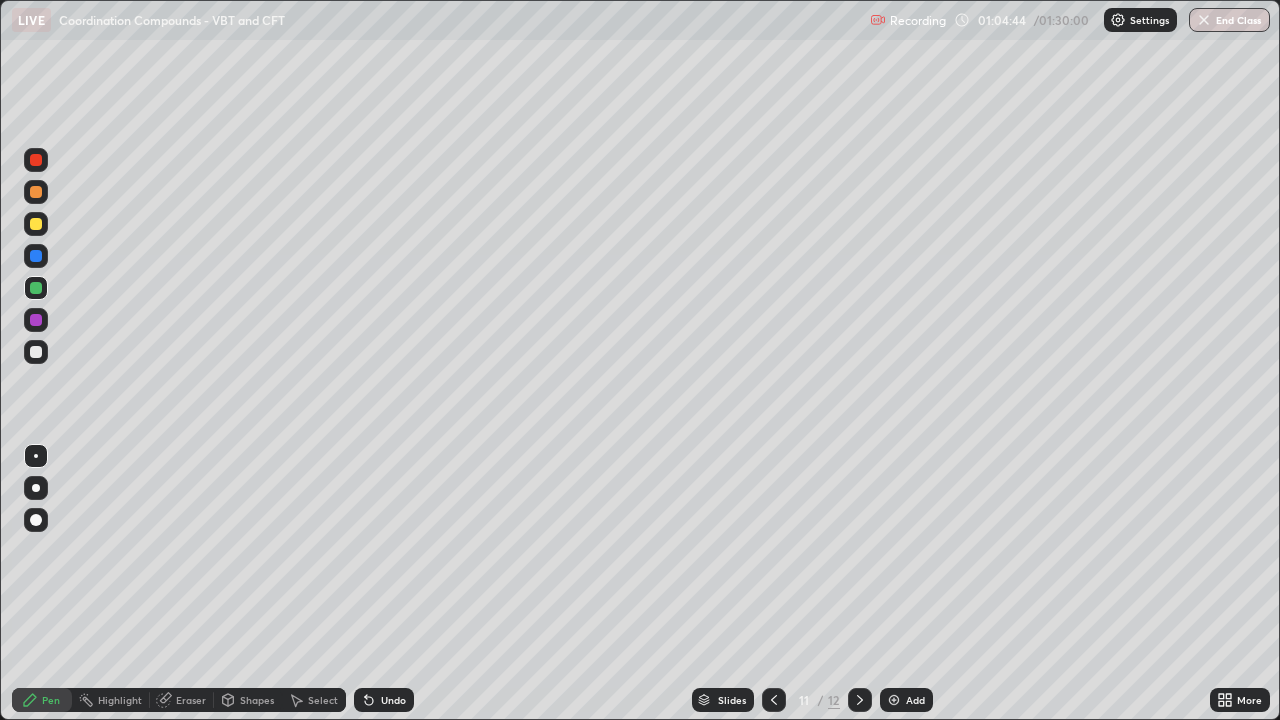 click on "Undo" at bounding box center [393, 700] 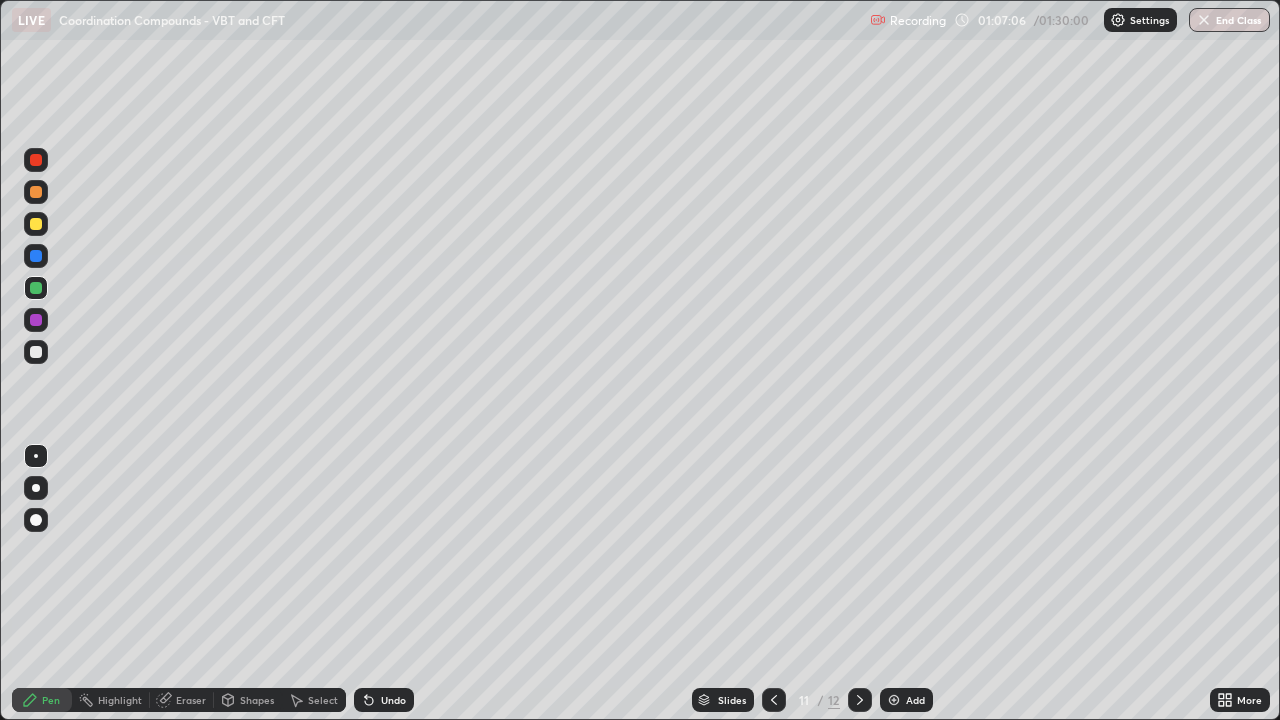 click 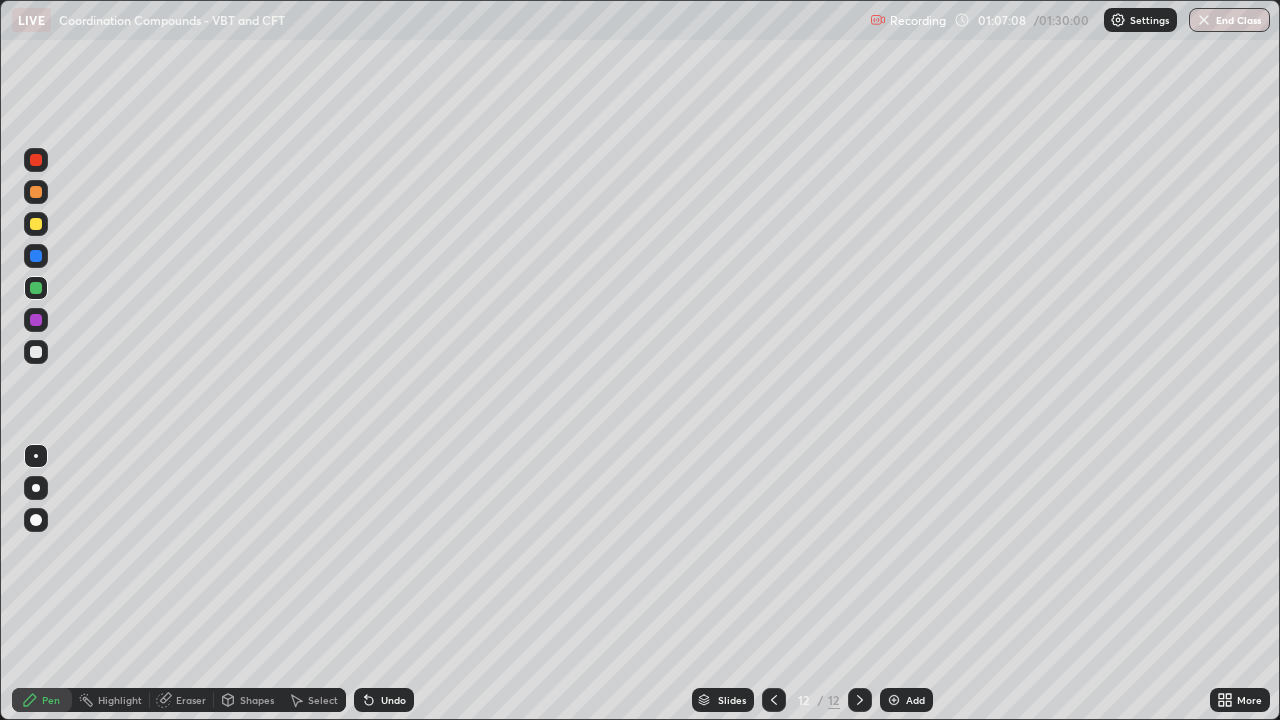 click at bounding box center (36, 160) 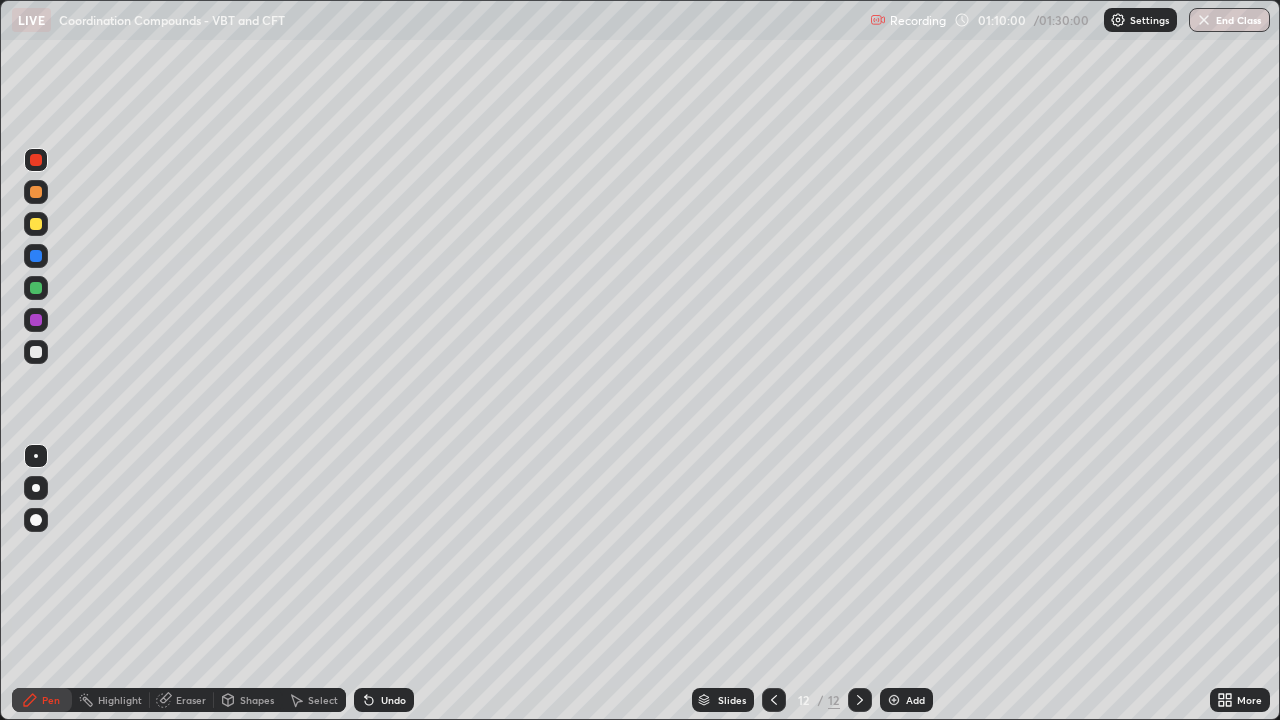 click at bounding box center (36, 288) 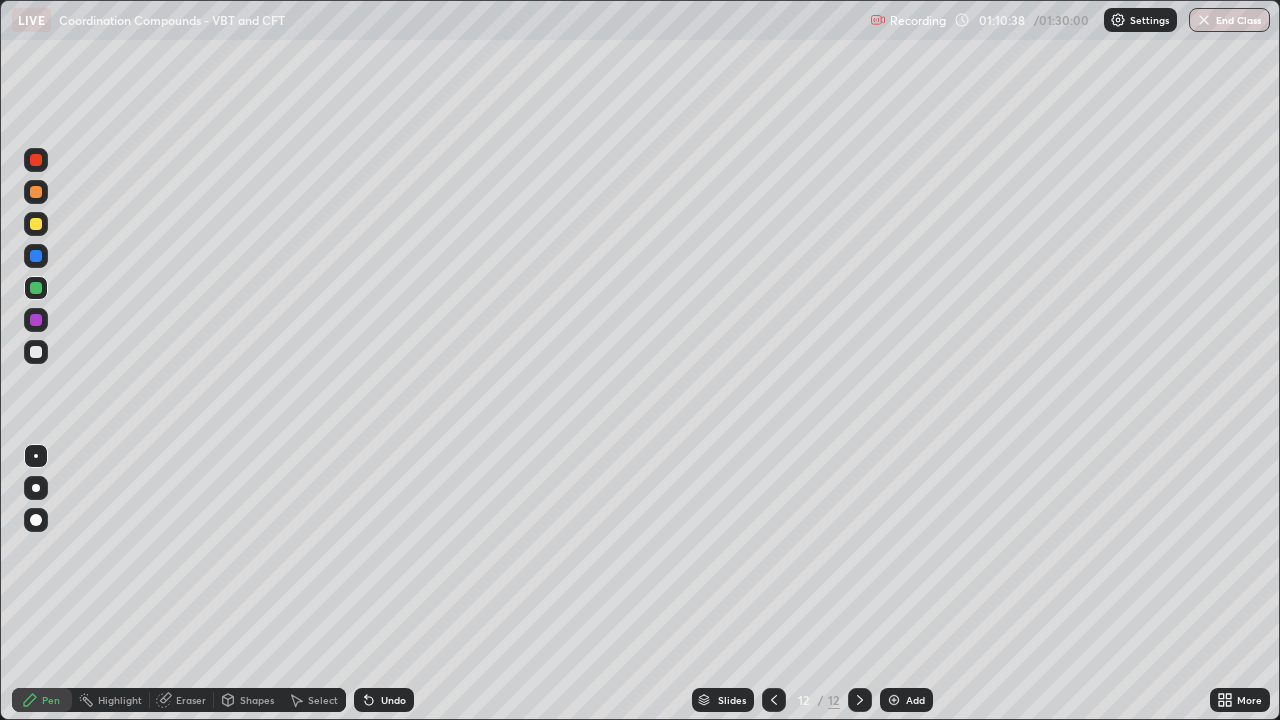click on "Undo" at bounding box center (393, 700) 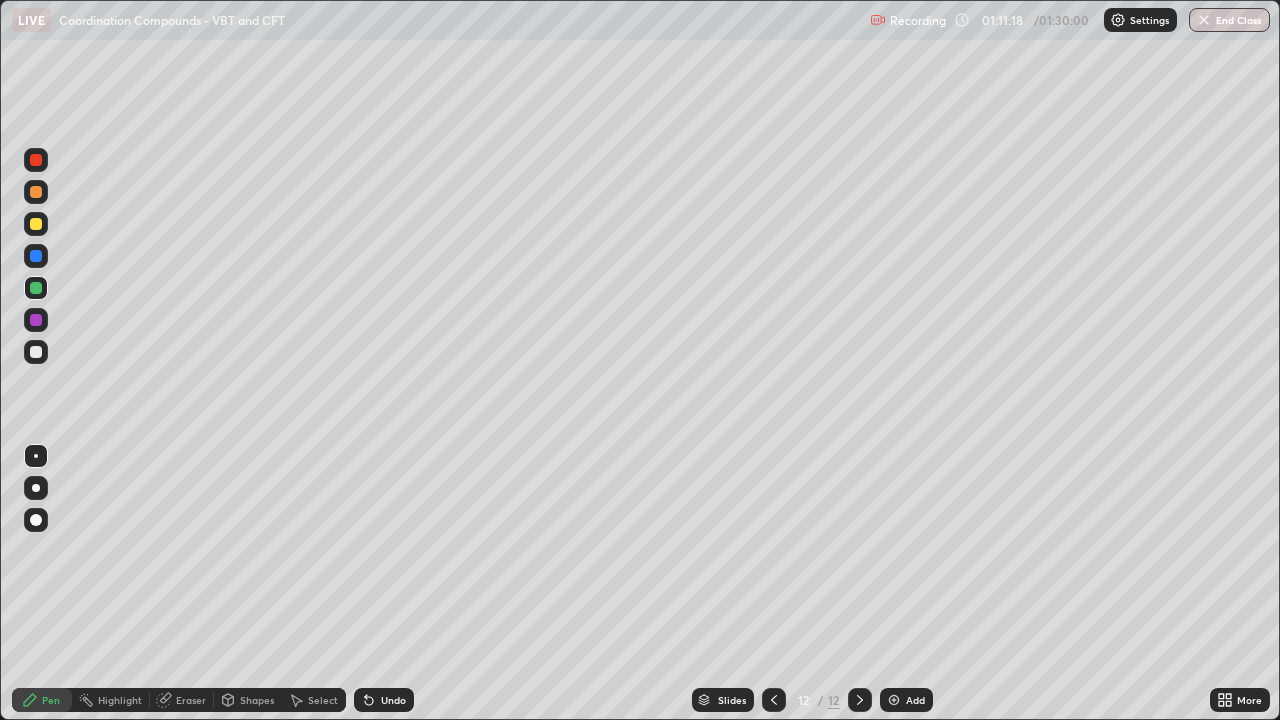 click at bounding box center [36, 320] 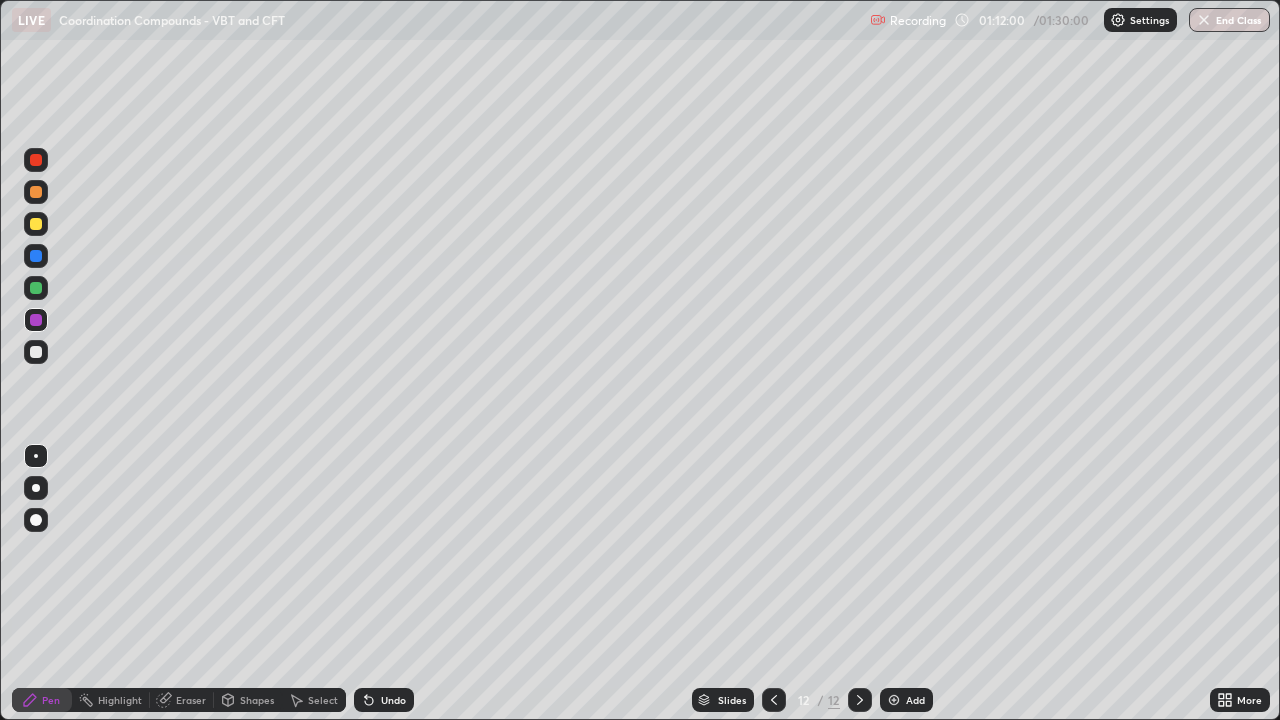 click at bounding box center (36, 352) 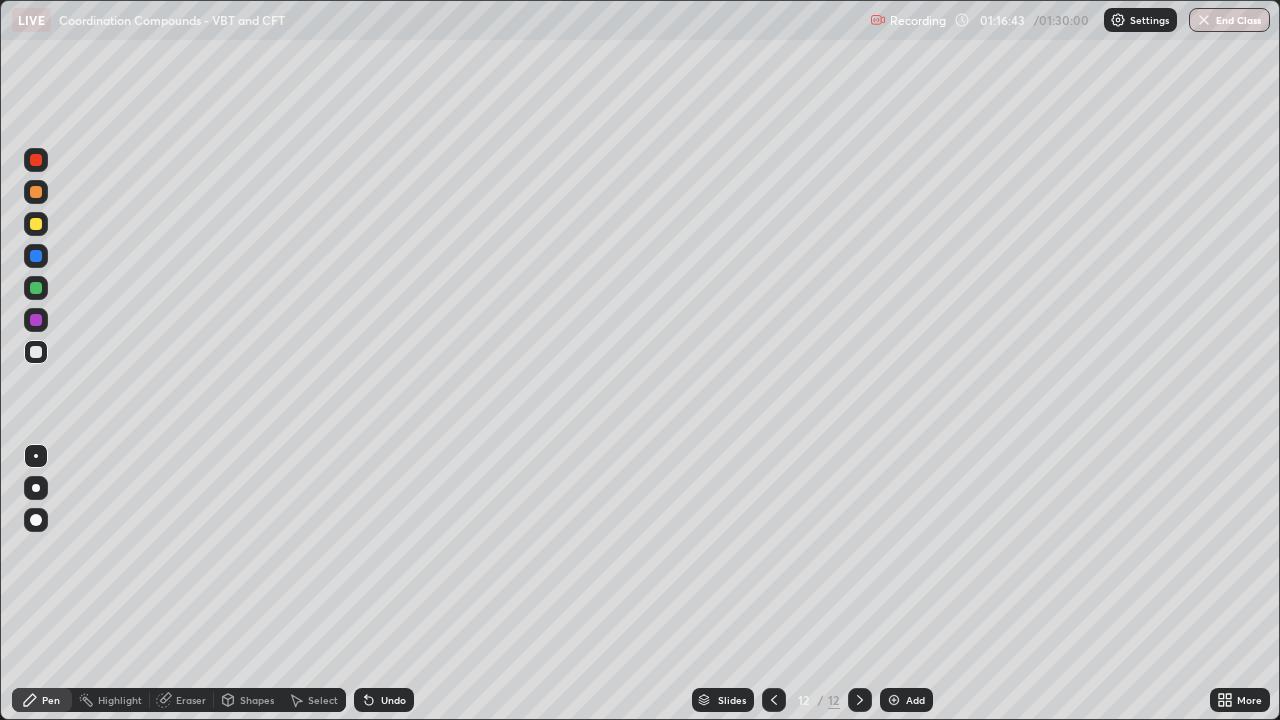 click 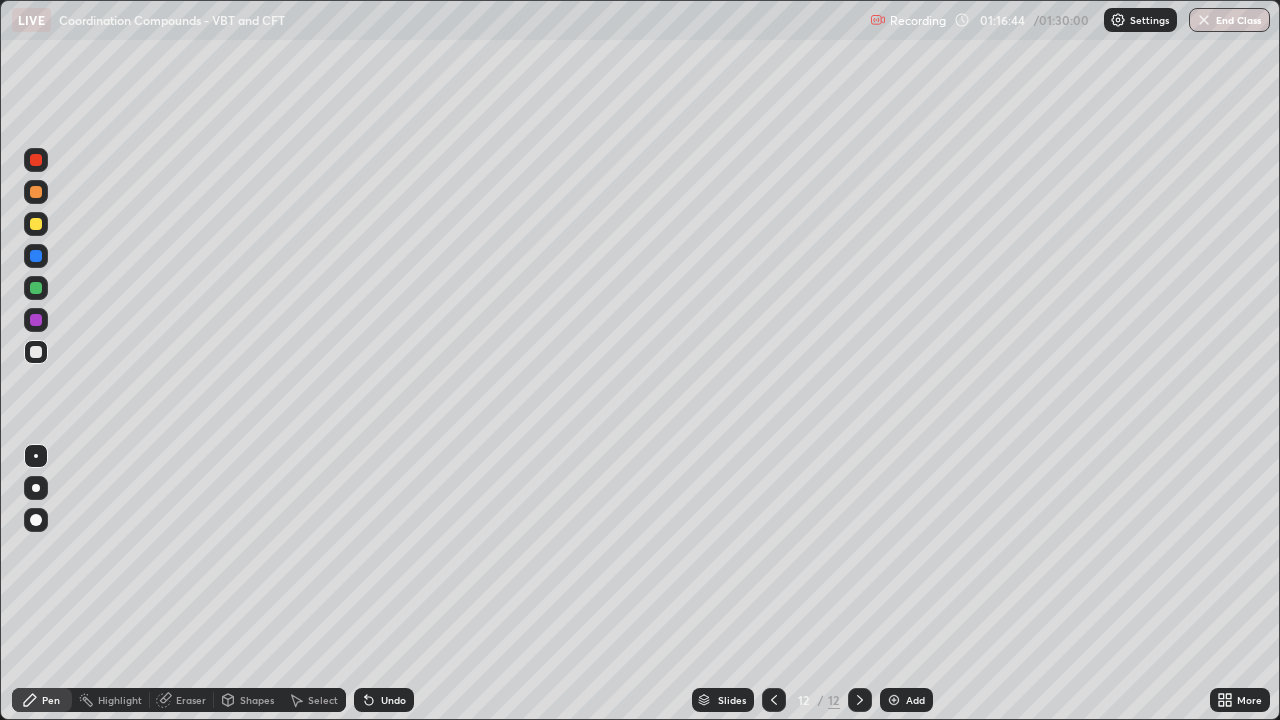 click at bounding box center [894, 700] 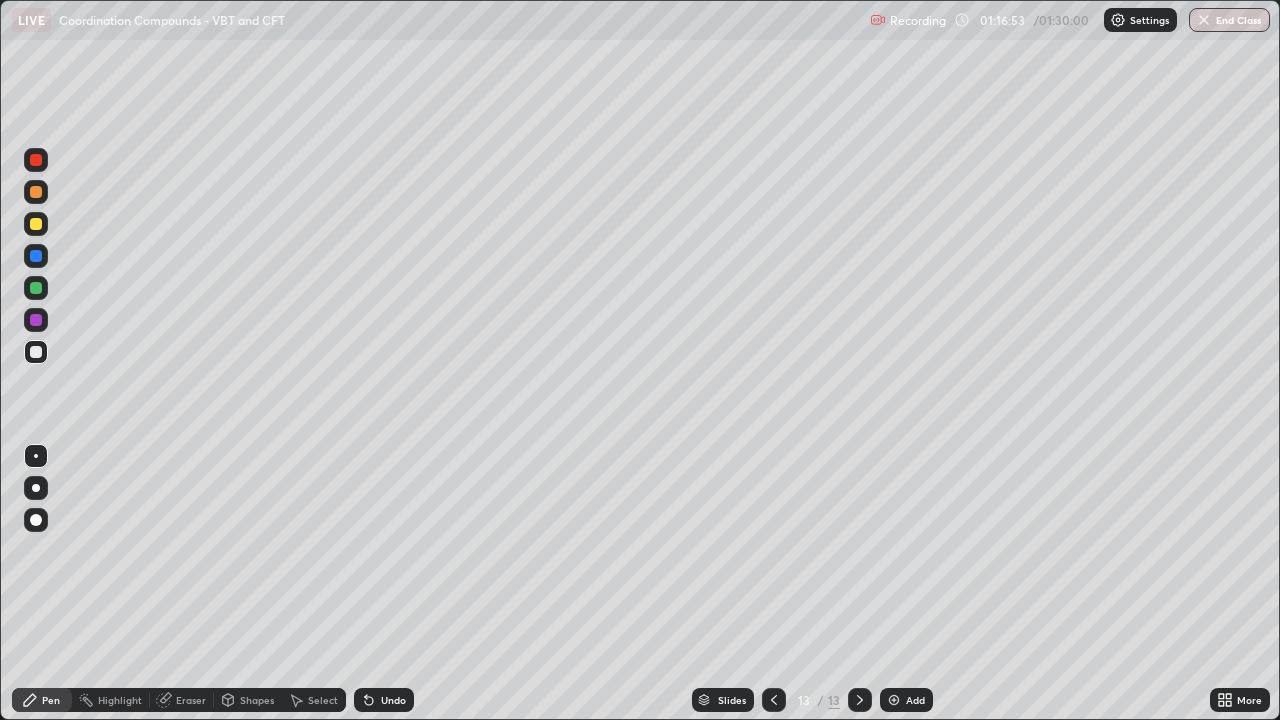click at bounding box center [36, 160] 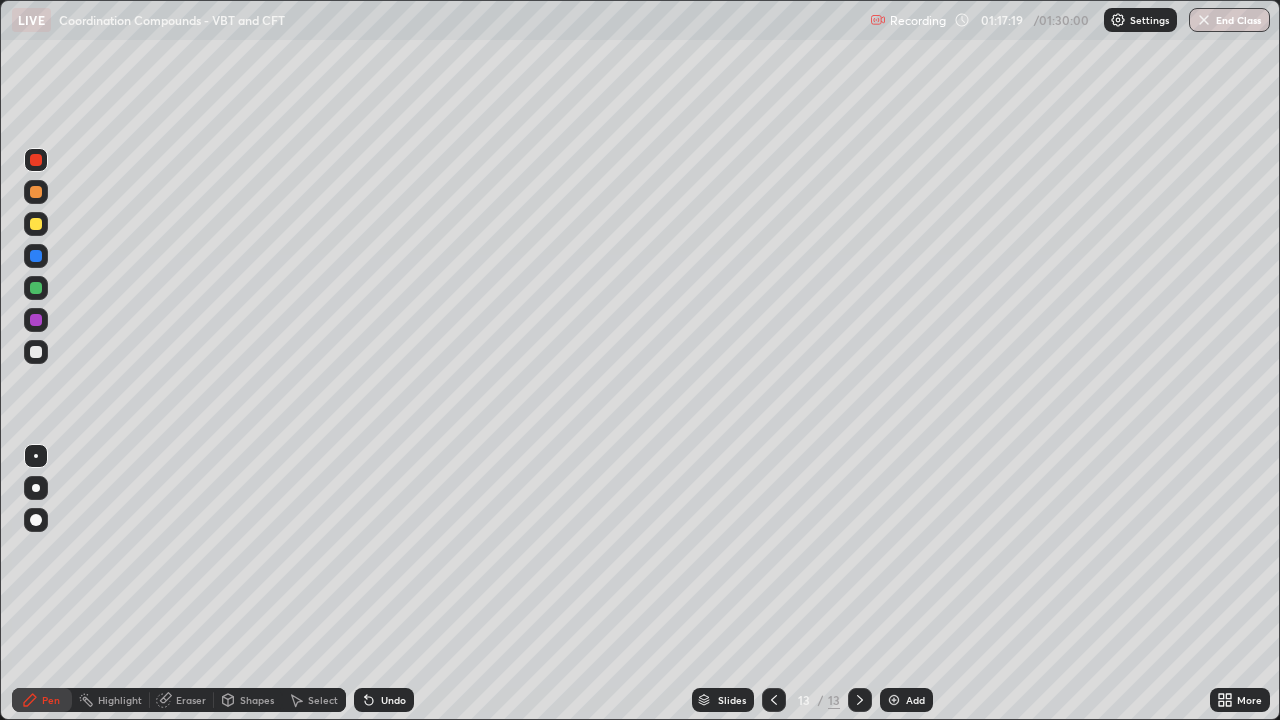 click at bounding box center [36, 256] 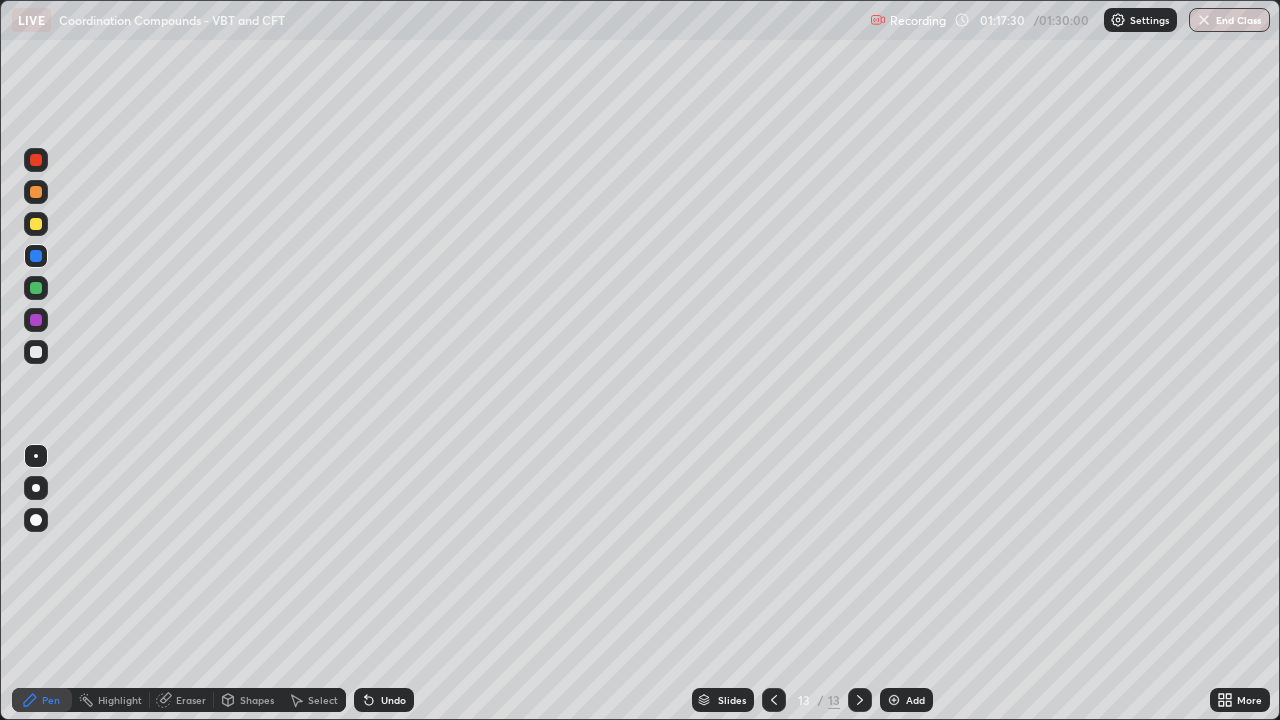 click at bounding box center (36, 224) 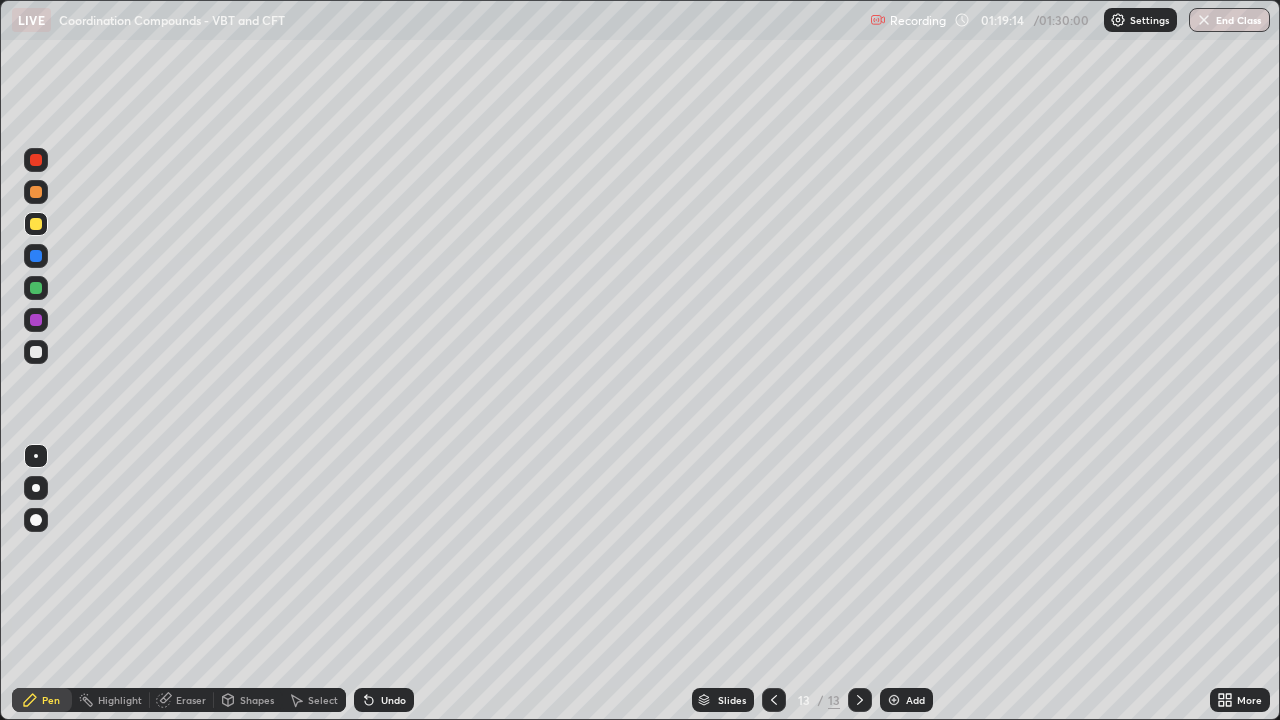 click on "Undo" at bounding box center [393, 700] 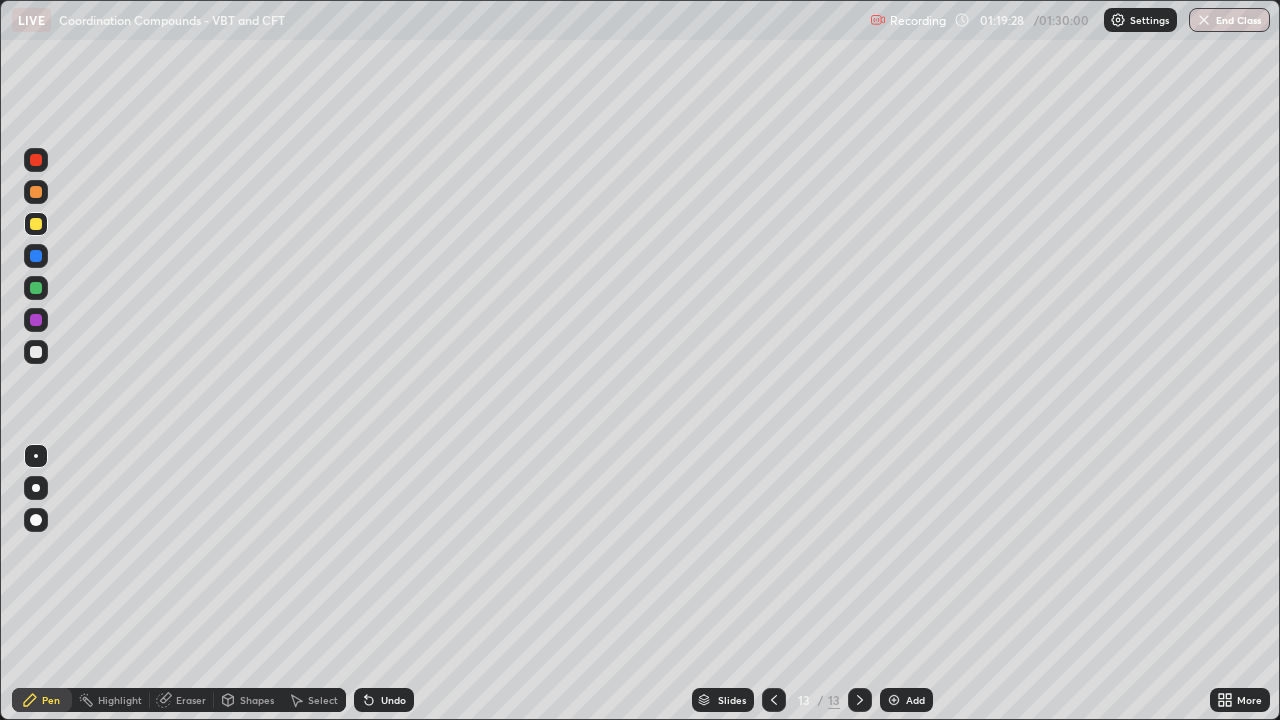 click 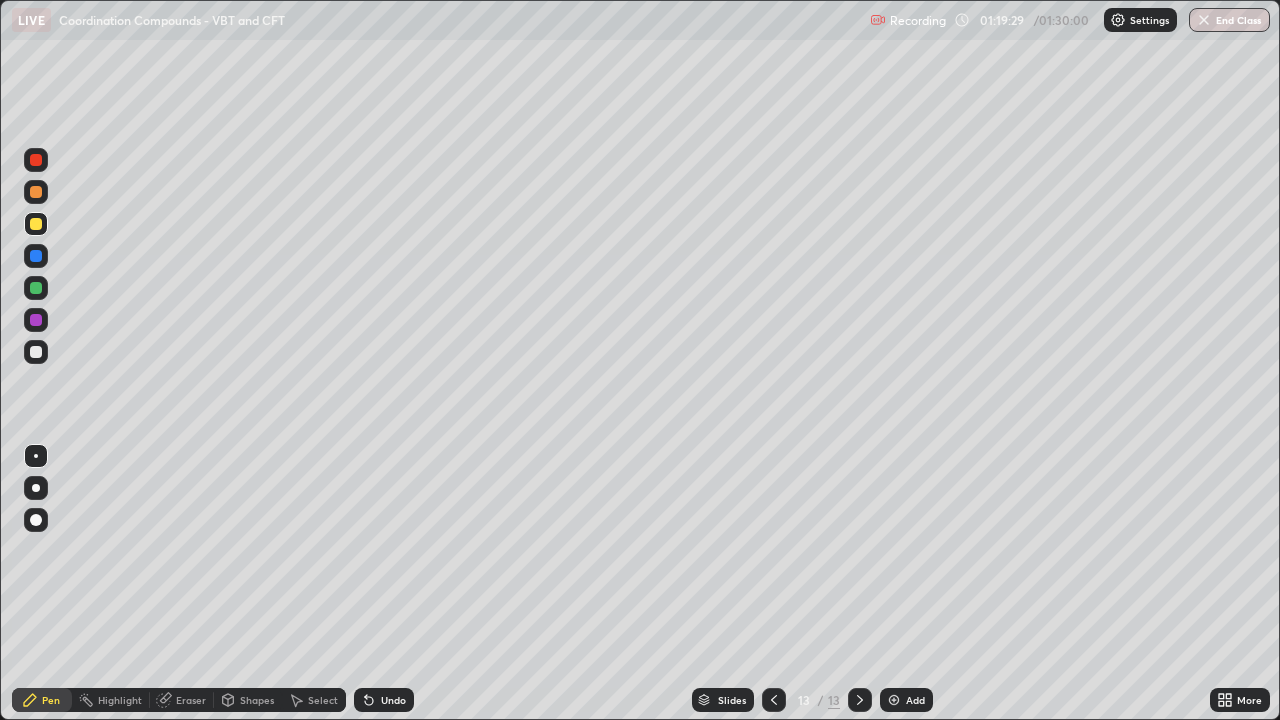 click 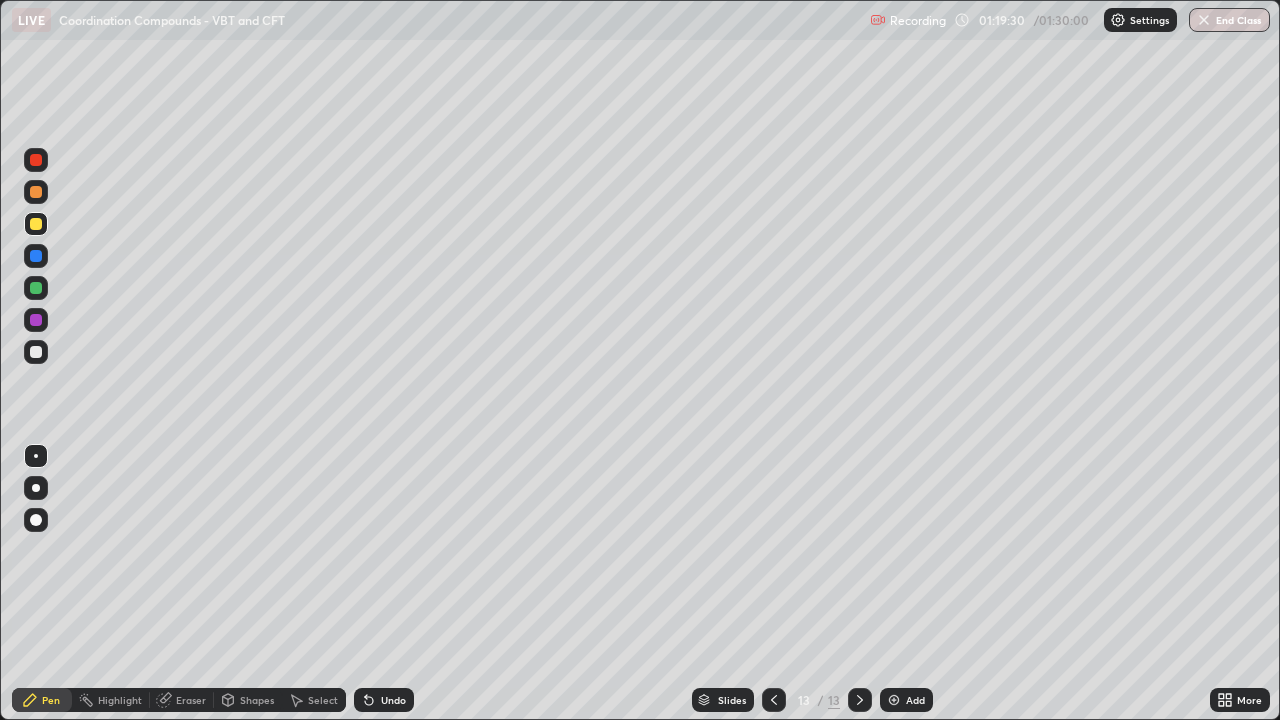 click 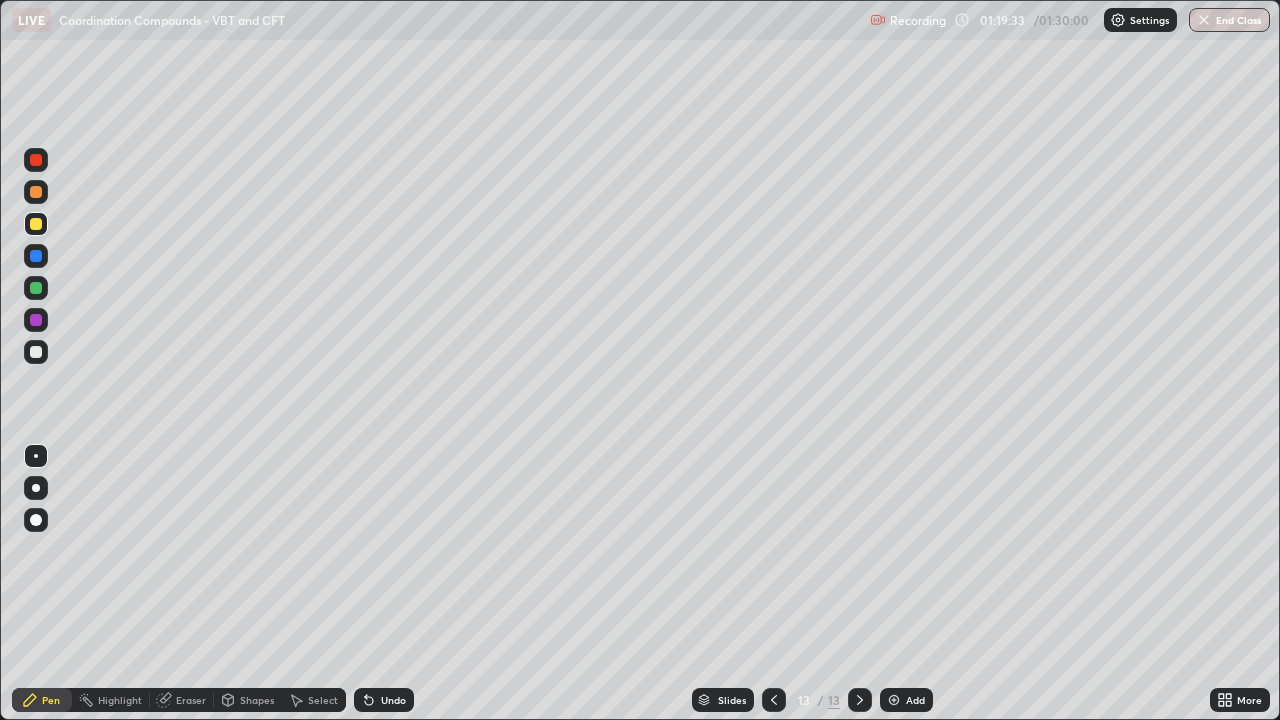 click 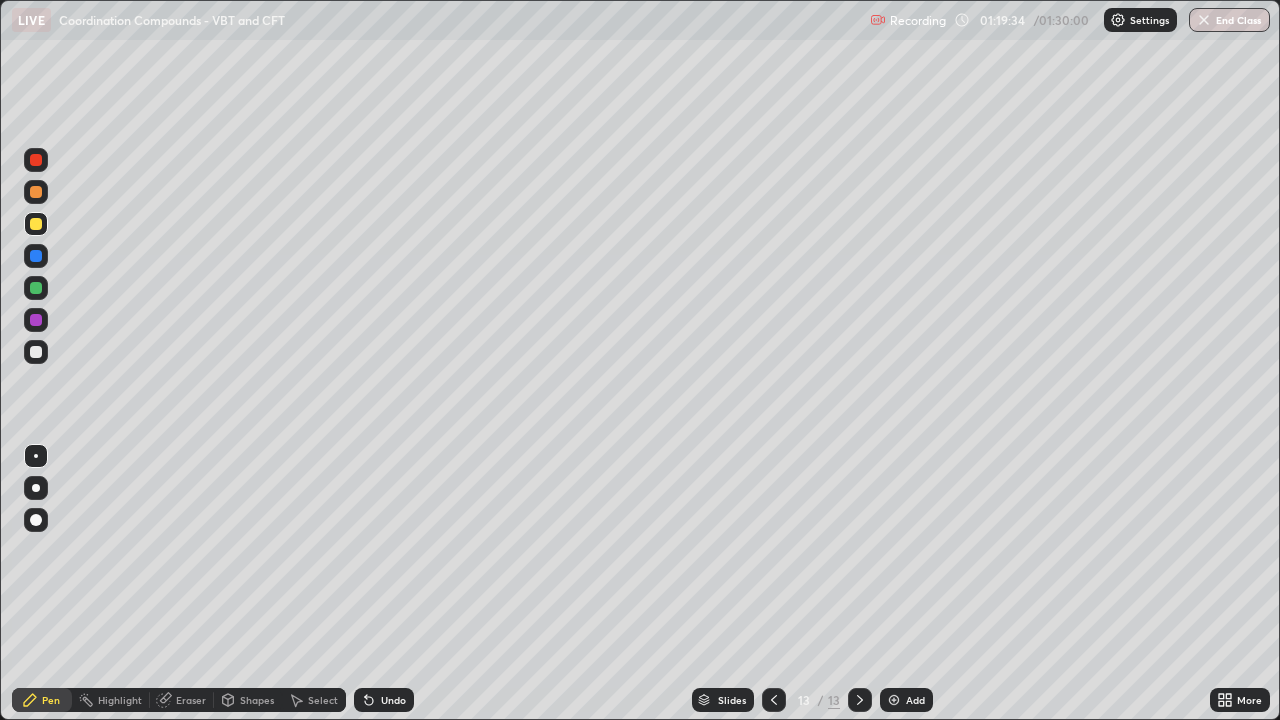 click 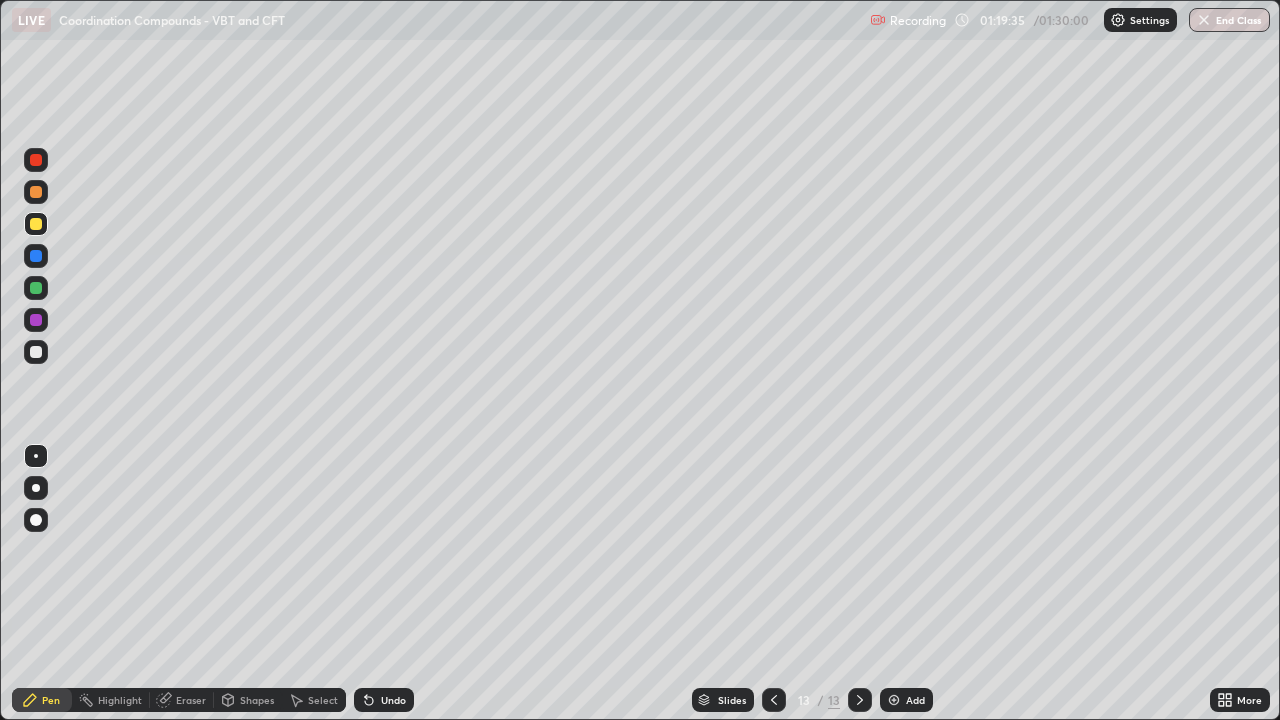 click 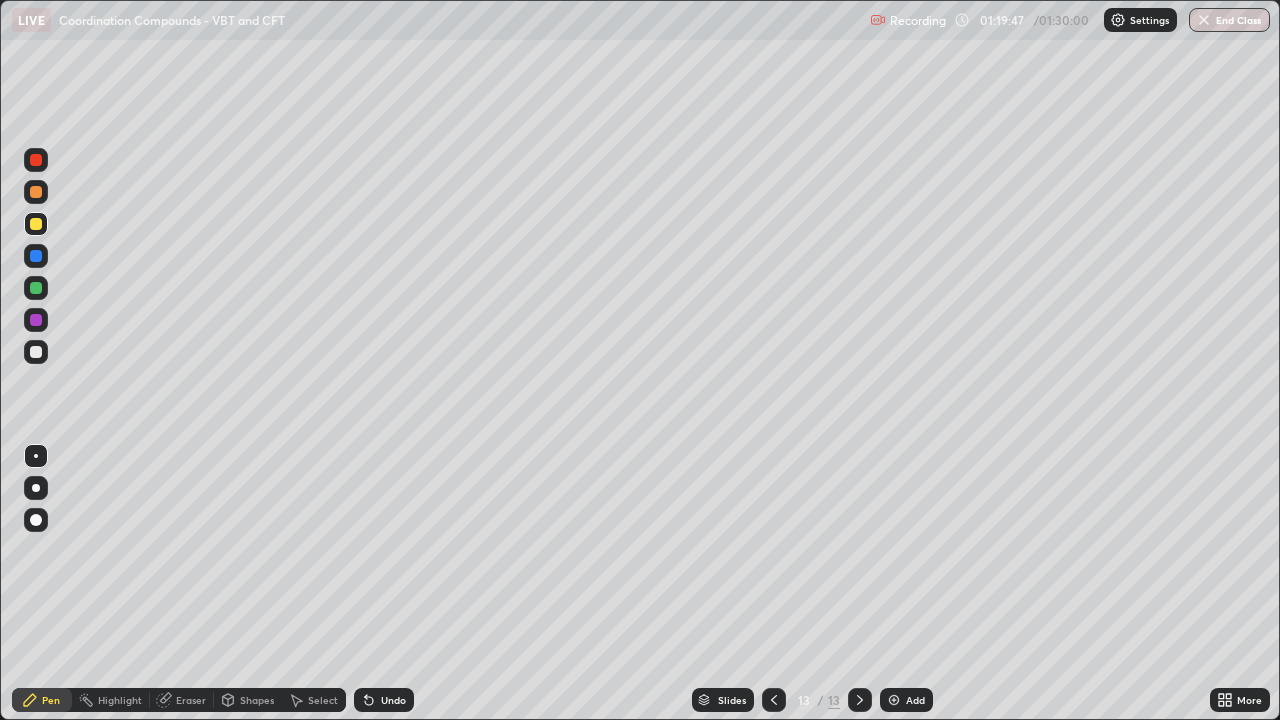 click on "Eraser" at bounding box center [191, 700] 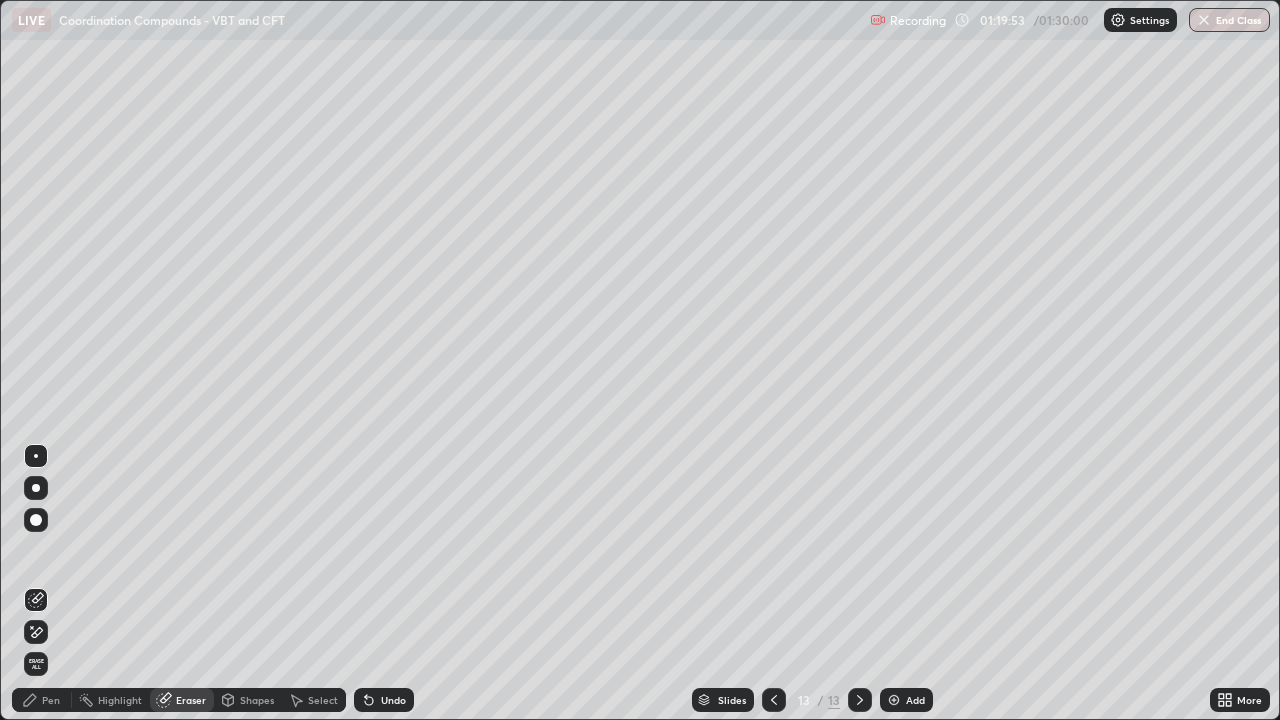 click 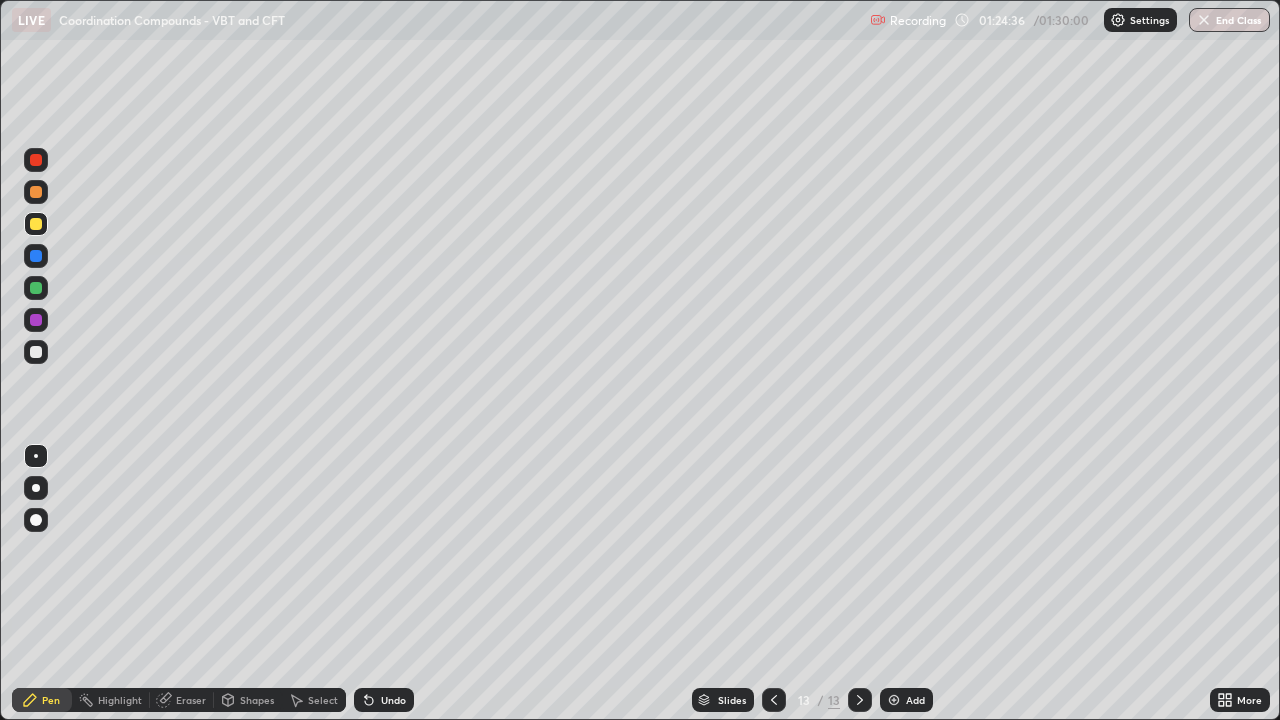 click at bounding box center (894, 700) 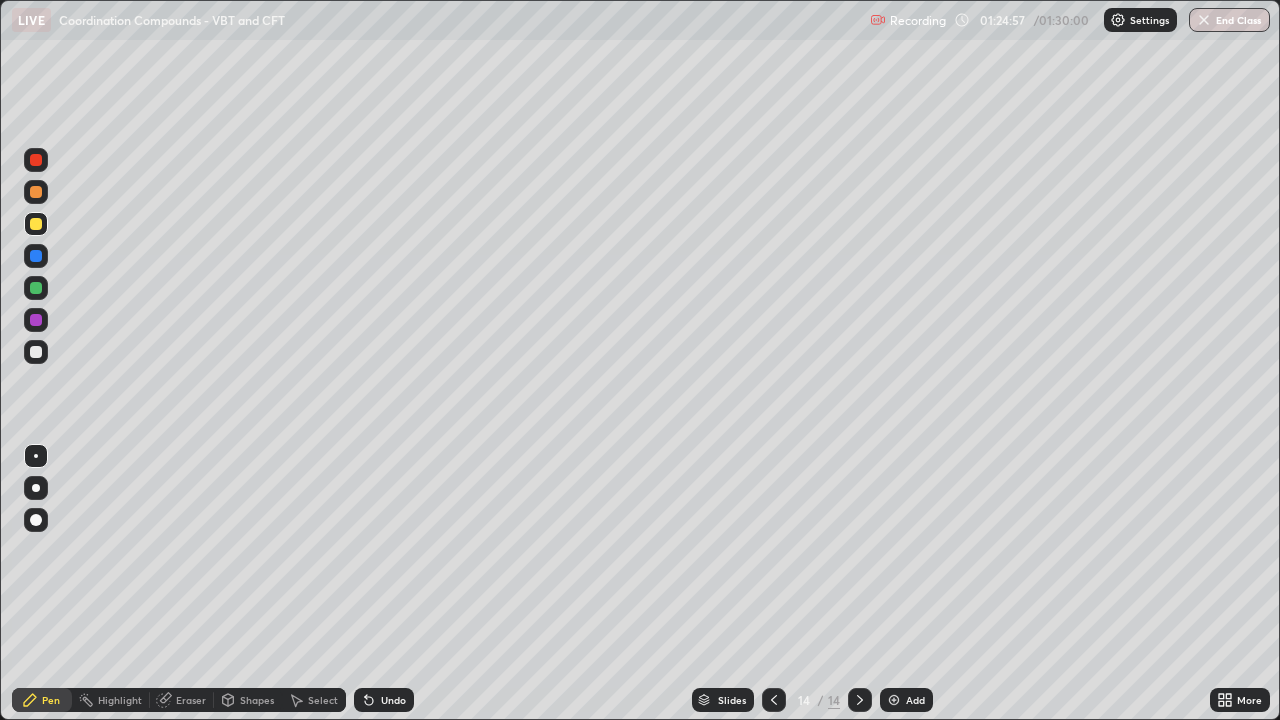 click at bounding box center (36, 224) 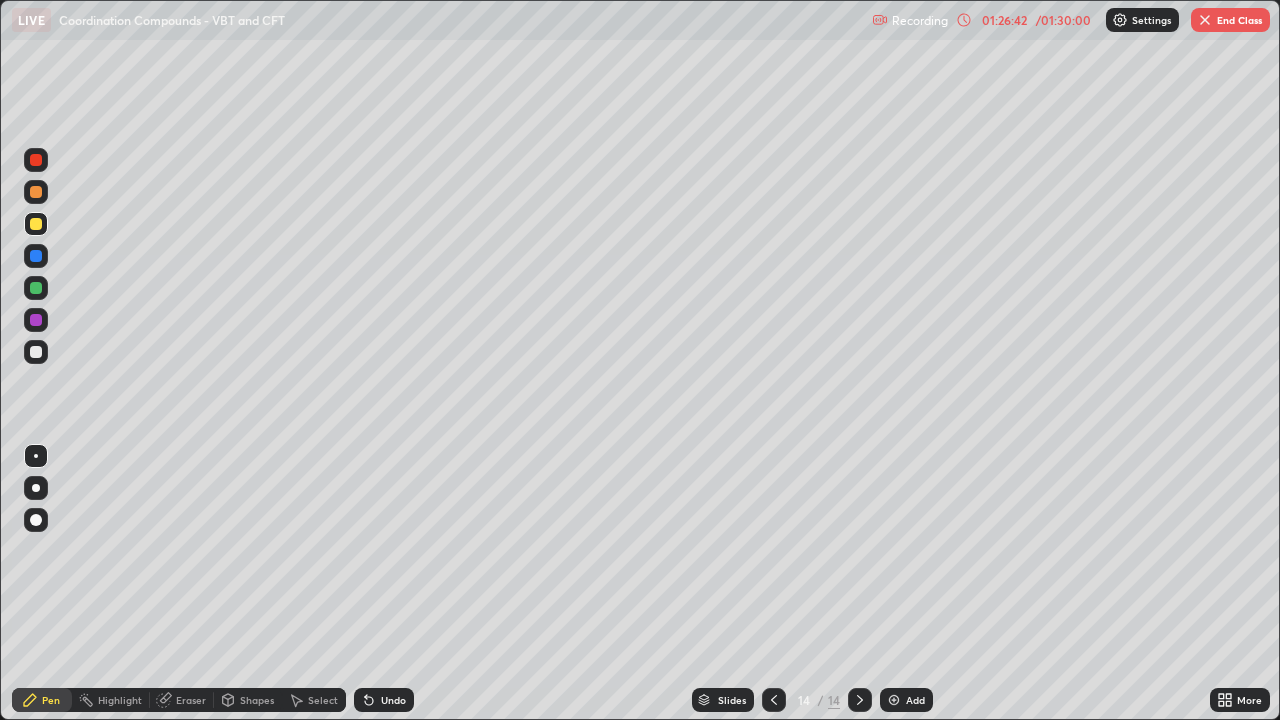 click on "End Class" at bounding box center [1230, 20] 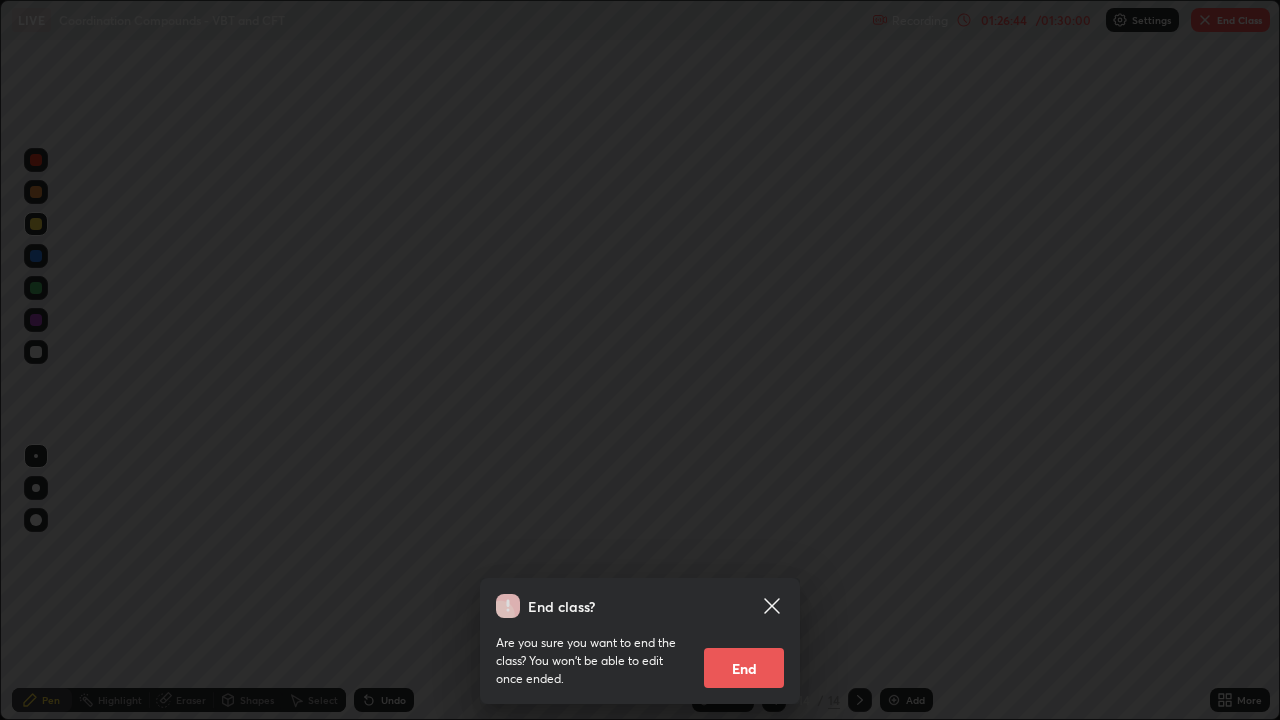click on "End" at bounding box center [744, 668] 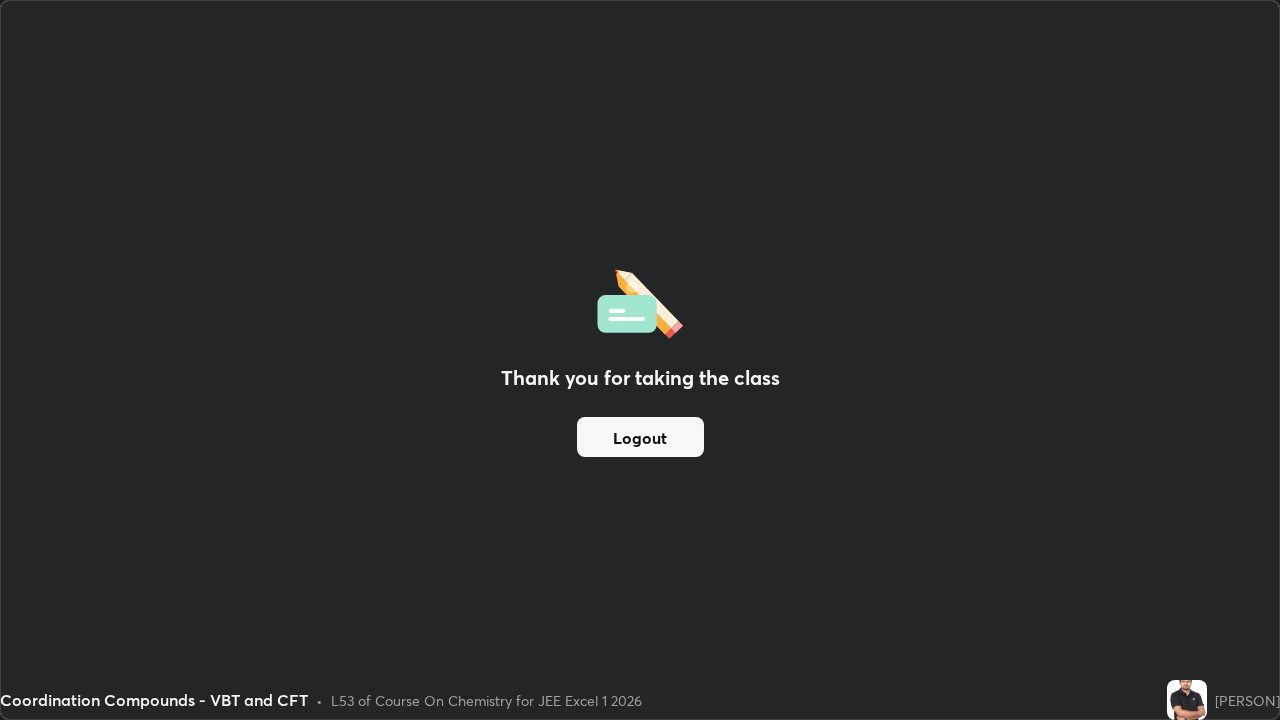 click at bounding box center [1187, 700] 